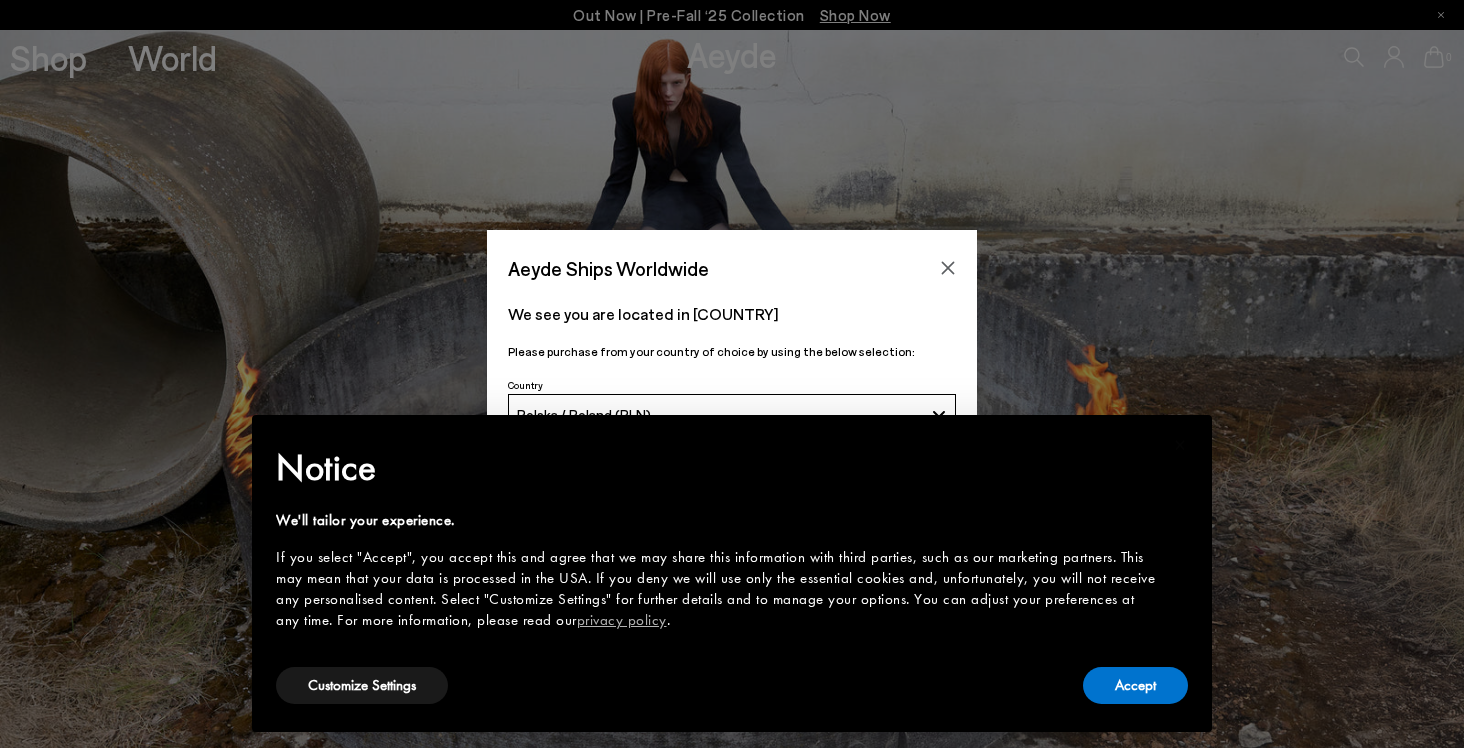 scroll, scrollTop: 0, scrollLeft: 0, axis: both 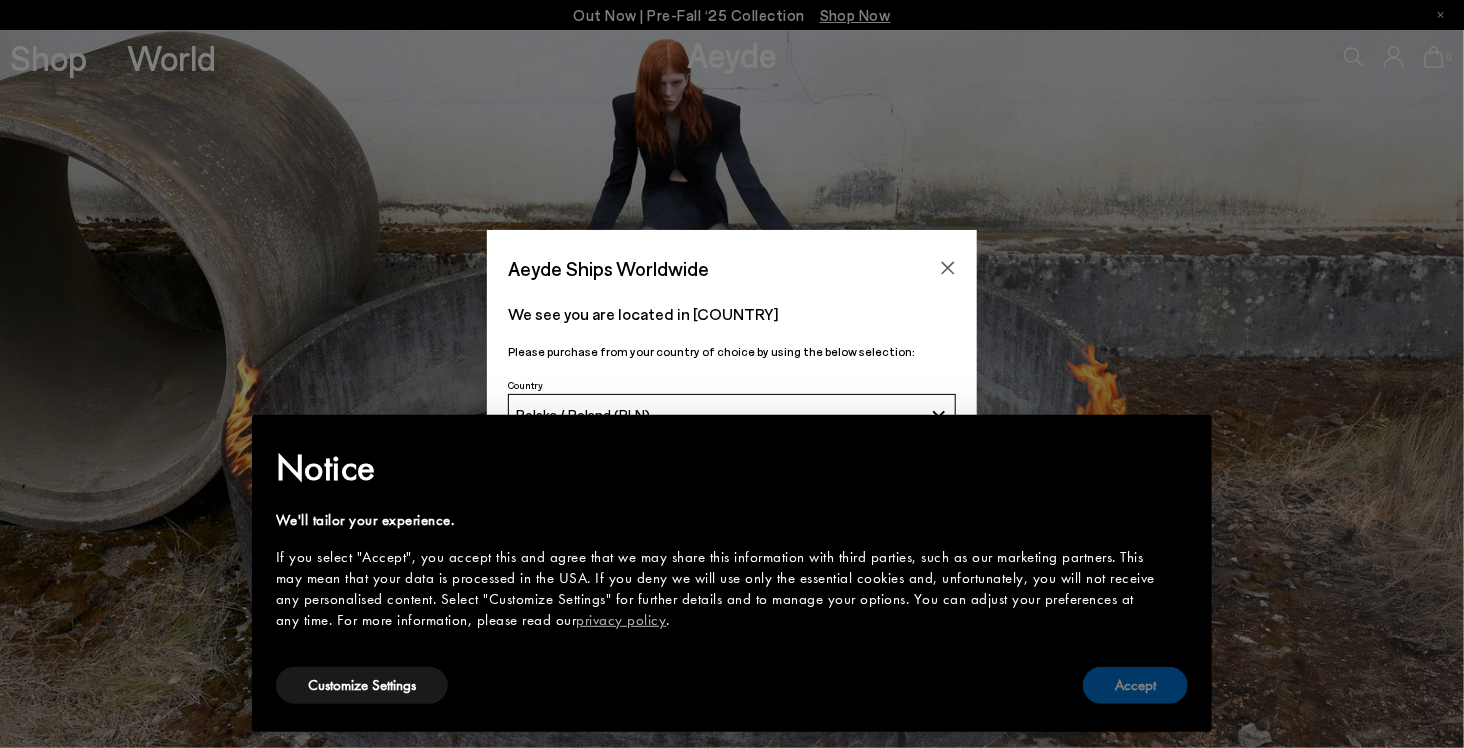 click on "Accept" at bounding box center (1135, 685) 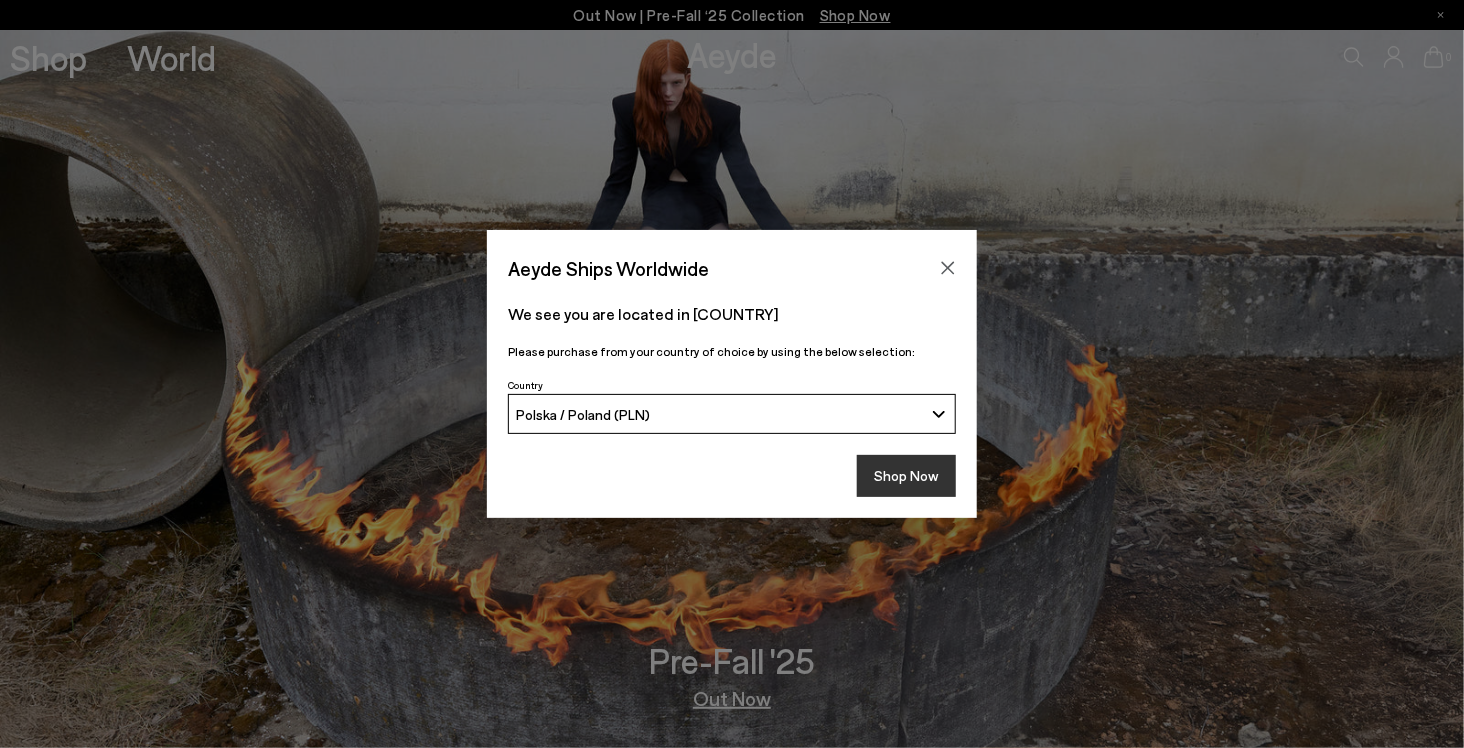 click on "Shop Now" at bounding box center [906, 476] 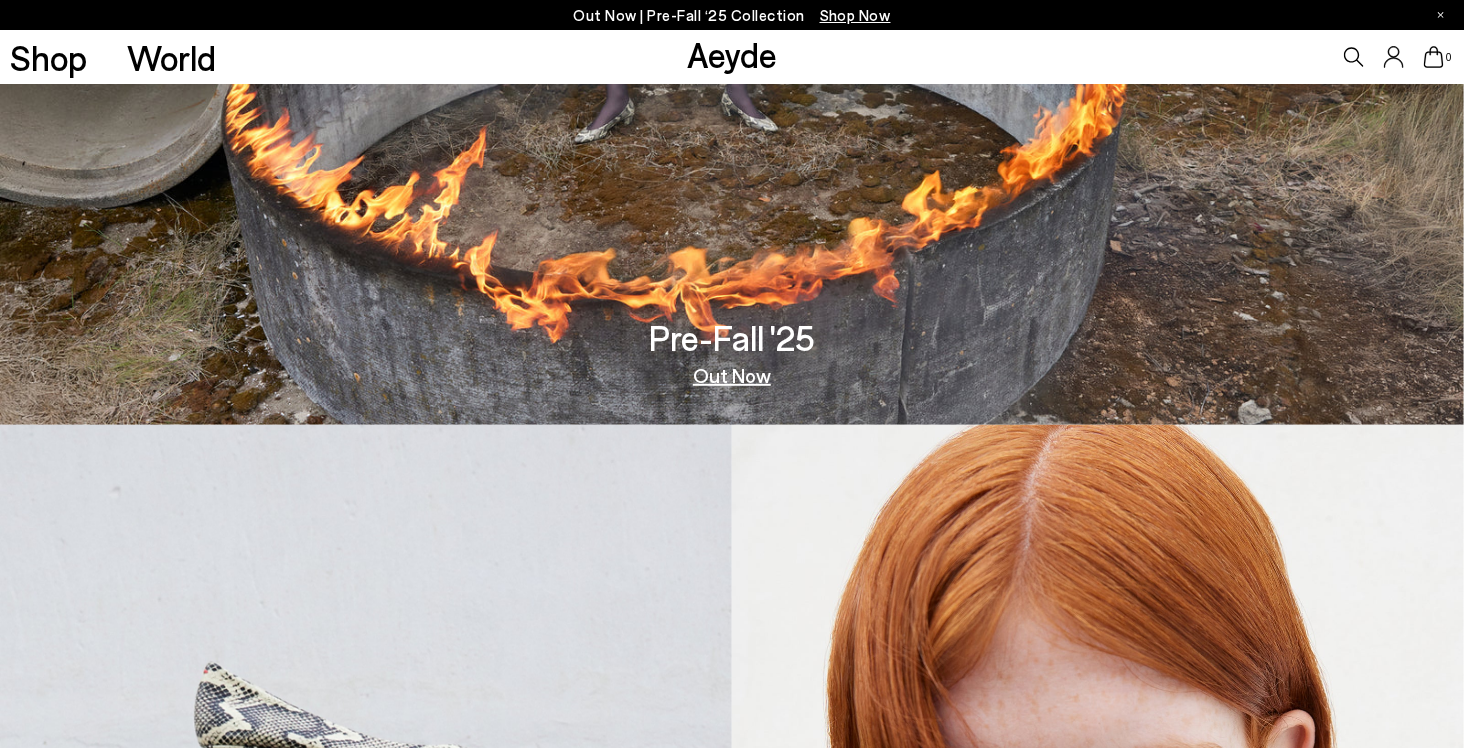 scroll, scrollTop: 202, scrollLeft: 0, axis: vertical 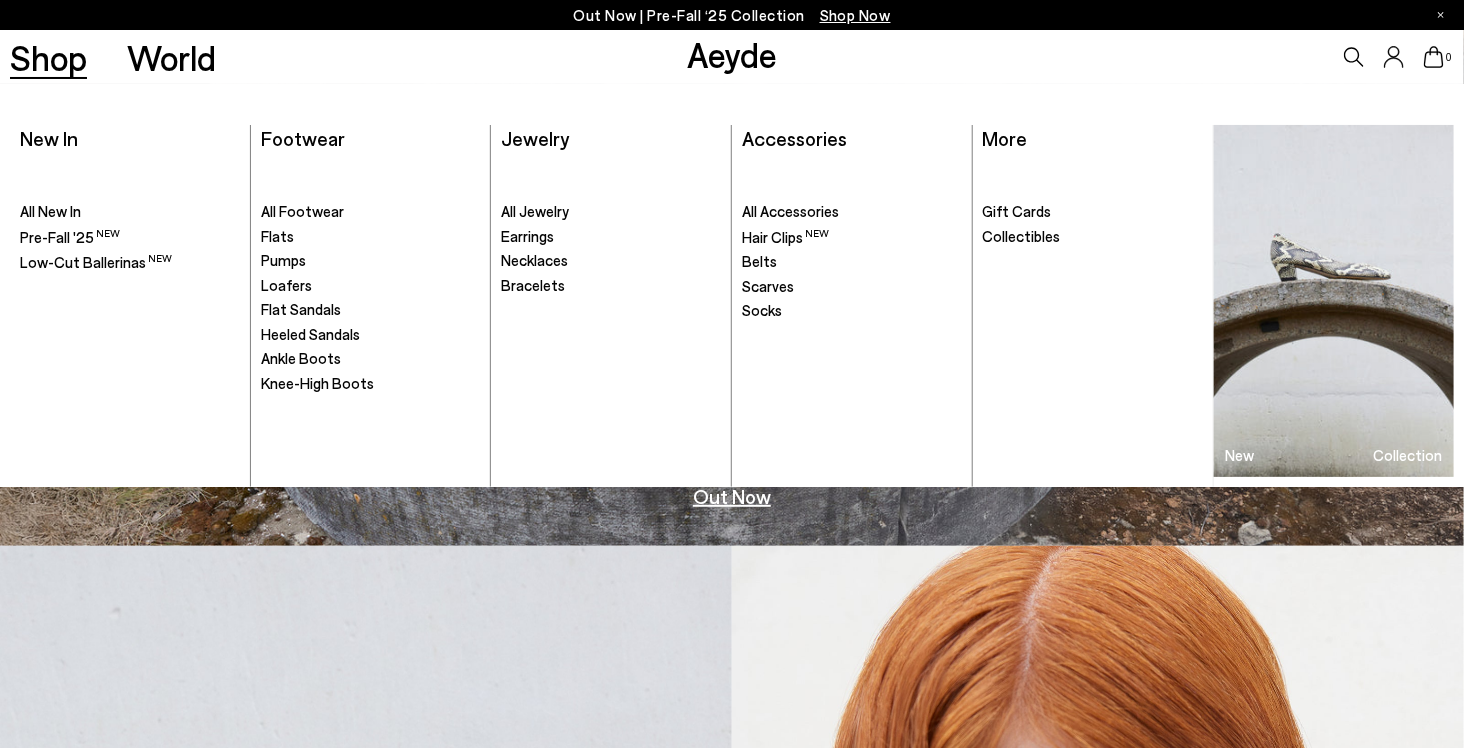 click on "Shop" at bounding box center (48, 57) 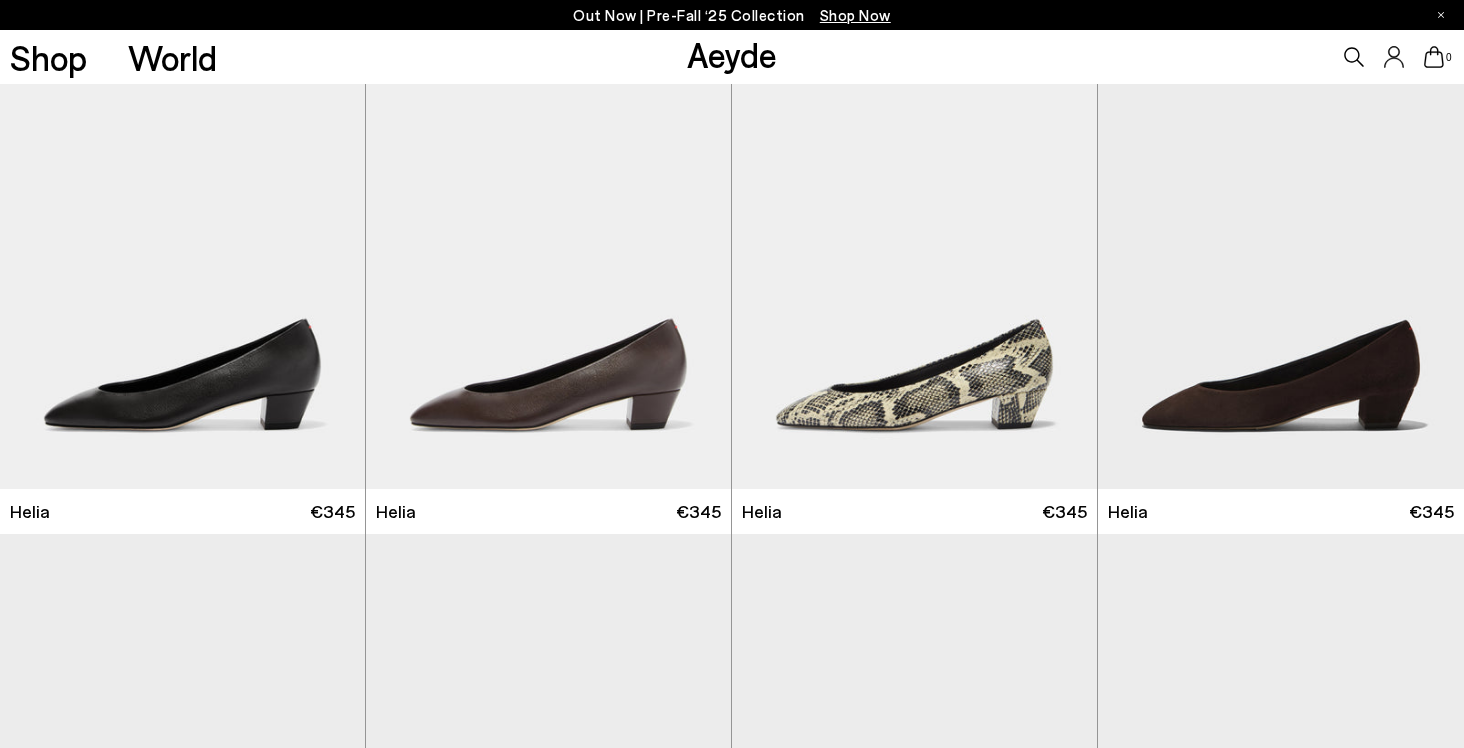 scroll, scrollTop: 0, scrollLeft: 0, axis: both 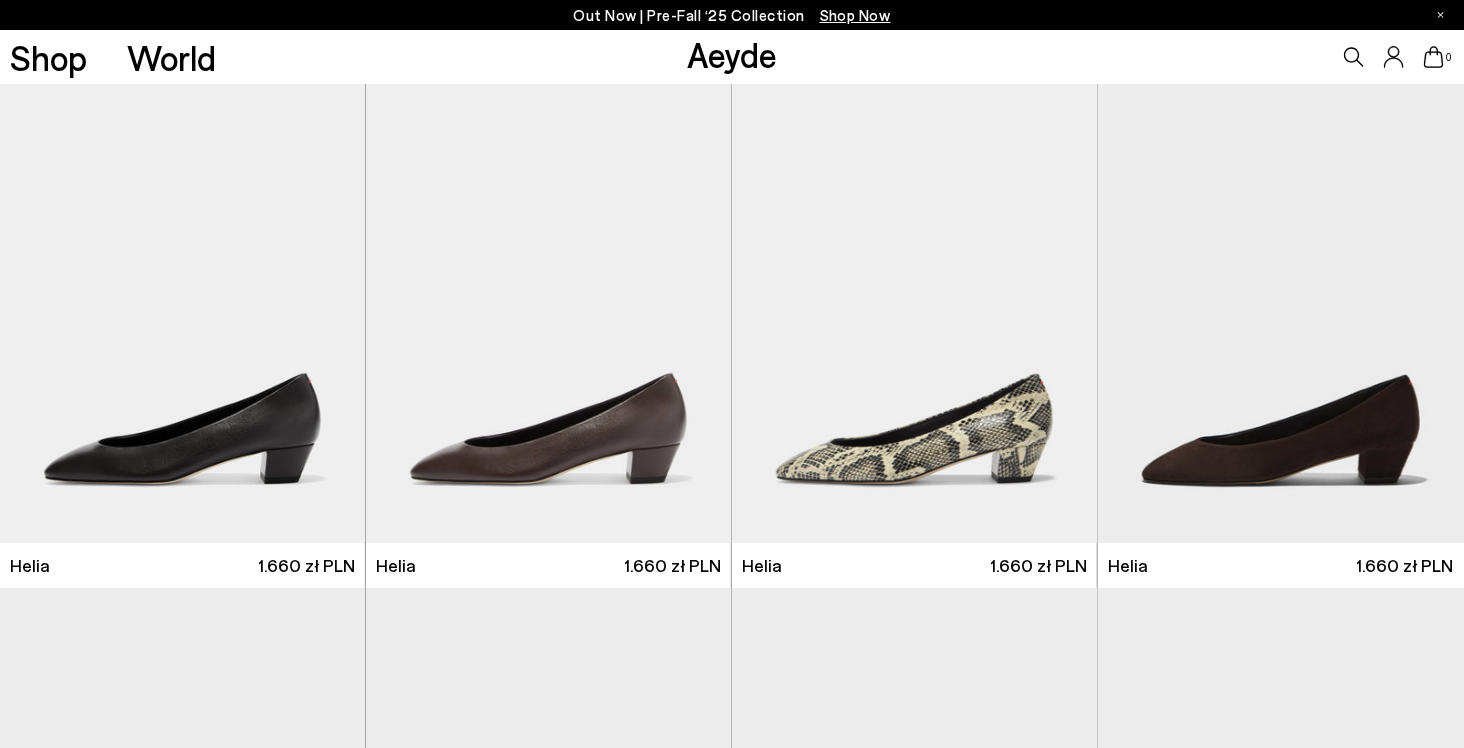 click on "Aeyde" at bounding box center [732, 54] 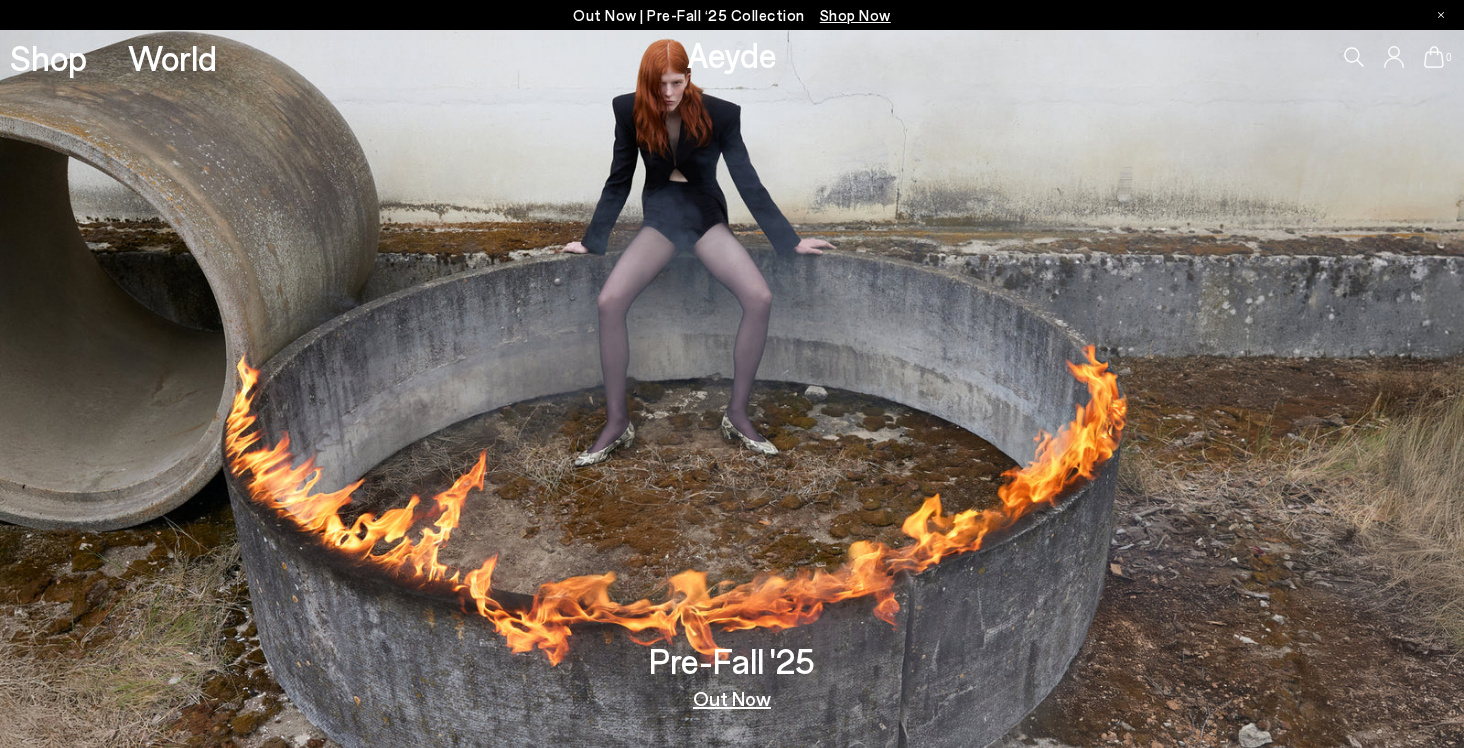 scroll, scrollTop: 0, scrollLeft: 0, axis: both 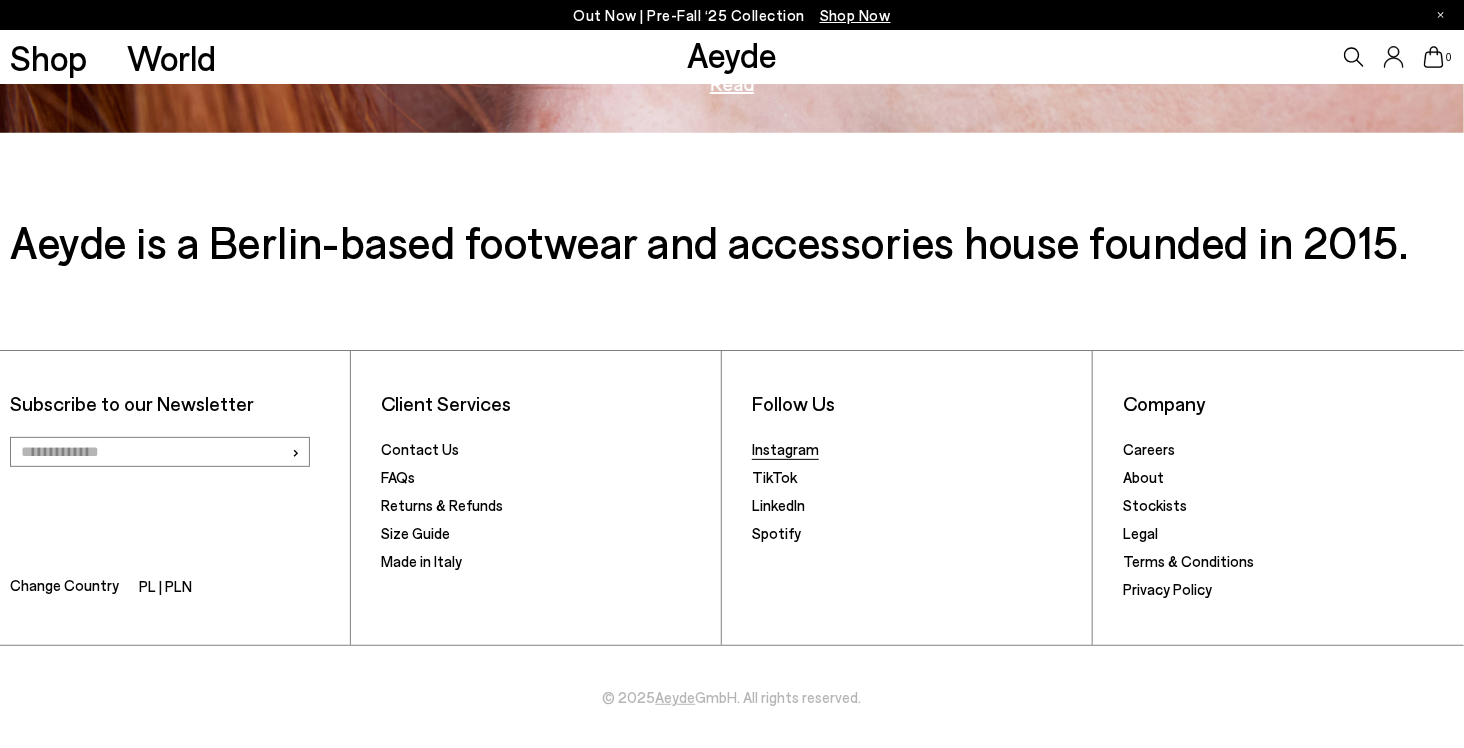 click on "Instagram" at bounding box center [785, 449] 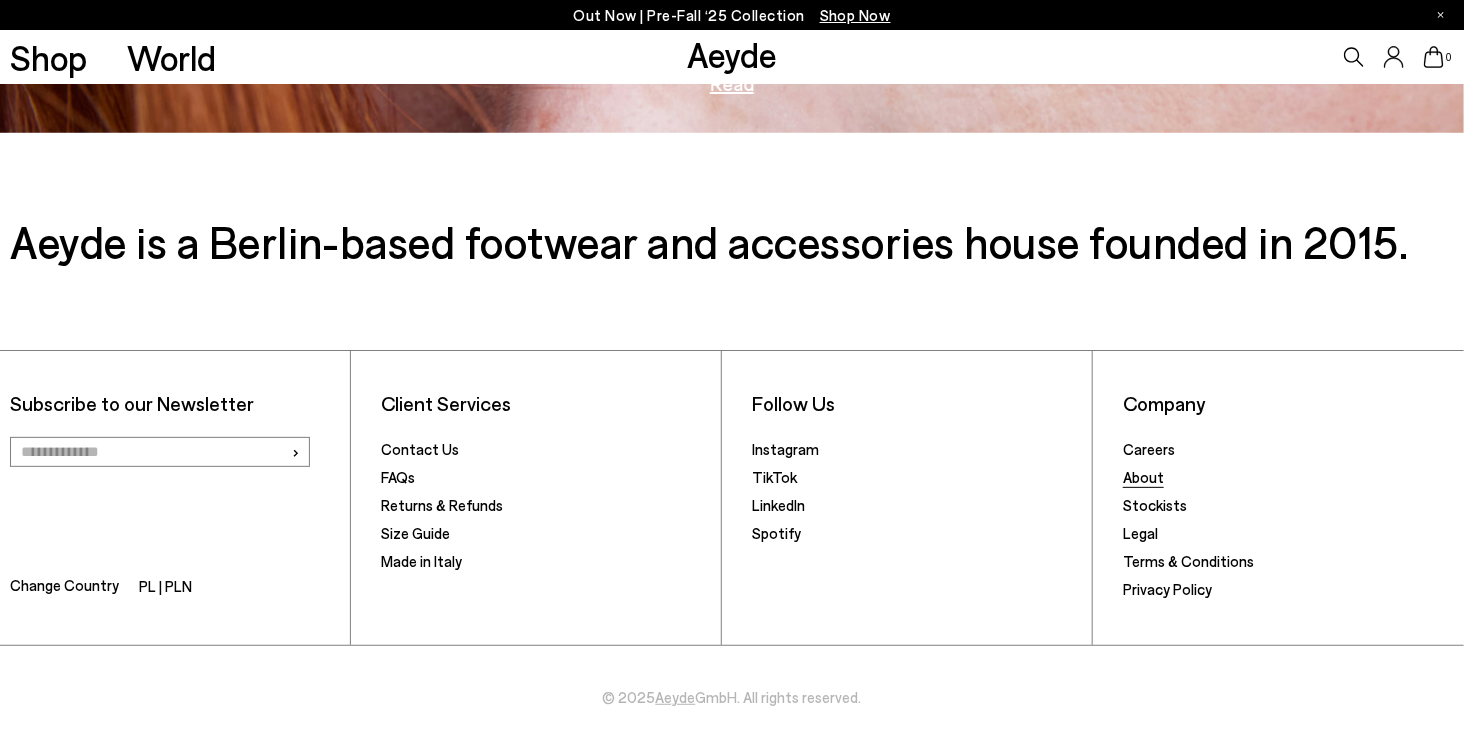 click on "About" at bounding box center (1143, 477) 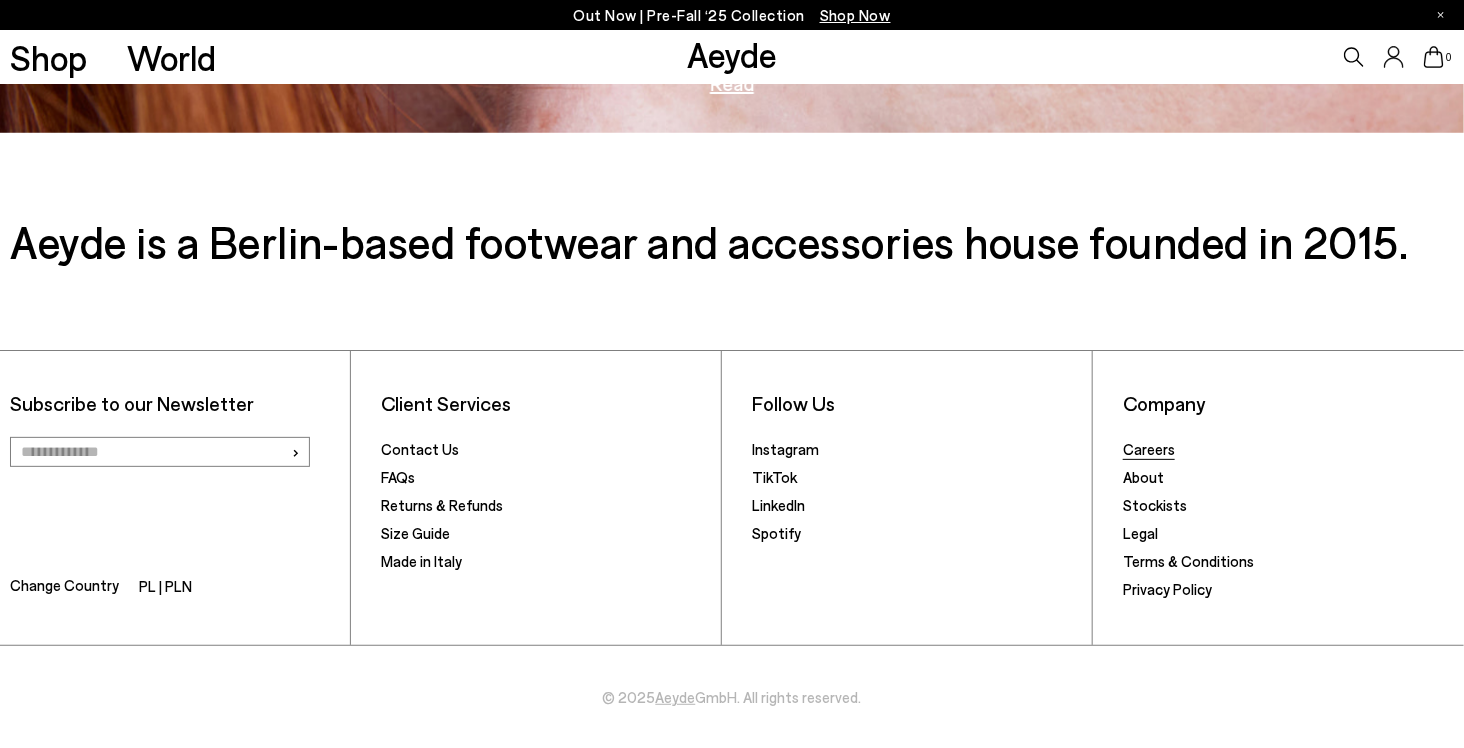 click on "Careers" at bounding box center [1149, 449] 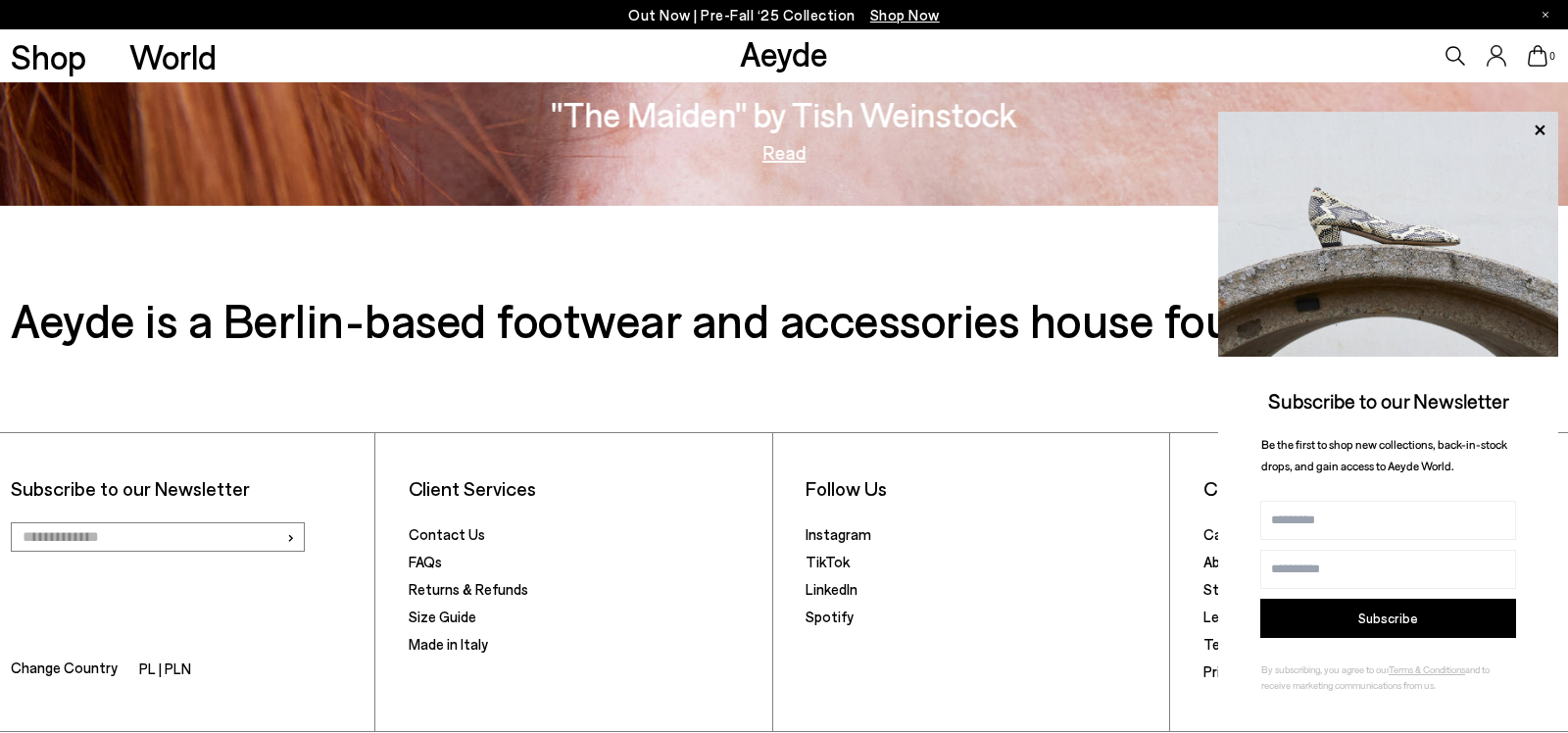 scroll, scrollTop: 3414, scrollLeft: 0, axis: vertical 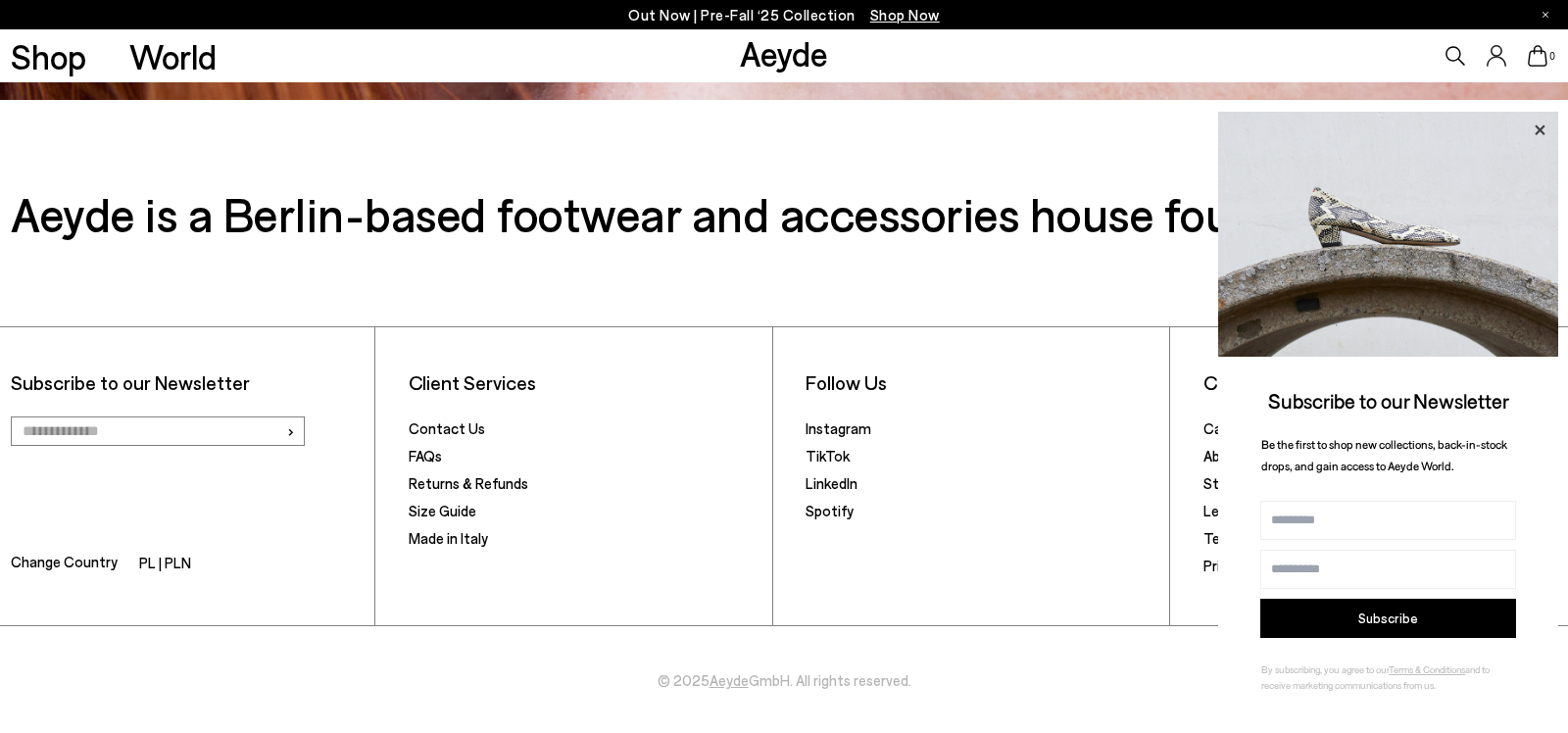 click 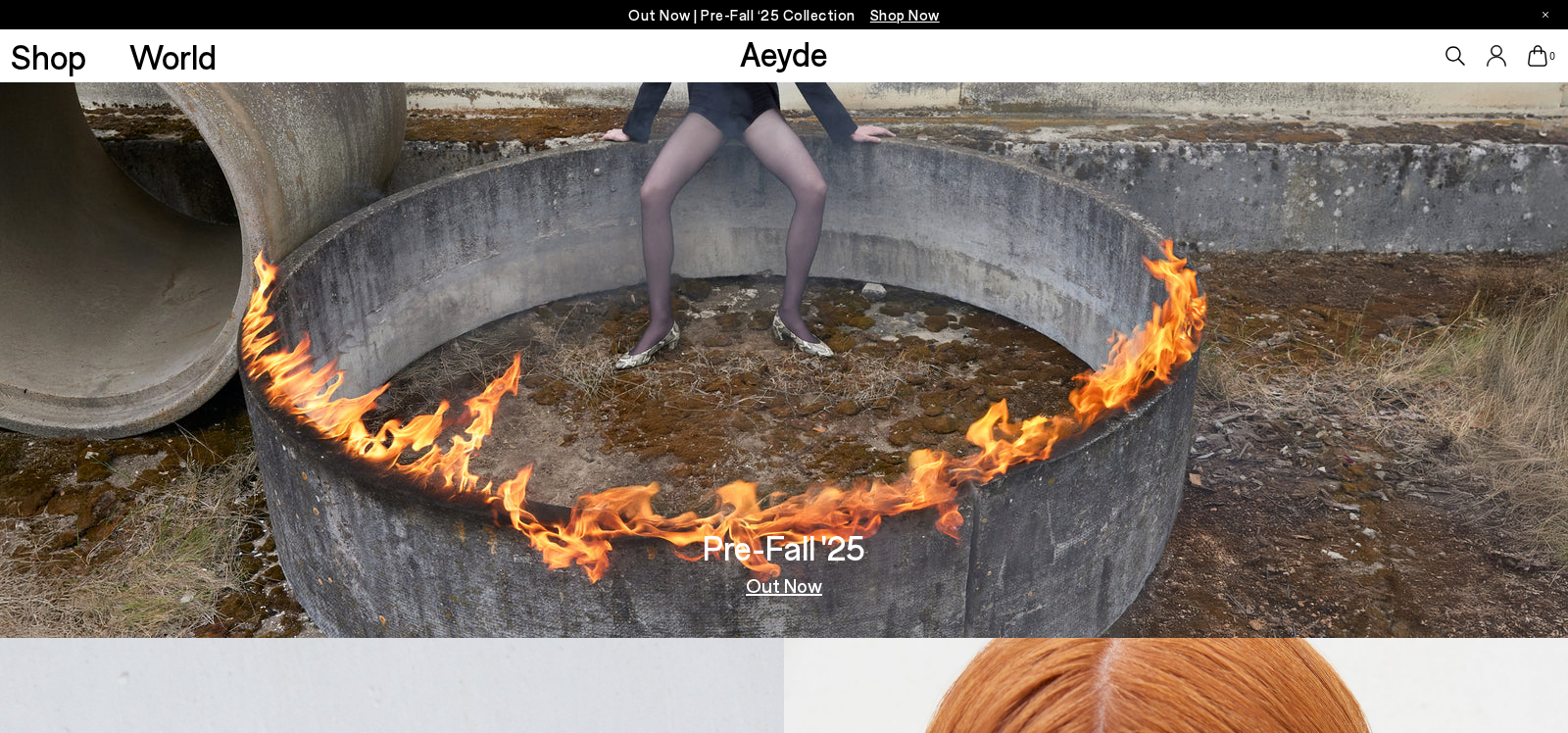 scroll, scrollTop: 0, scrollLeft: 0, axis: both 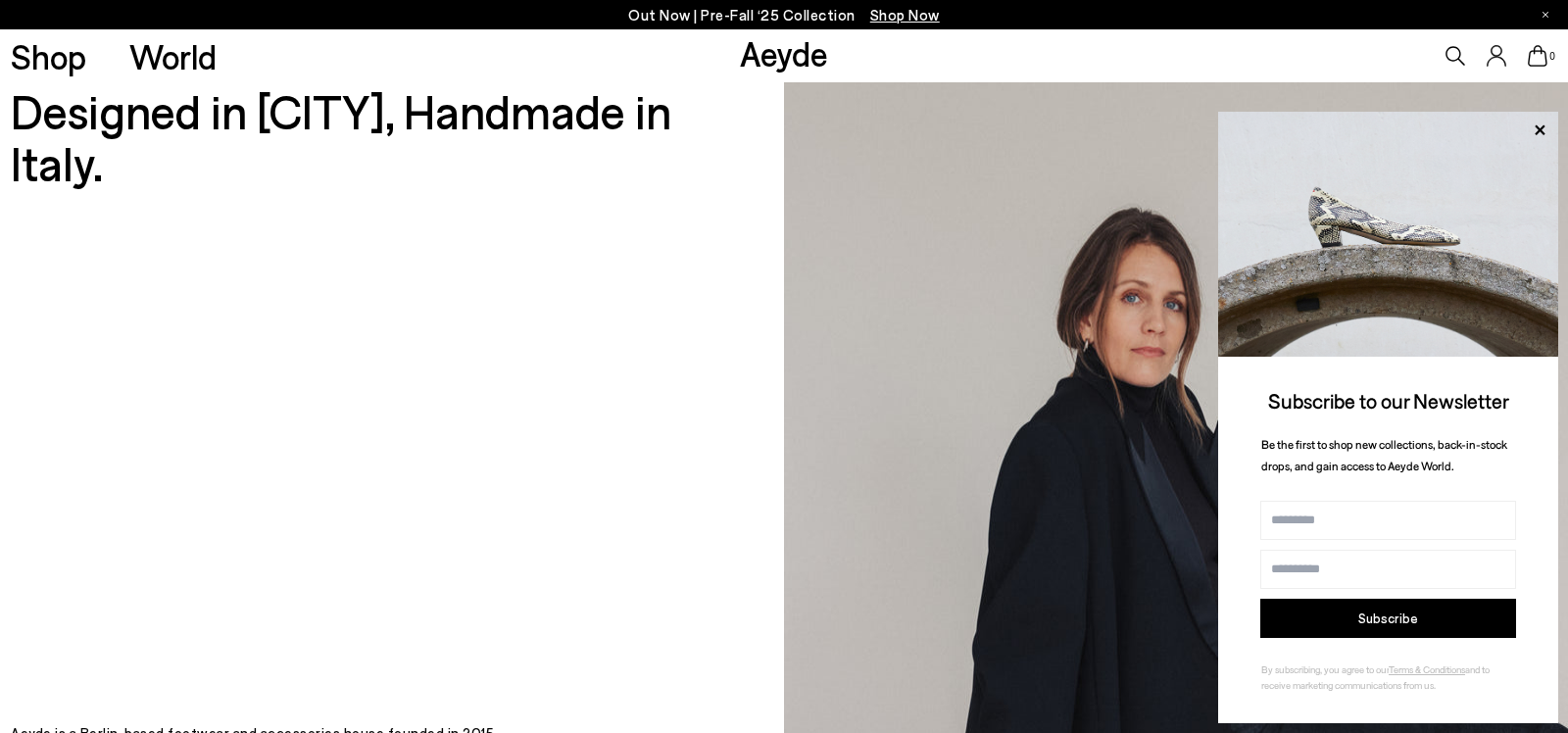 click at bounding box center [1388, 234] 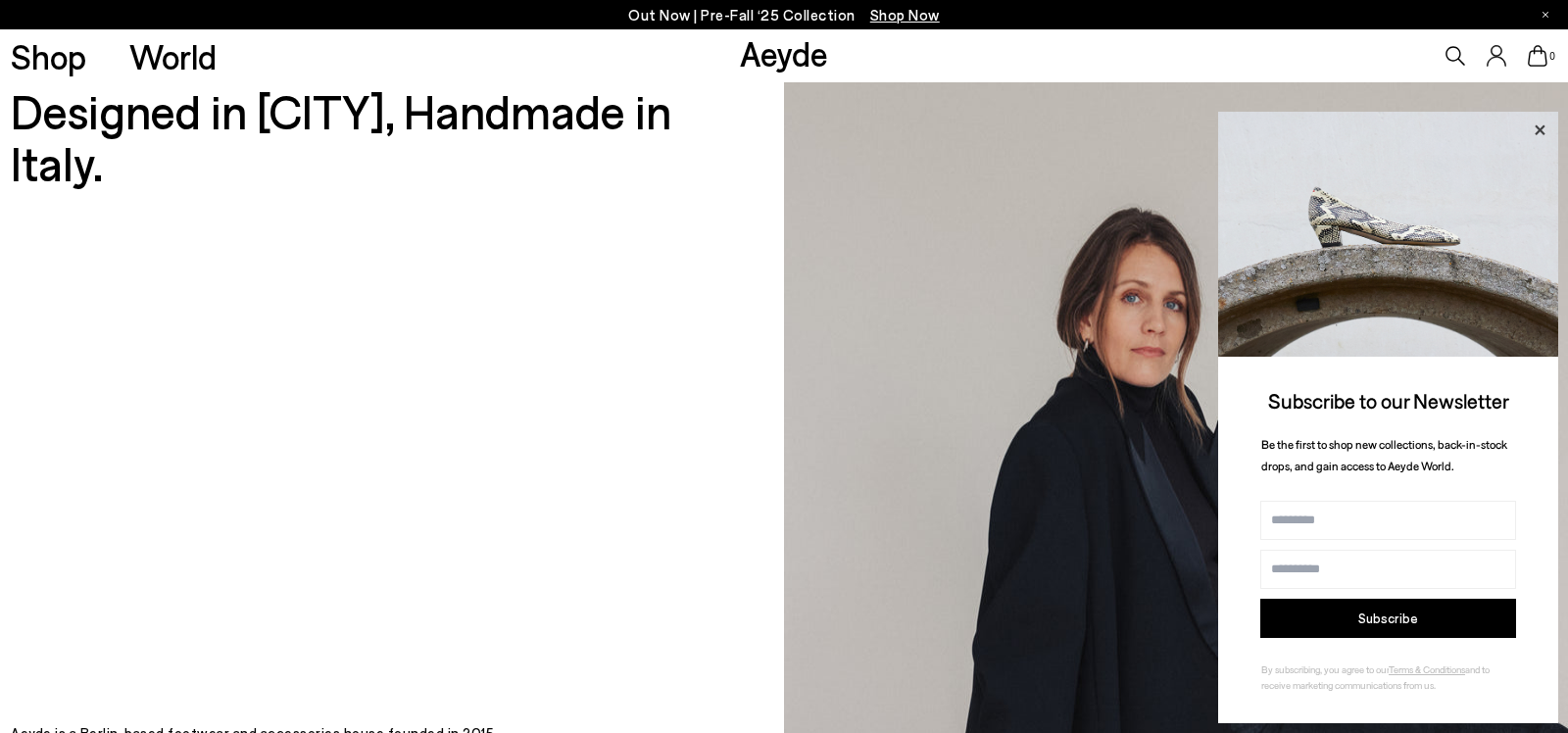 click 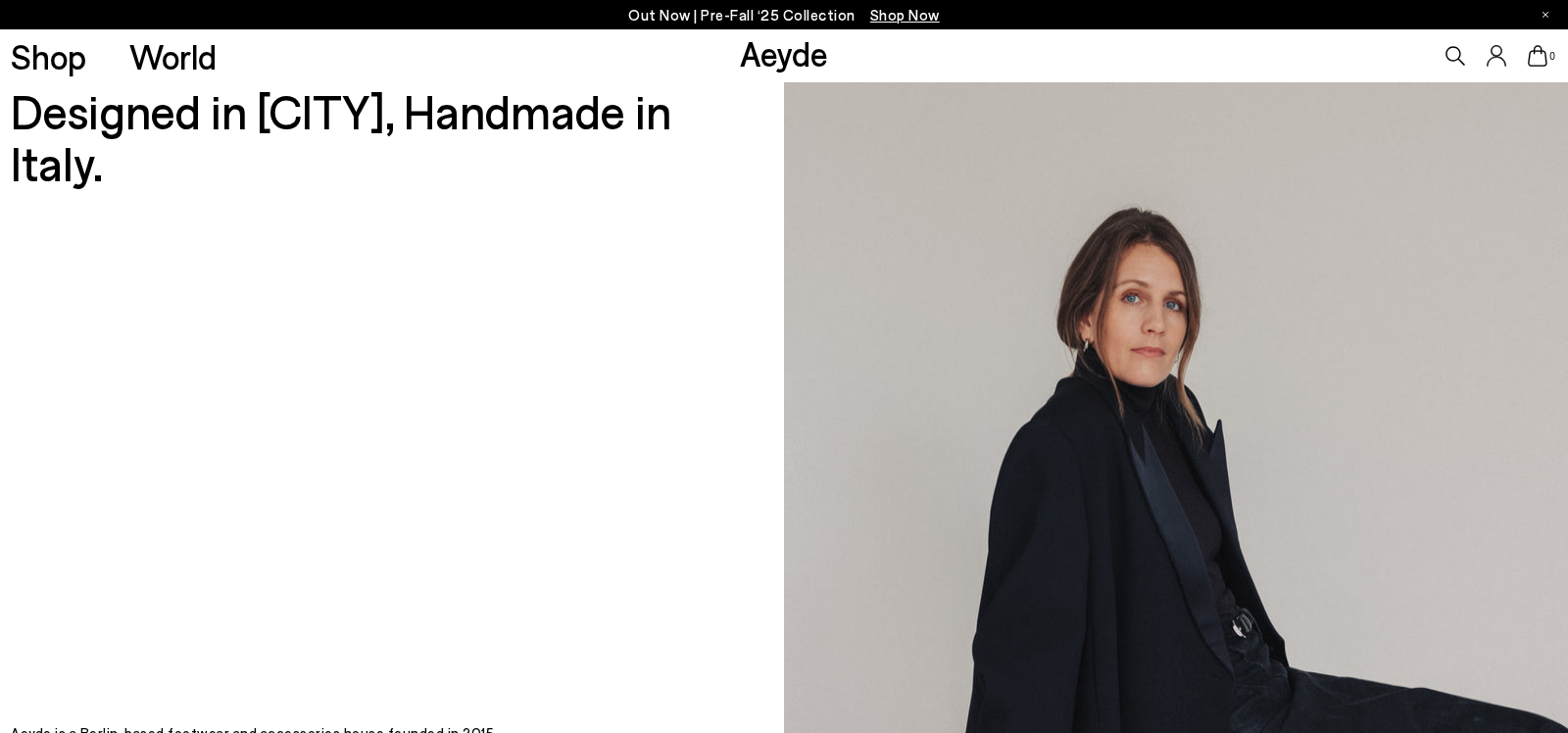 click on "Aeyde" at bounding box center [784, 53] 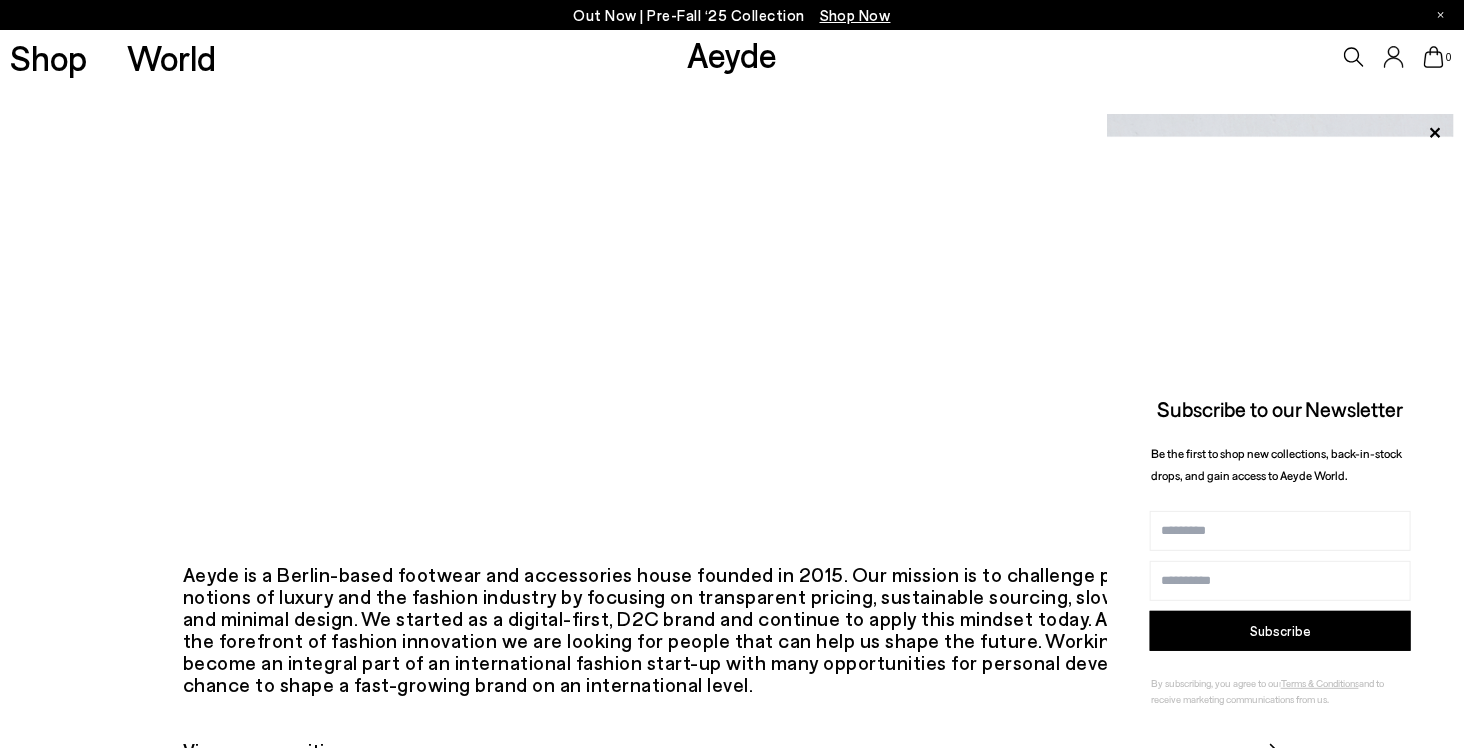 scroll, scrollTop: 0, scrollLeft: 0, axis: both 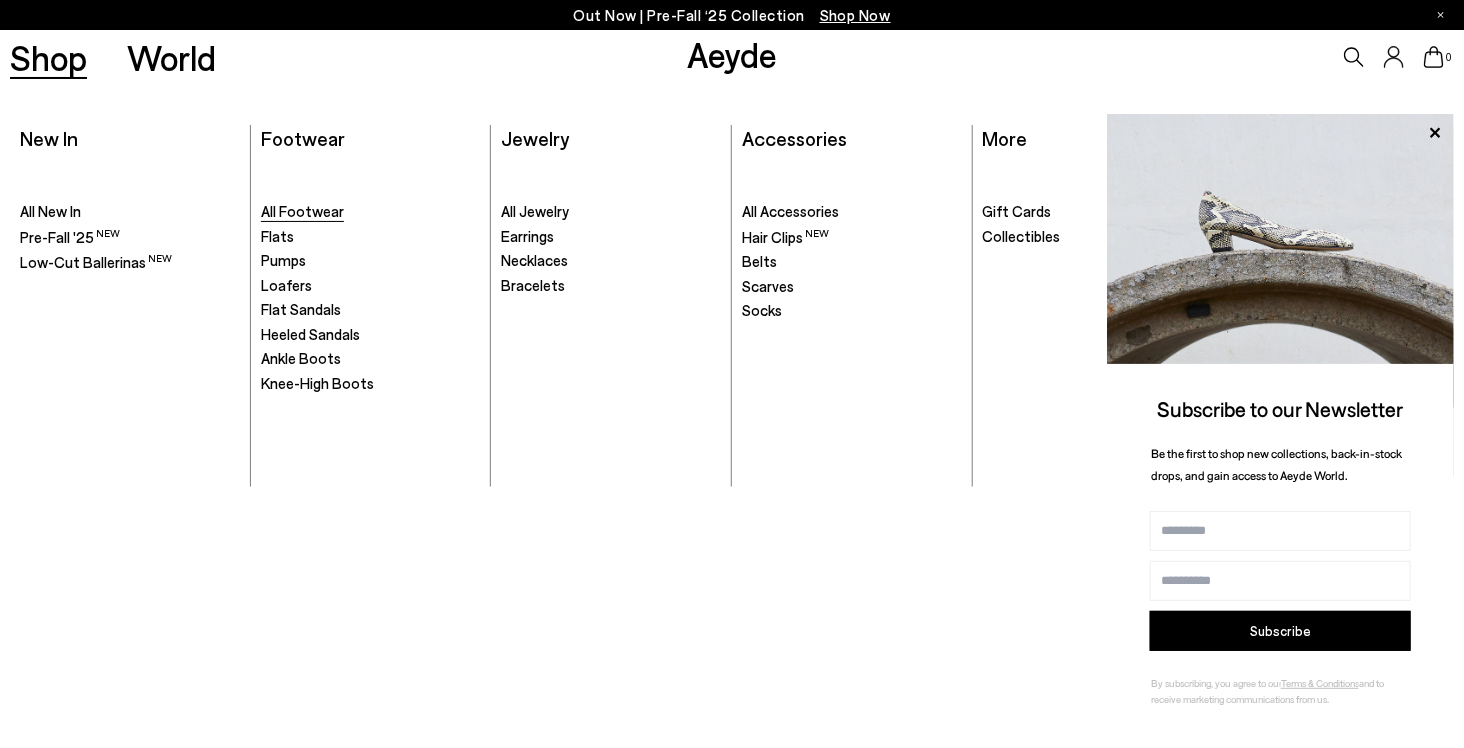 click on "All Footwear" at bounding box center (302, 211) 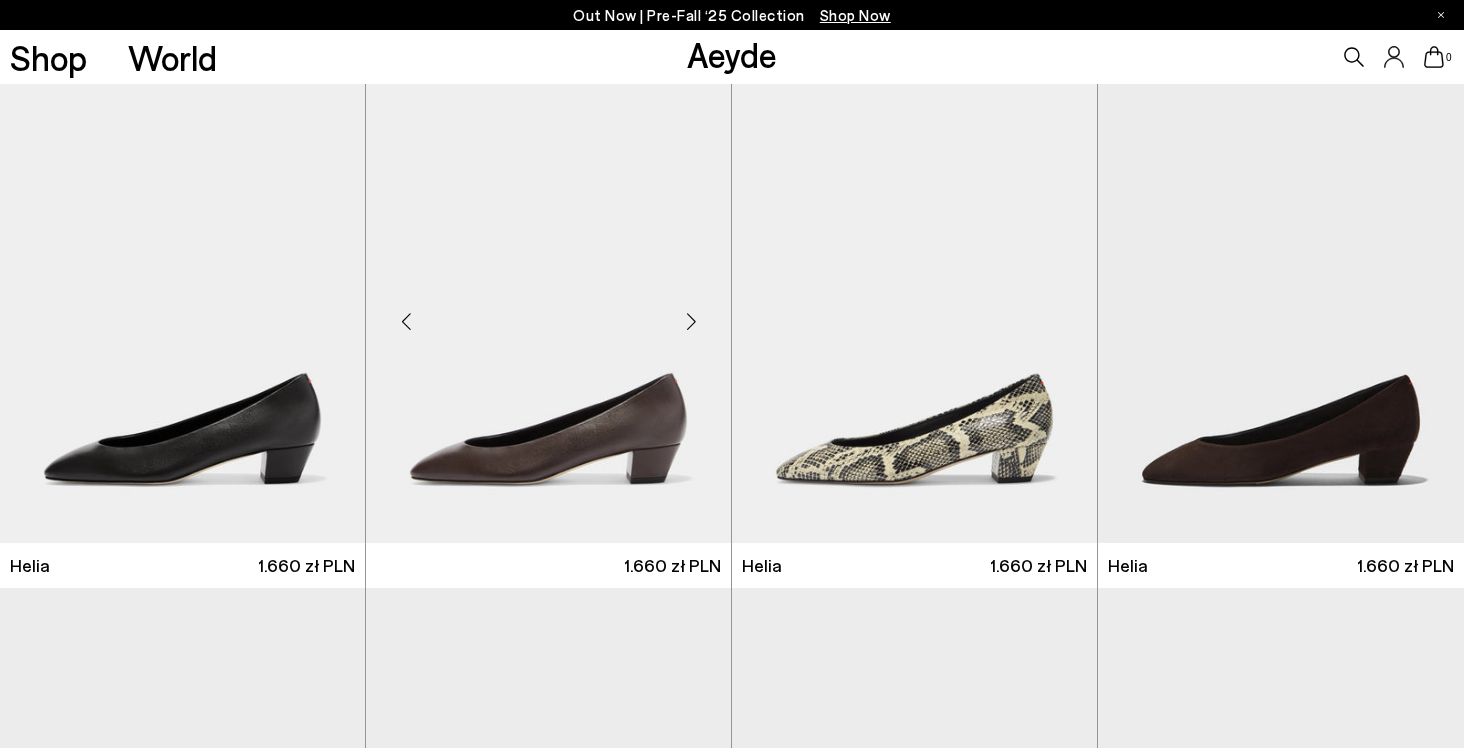 scroll, scrollTop: 0, scrollLeft: 0, axis: both 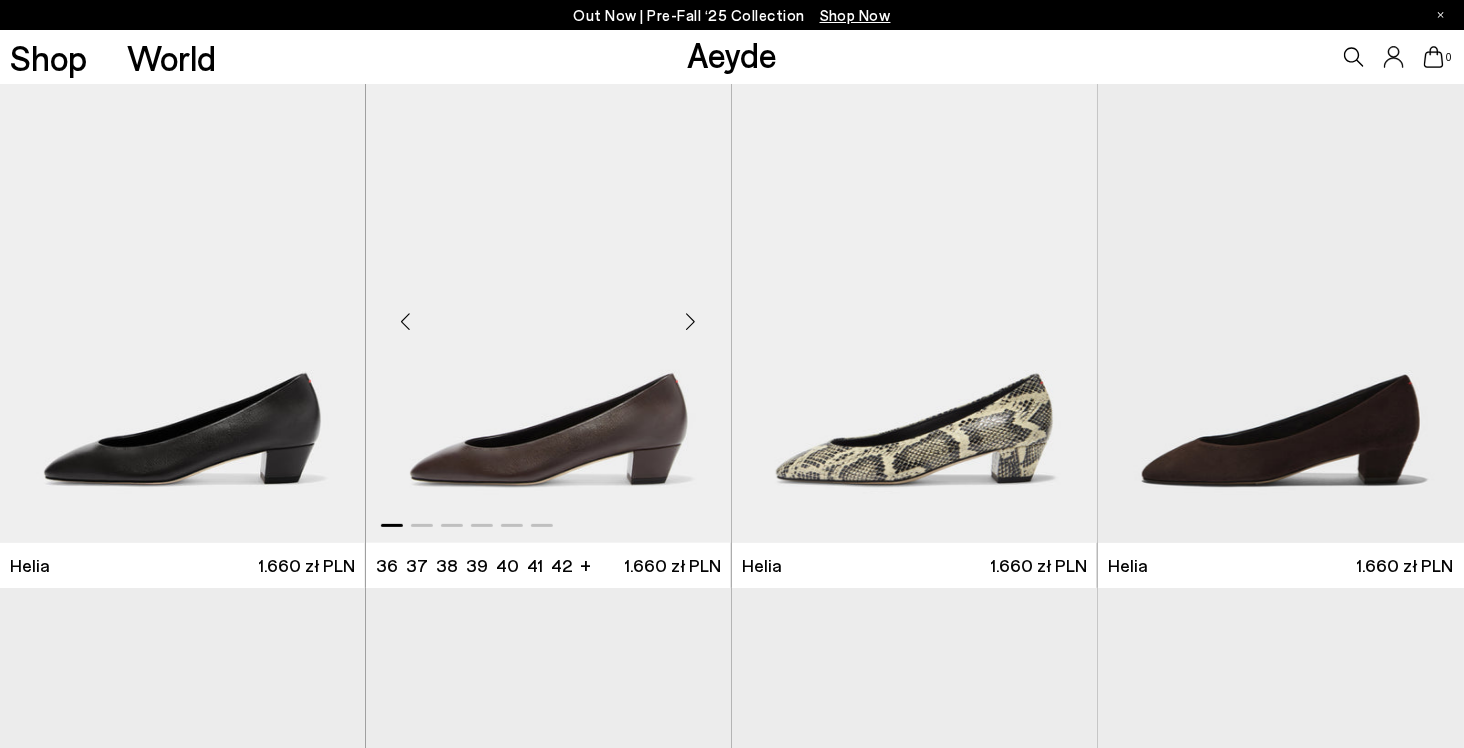 click on "Helia
36
37
37.5
38.5
38
+" at bounding box center (548, 565) 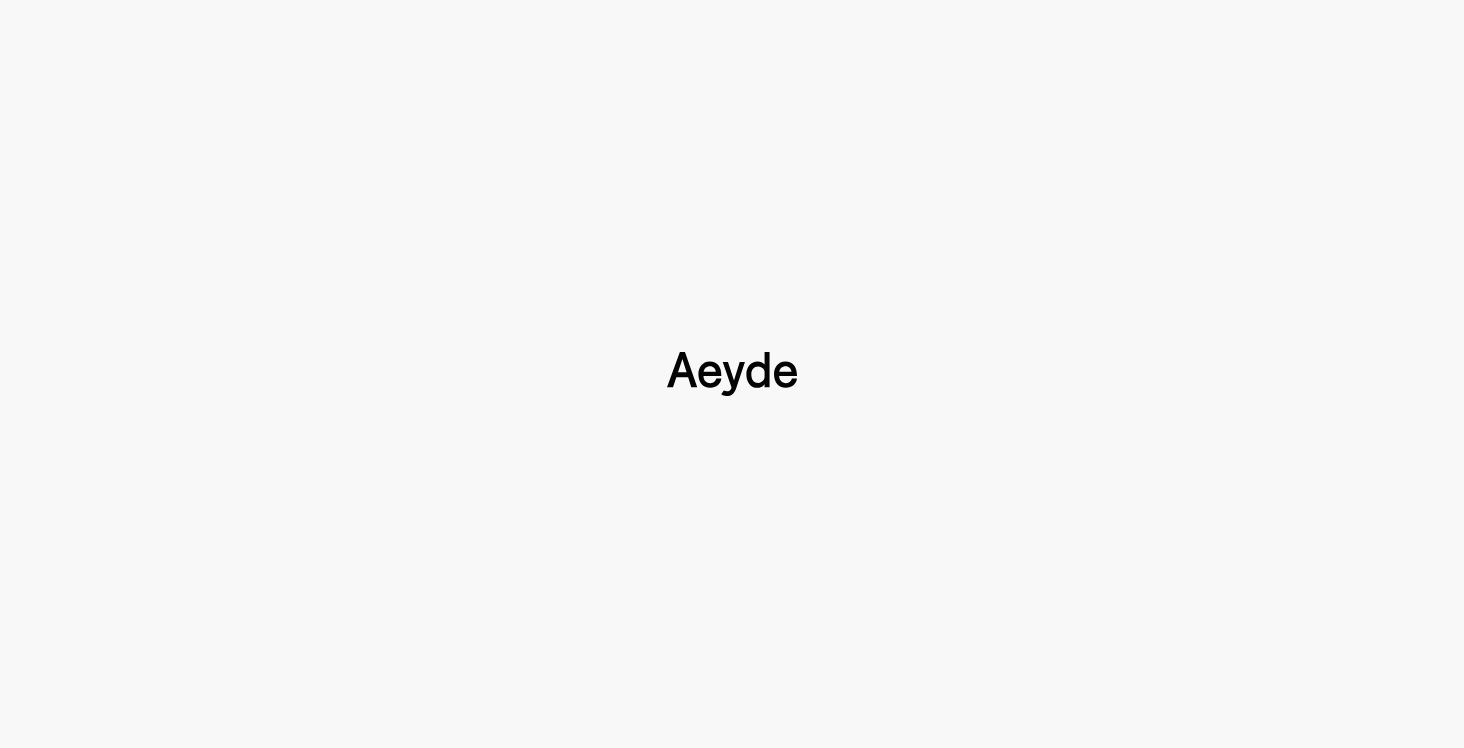 type 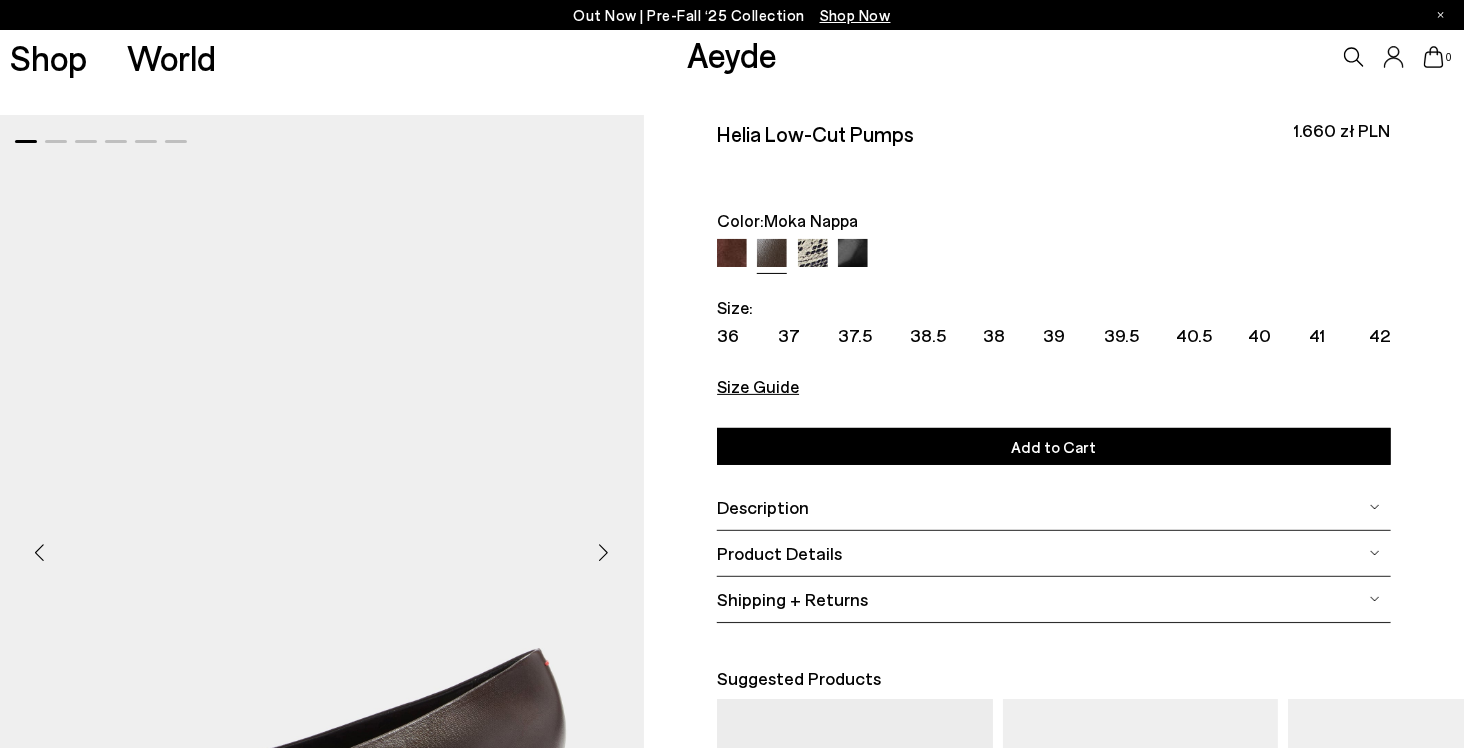 click on "Size Guide" at bounding box center (758, 386) 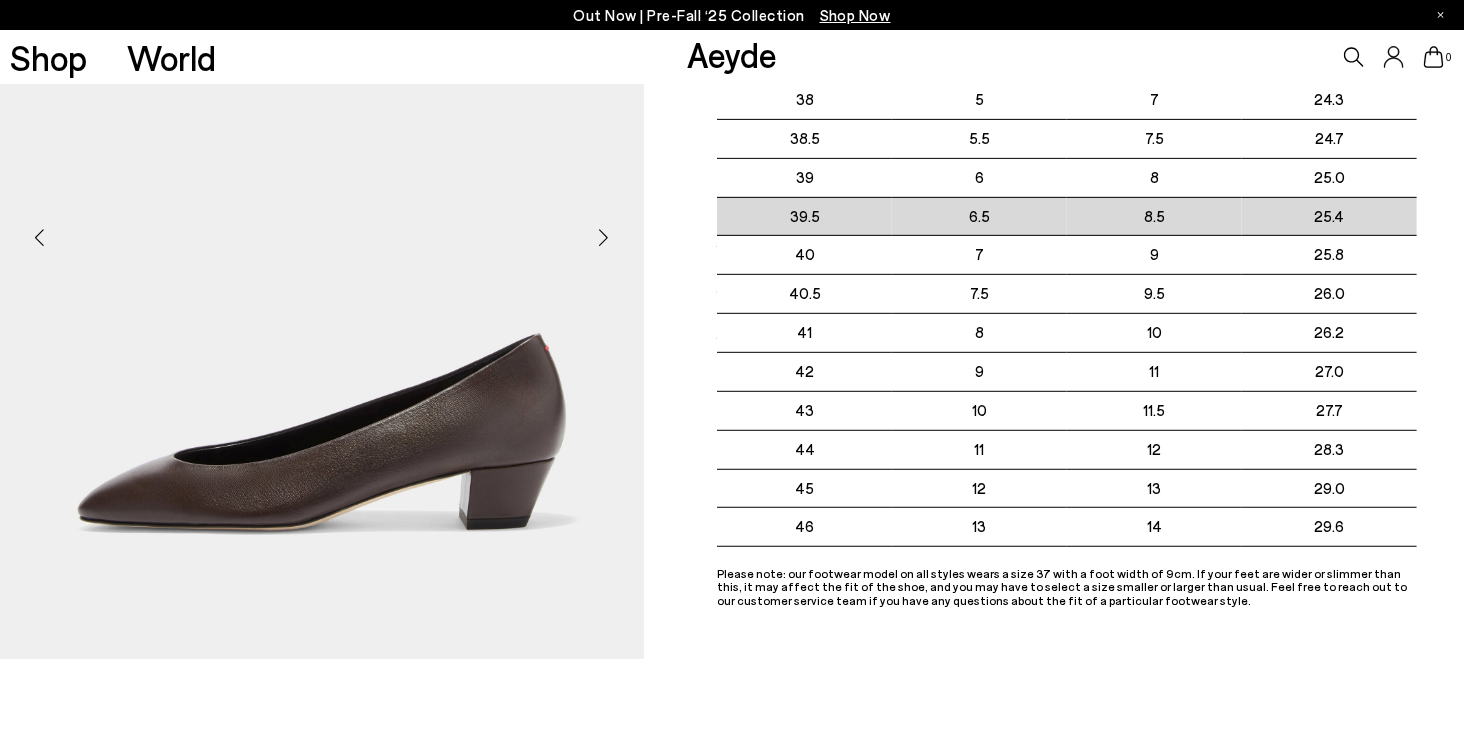 scroll, scrollTop: 342, scrollLeft: 0, axis: vertical 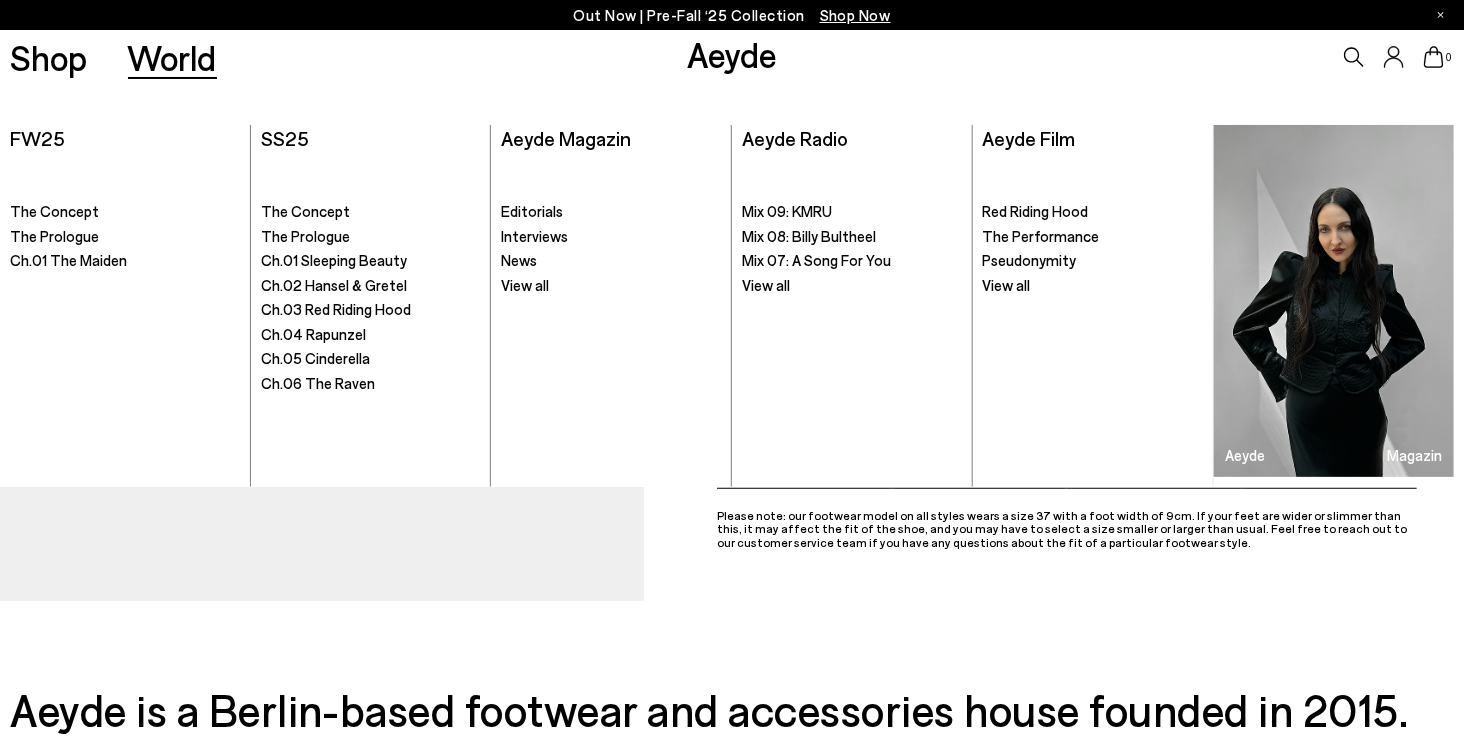 click on "Shop" at bounding box center (48, 57) 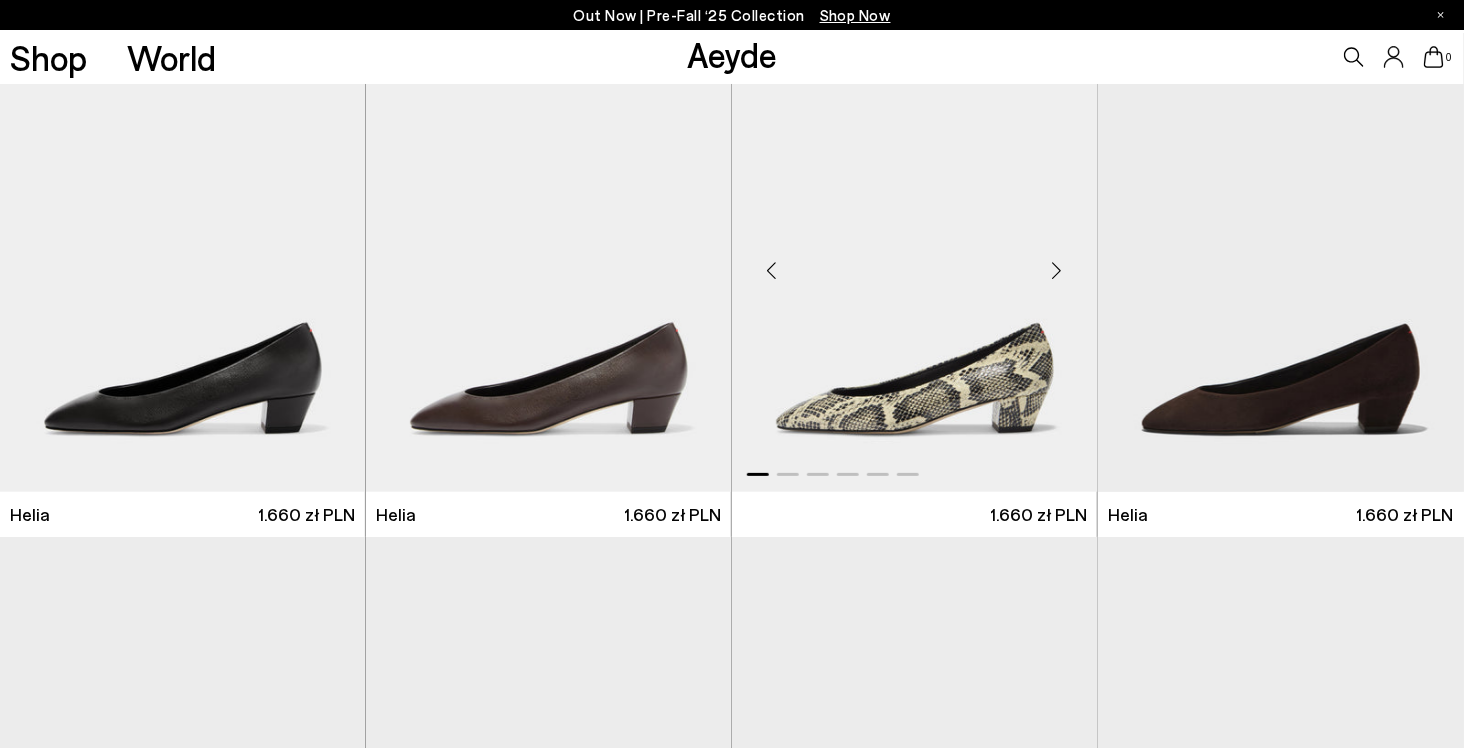 scroll, scrollTop: 0, scrollLeft: 0, axis: both 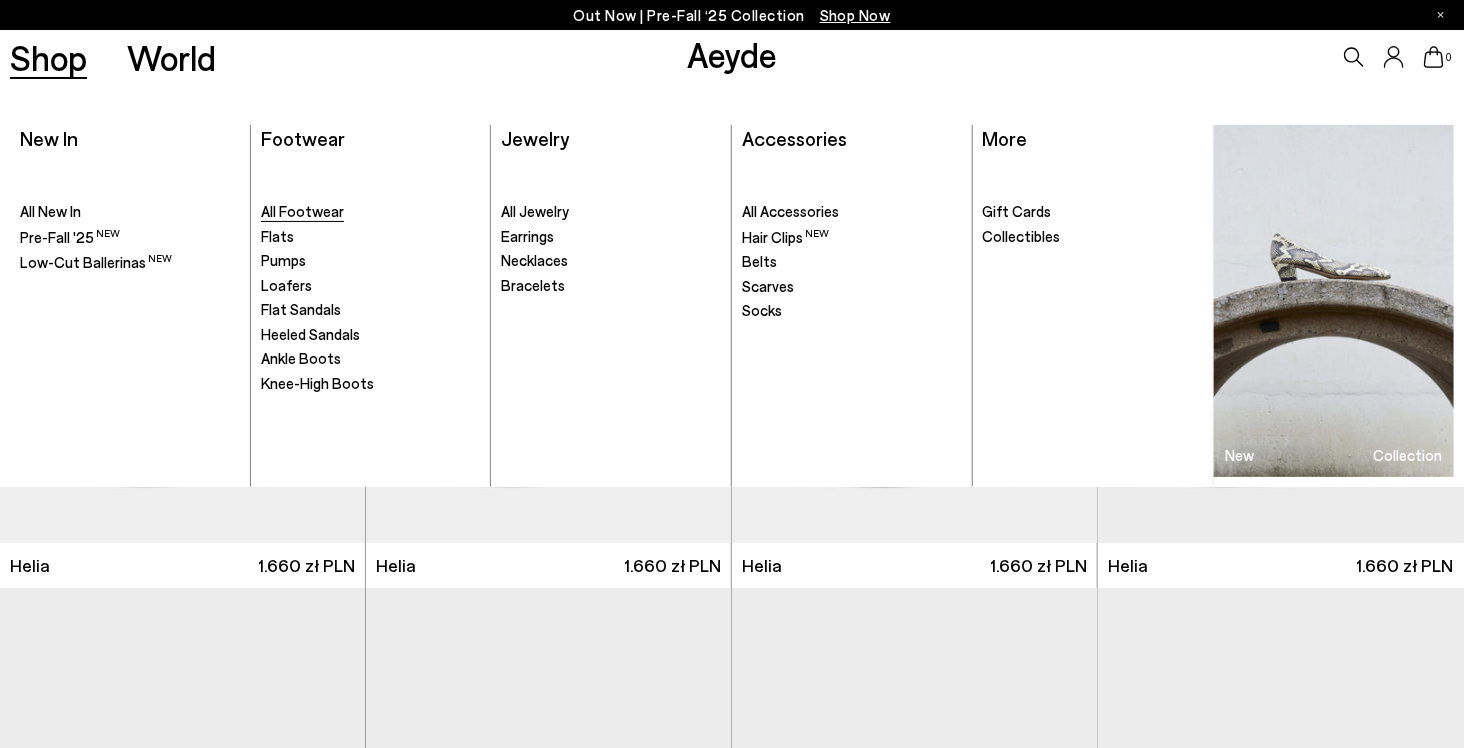 click on "All Footwear" at bounding box center [302, 211] 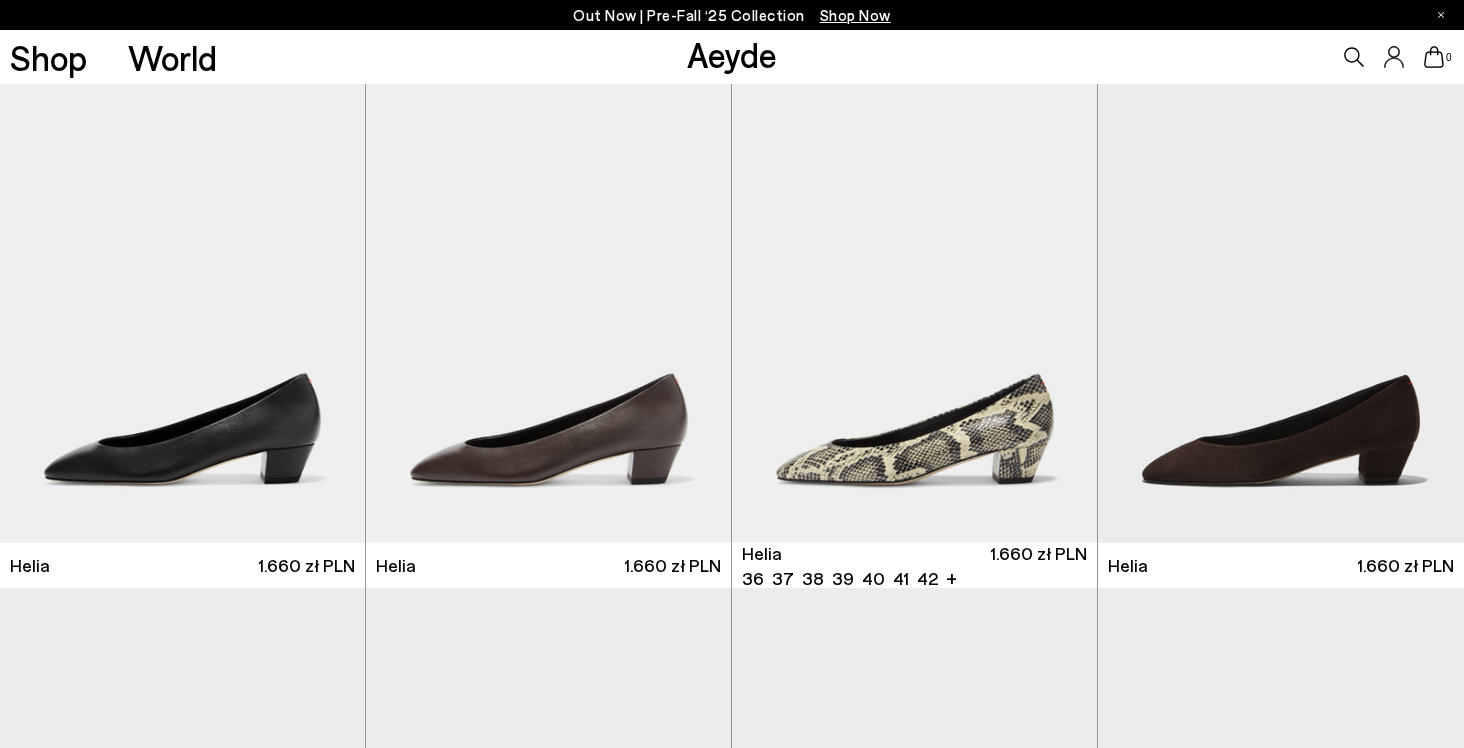 scroll, scrollTop: 0, scrollLeft: 0, axis: both 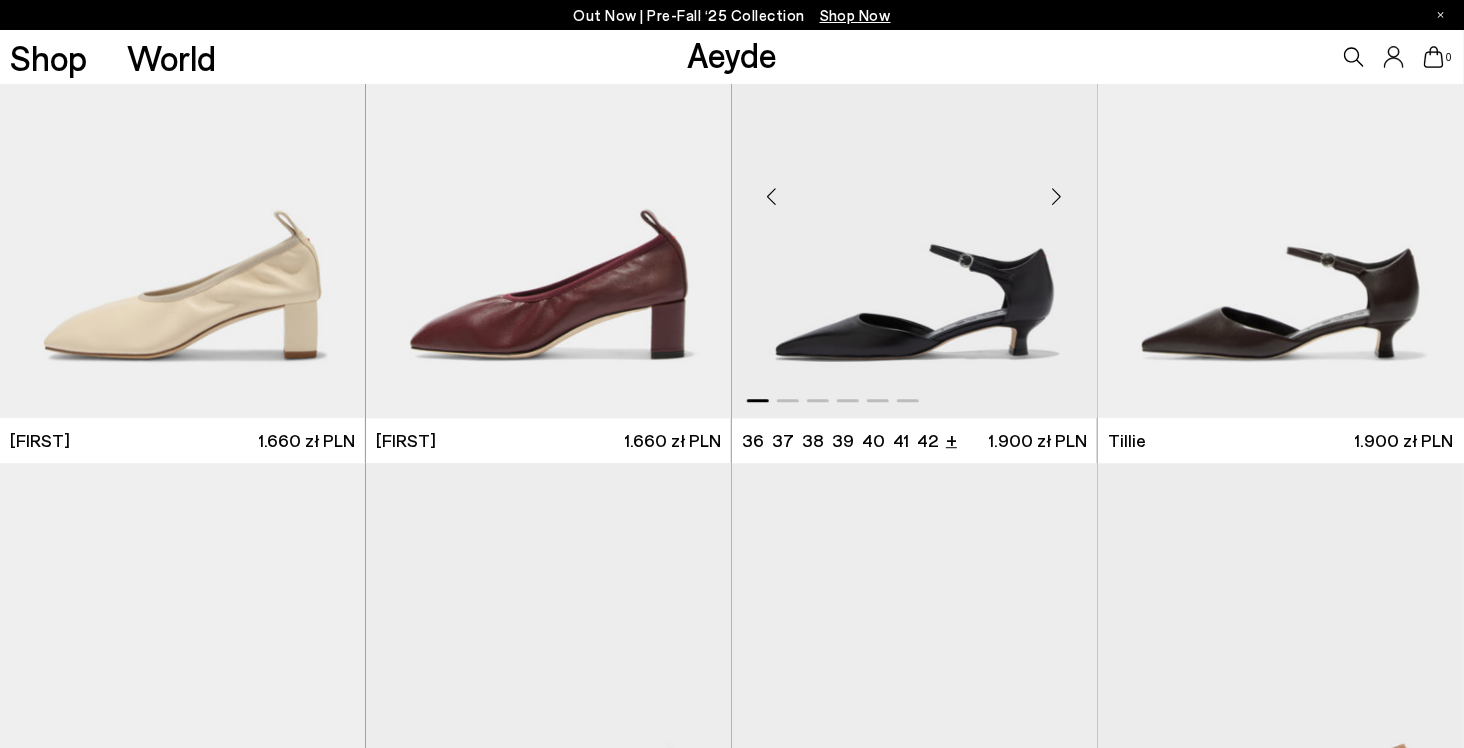 click on "+" at bounding box center [951, 439] 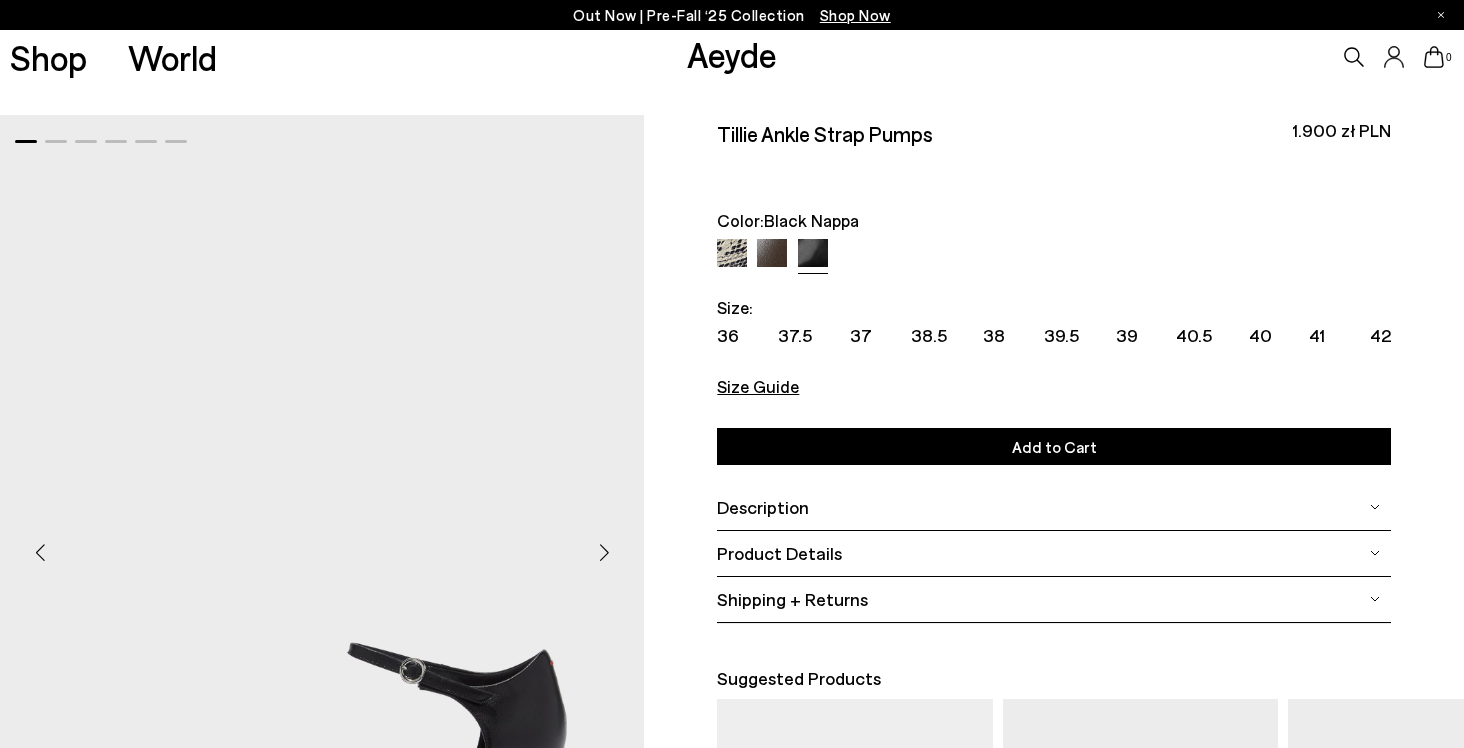 scroll, scrollTop: 0, scrollLeft: 0, axis: both 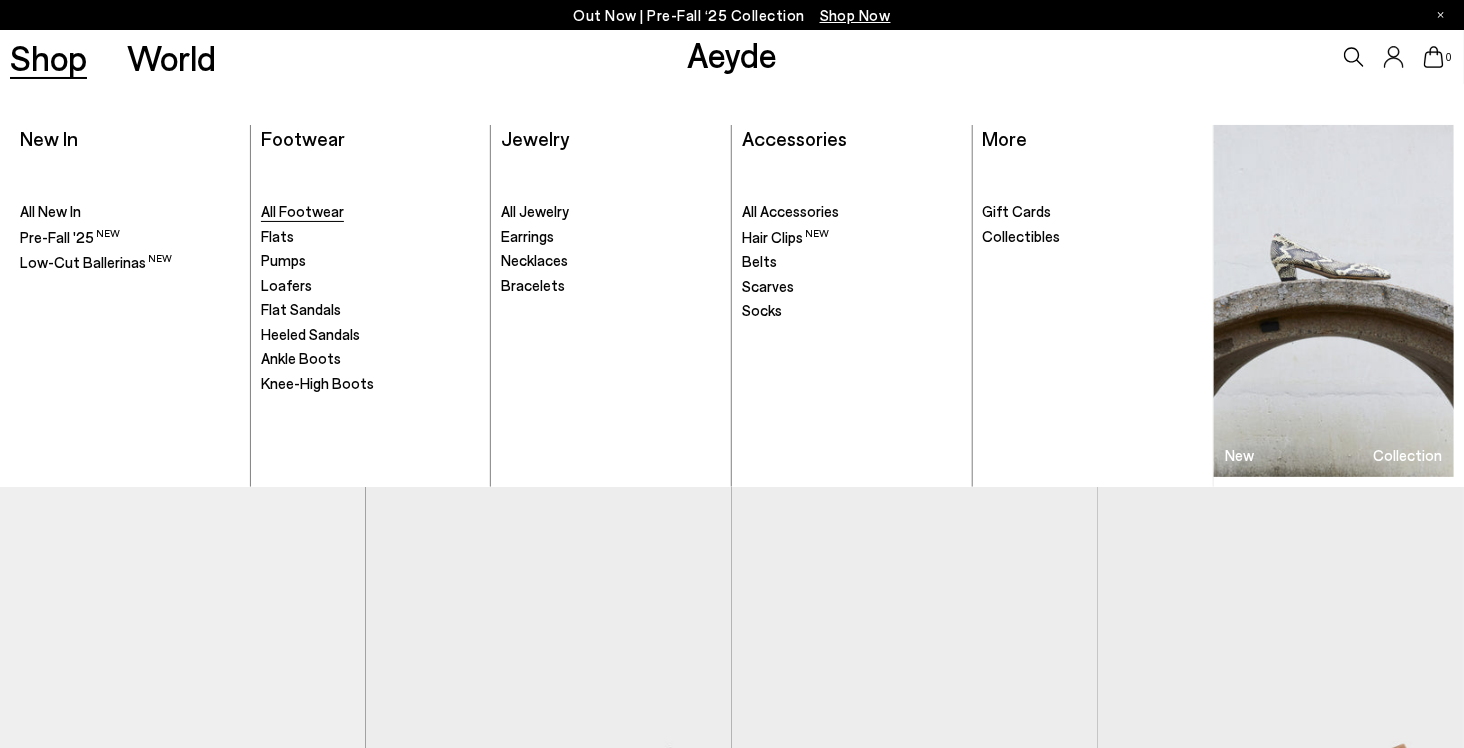 click on "All Footwear" at bounding box center [302, 211] 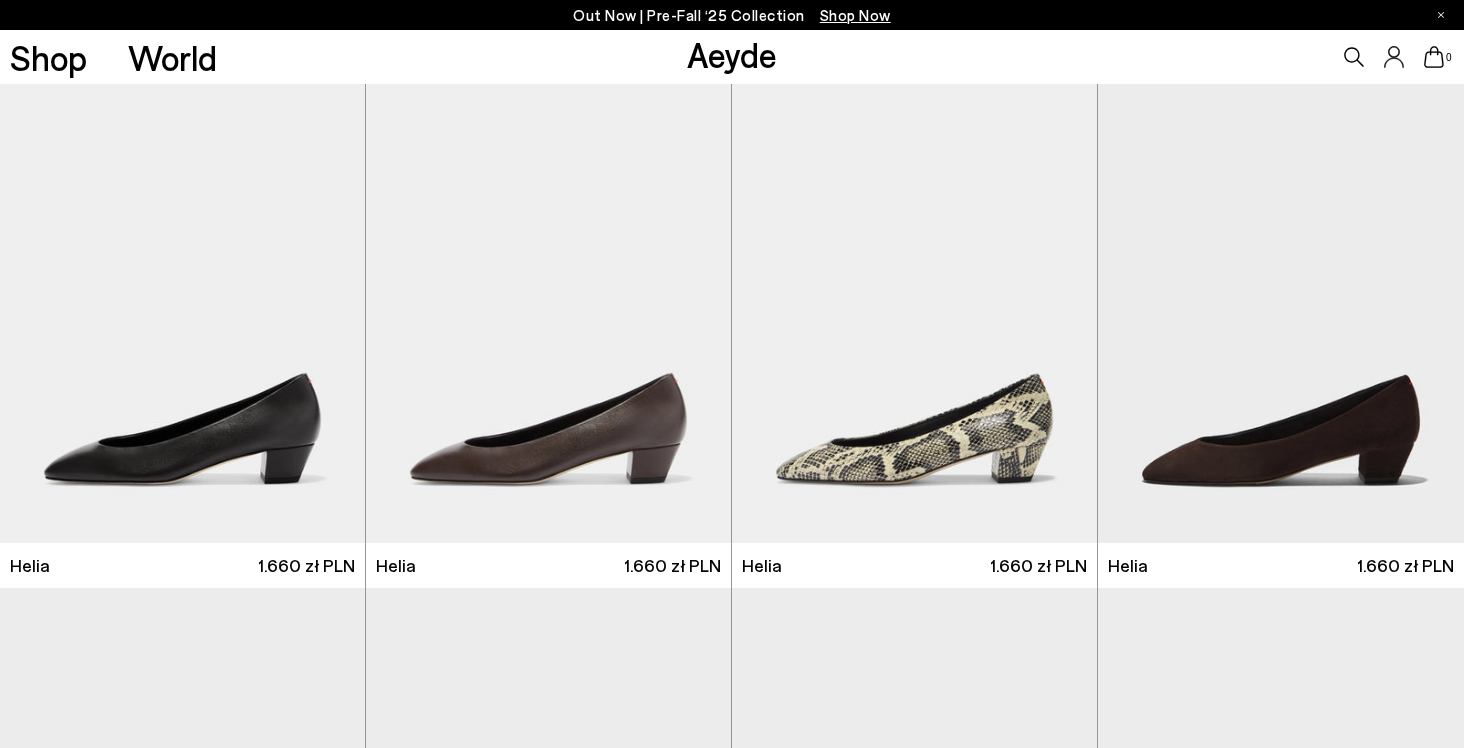 scroll, scrollTop: 0, scrollLeft: 0, axis: both 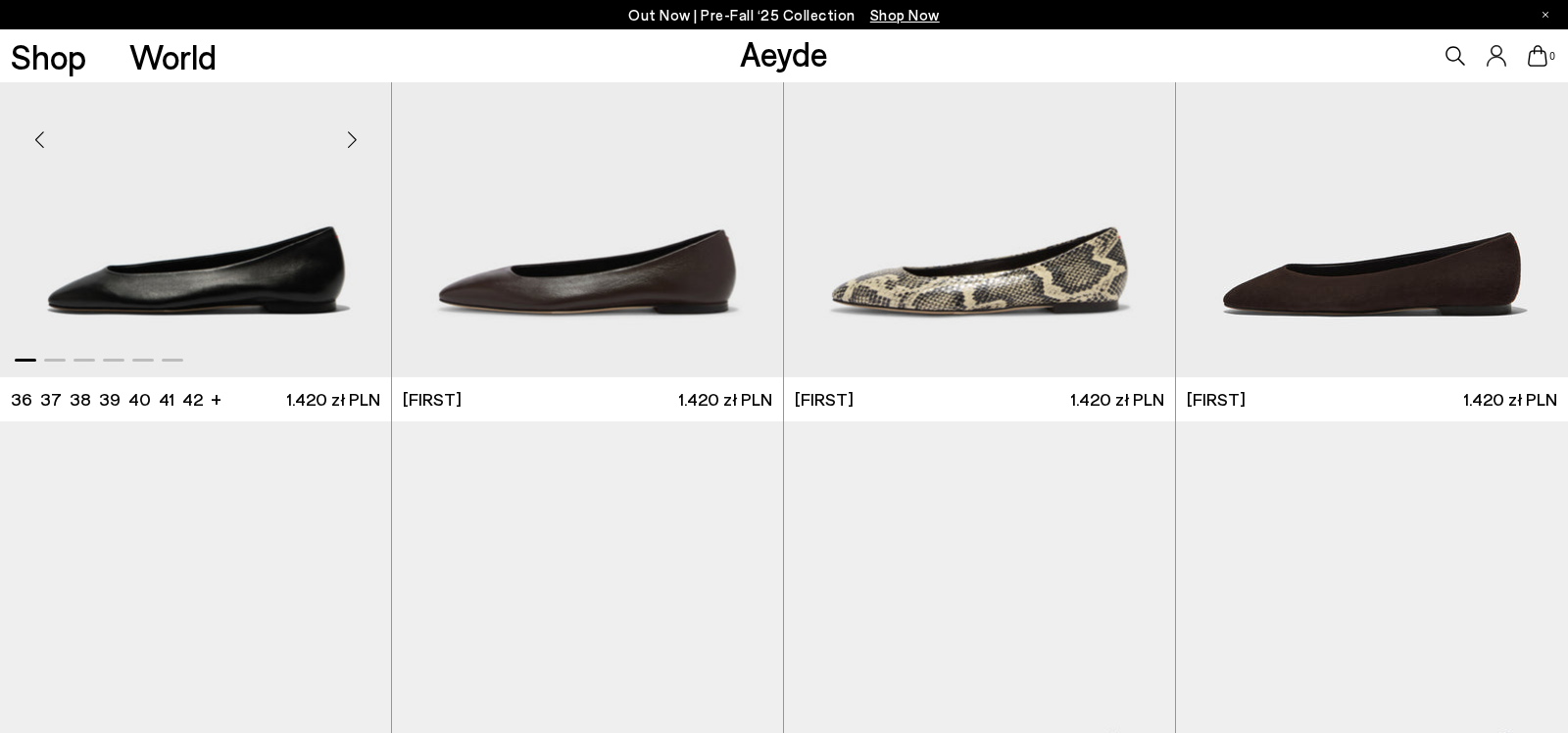 click at bounding box center [195, 132] 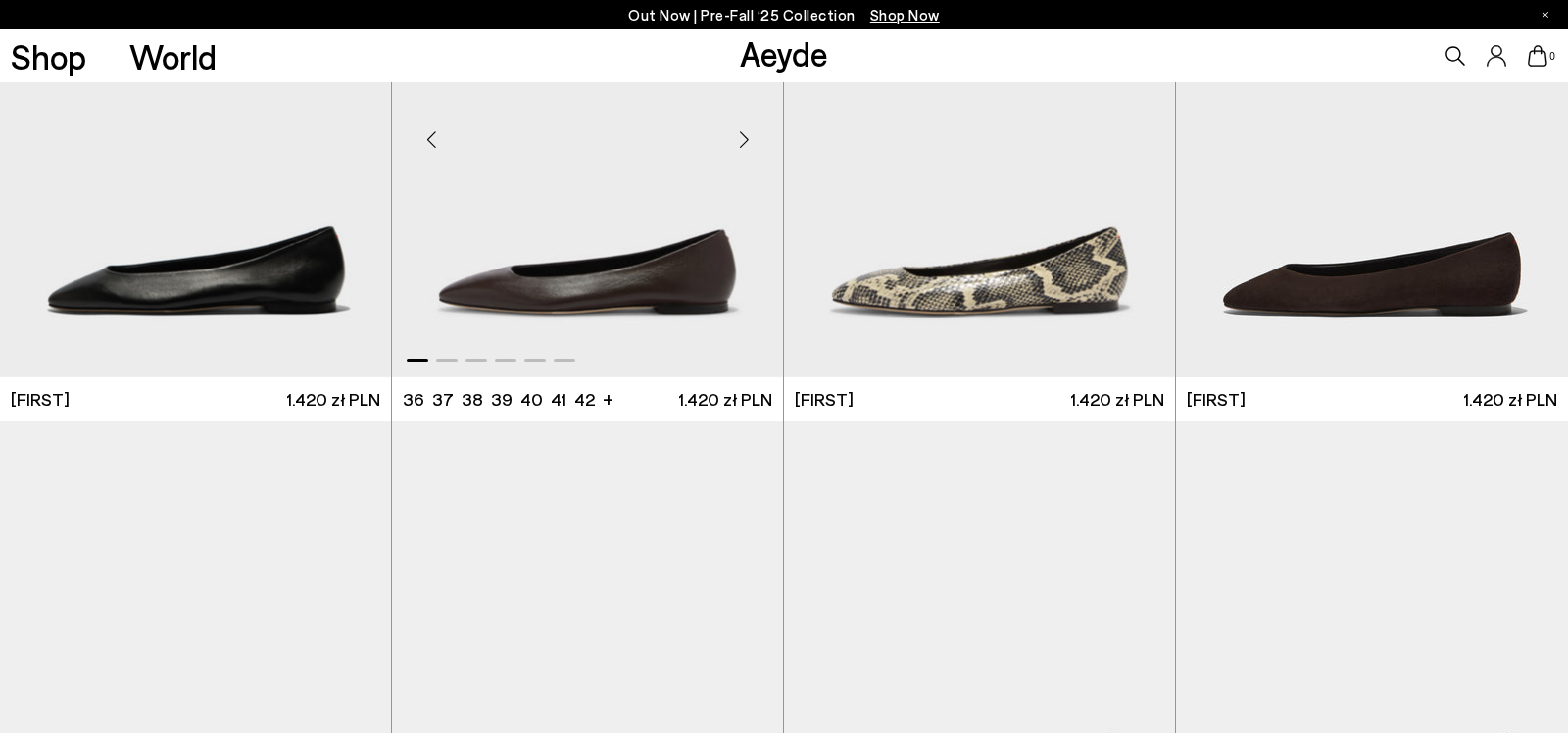 click at bounding box center (587, 132) 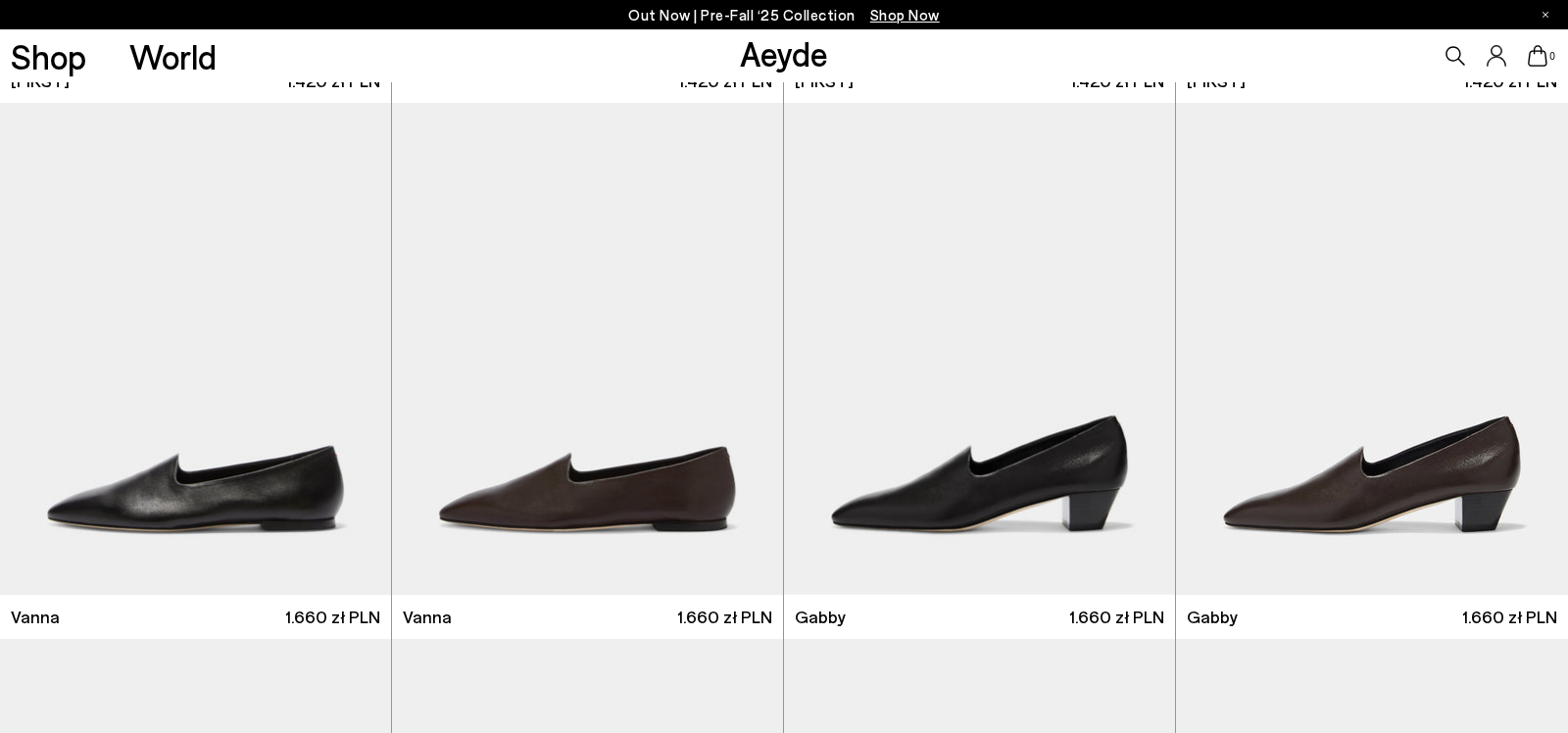 scroll, scrollTop: 1659, scrollLeft: 0, axis: vertical 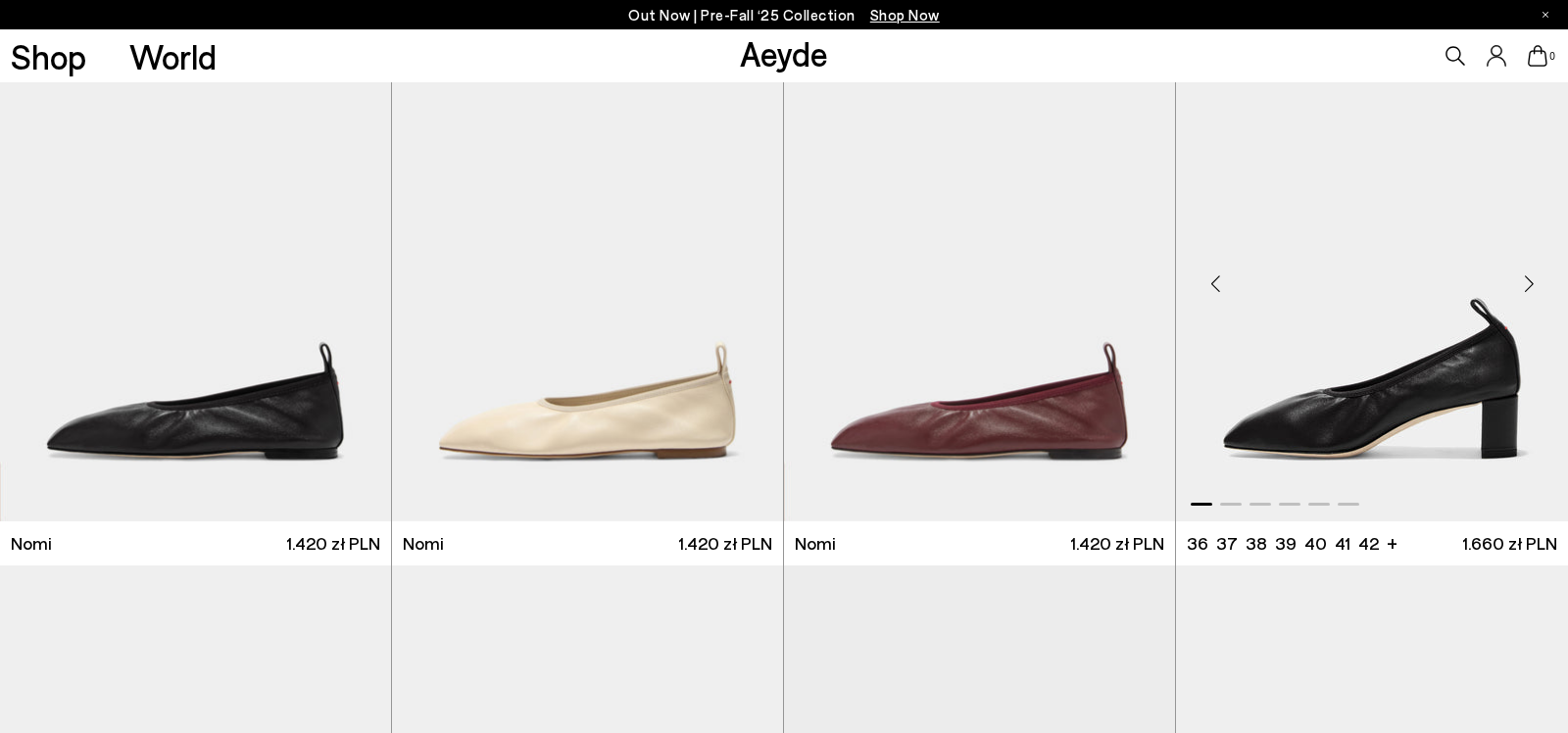 click at bounding box center [1372, 276] 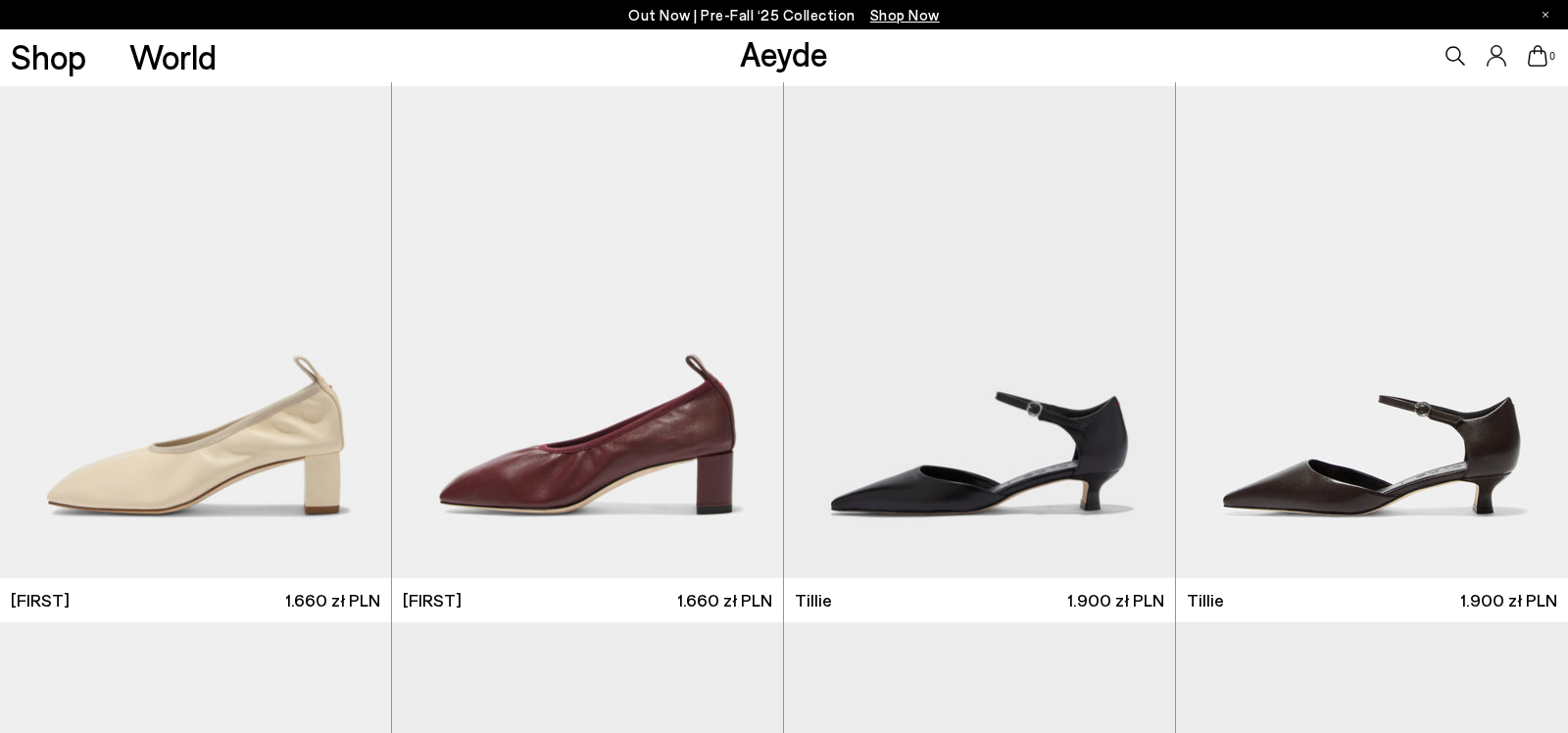 scroll, scrollTop: 2673, scrollLeft: 0, axis: vertical 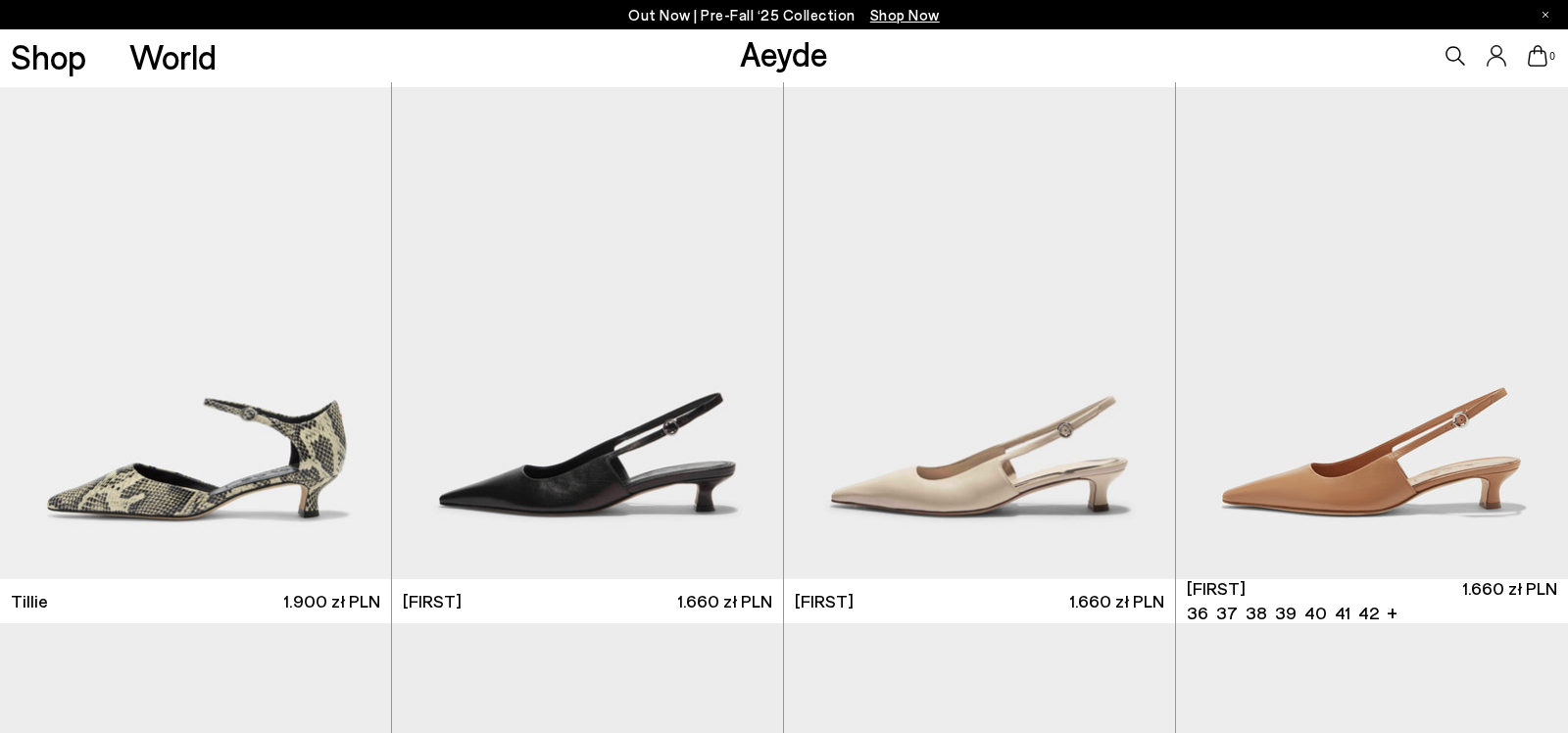 click at bounding box center [1372, 333] 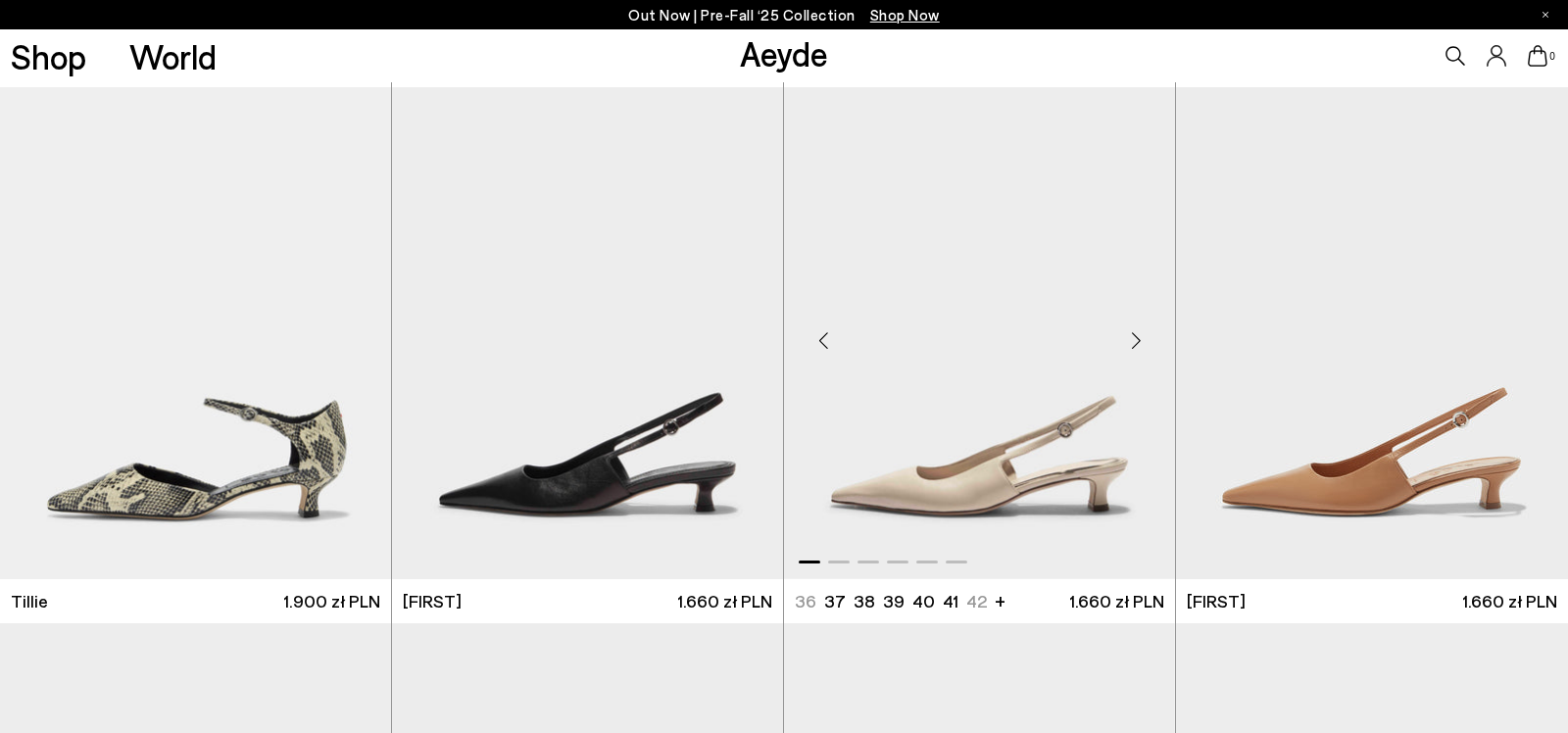 click at bounding box center (979, 333) 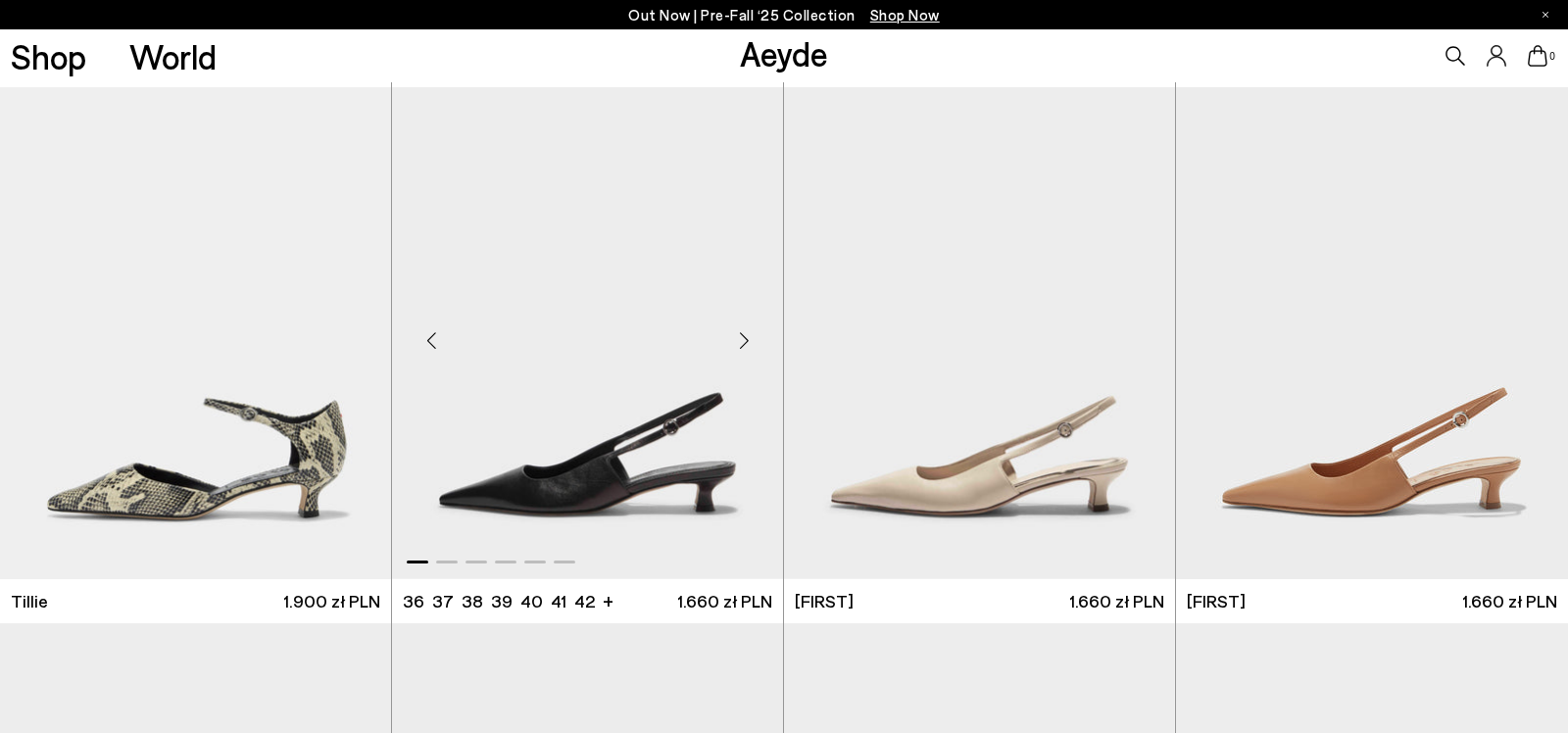 click at bounding box center [587, 333] 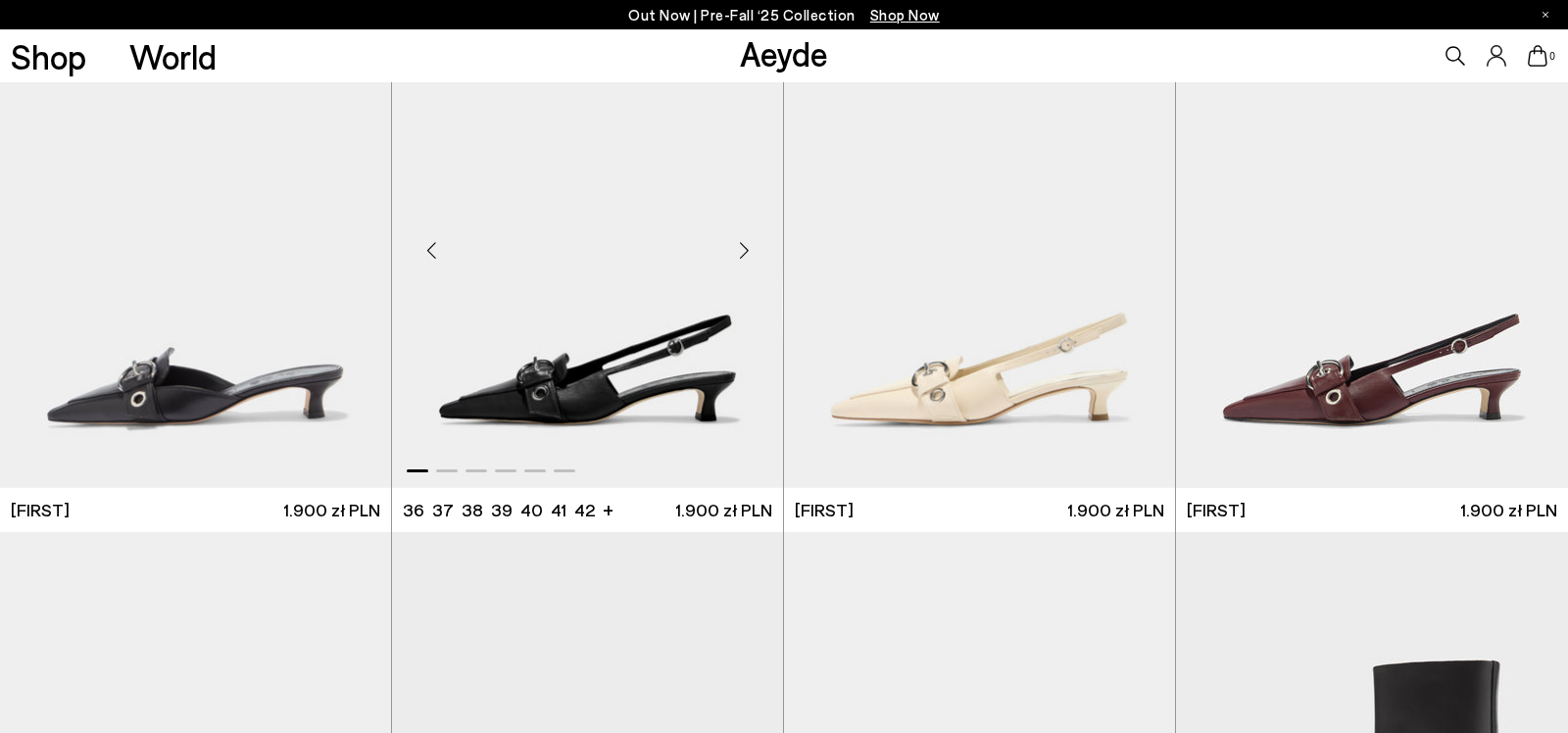 scroll, scrollTop: 7068, scrollLeft: 0, axis: vertical 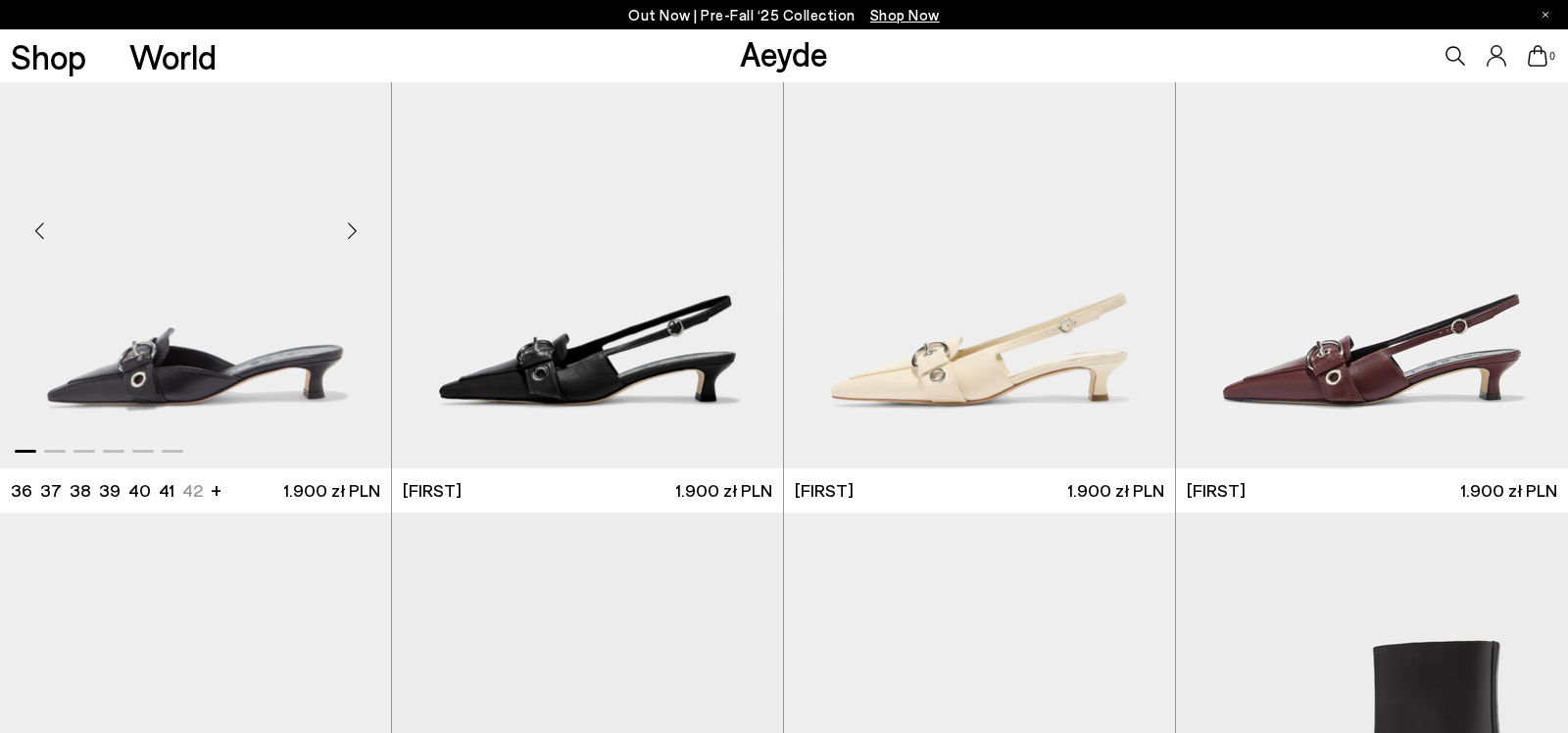 click at bounding box center (195, 222) 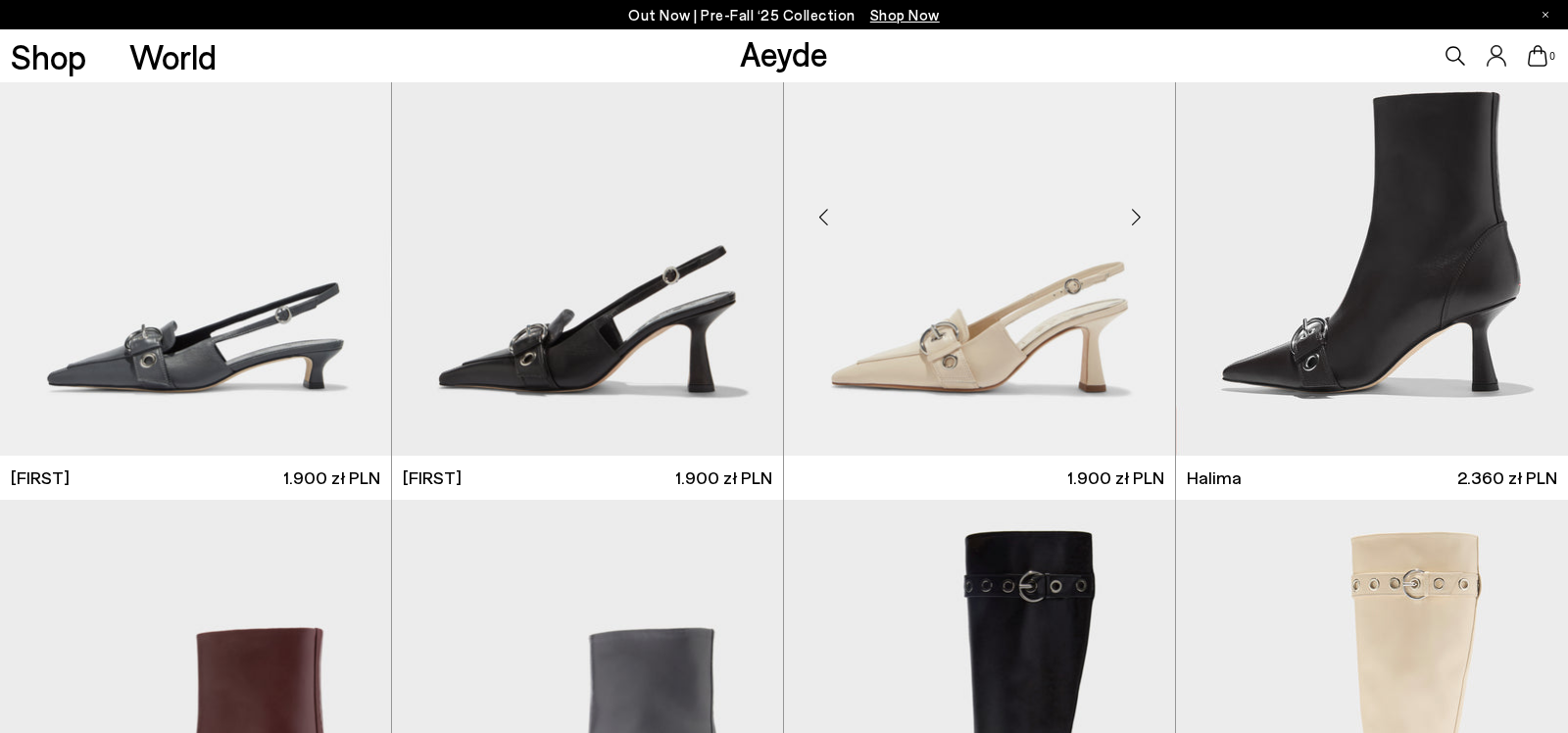 scroll, scrollTop: 7637, scrollLeft: 0, axis: vertical 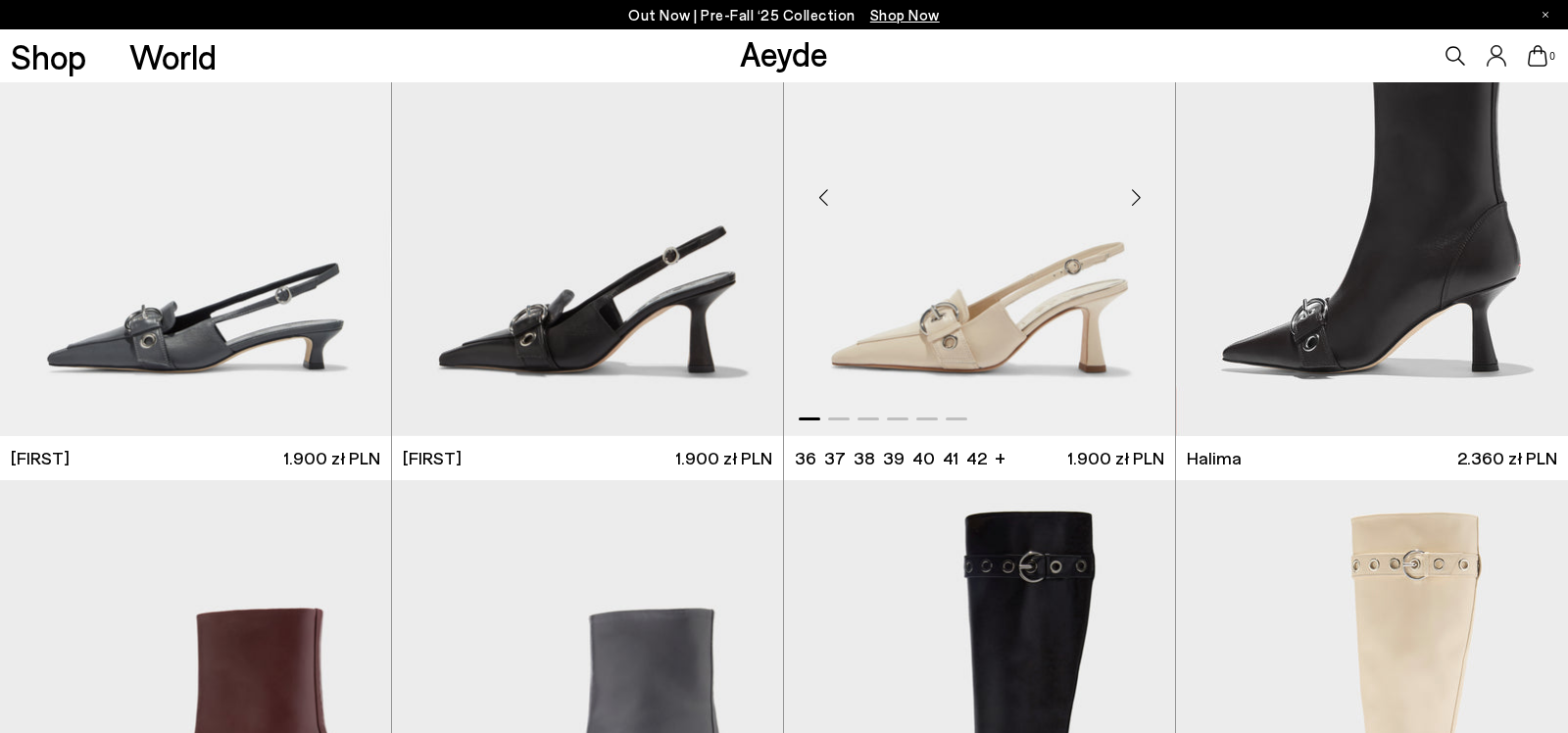 click at bounding box center [979, 190] 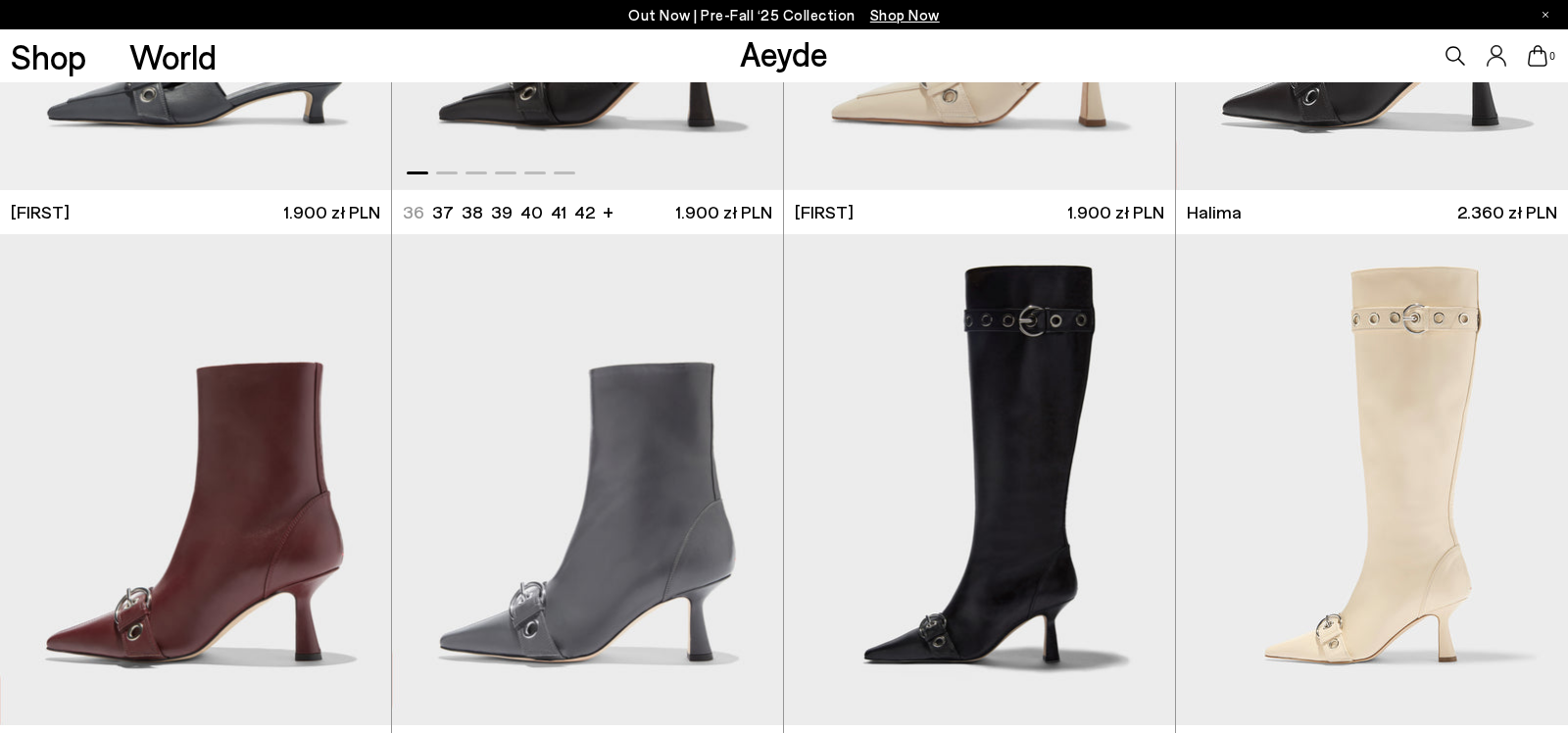 scroll, scrollTop: 7901, scrollLeft: 0, axis: vertical 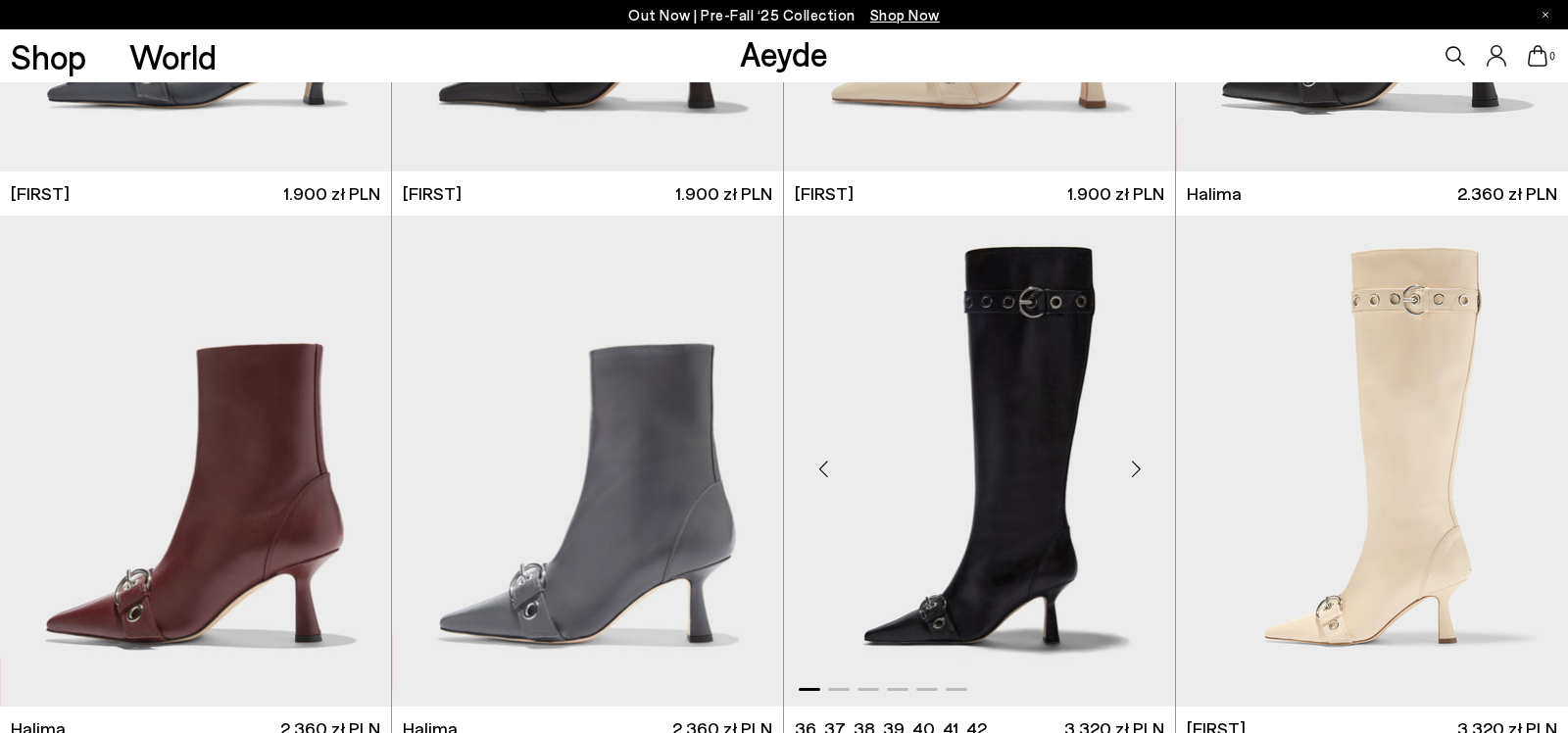 click at bounding box center (979, 462) 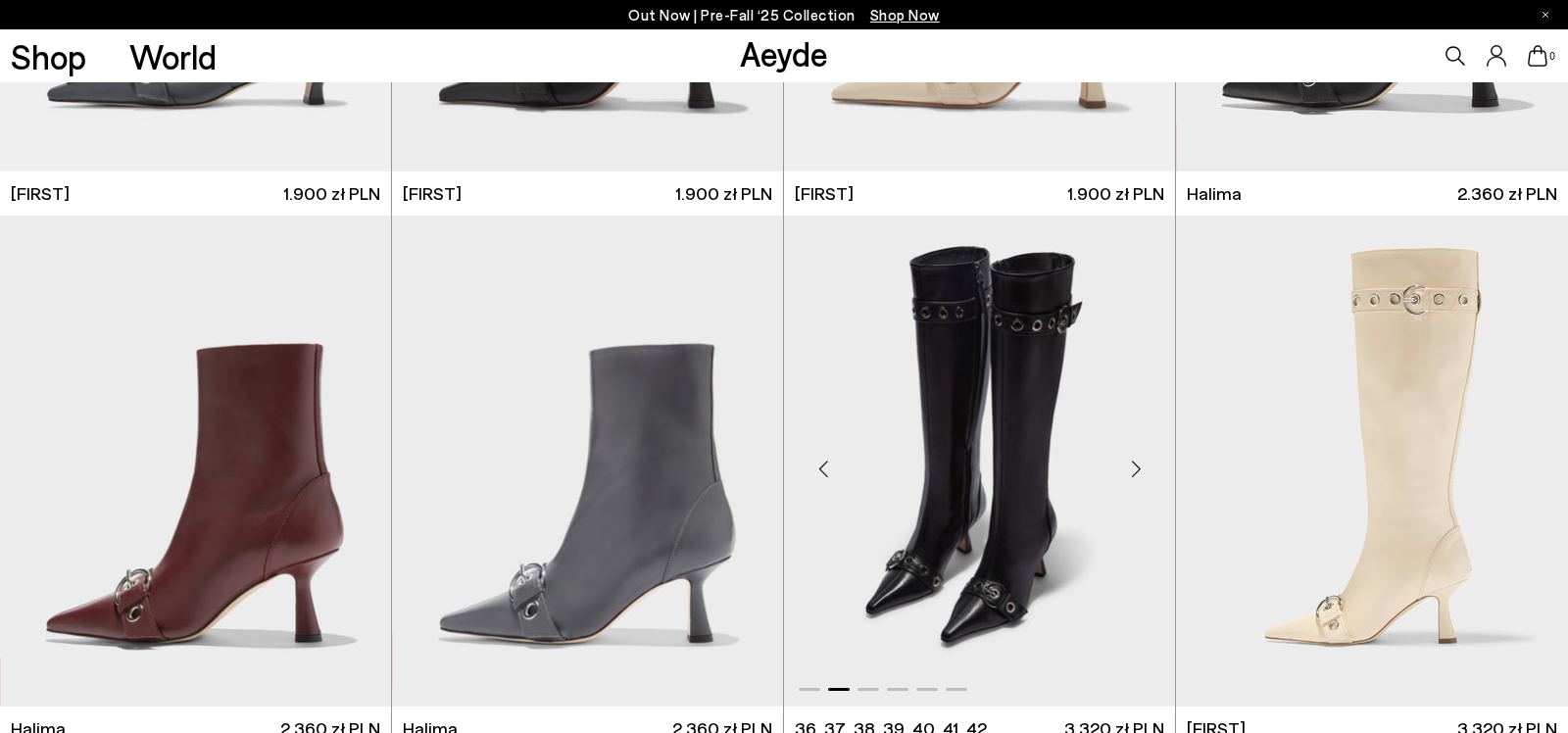 click at bounding box center [979, 462] 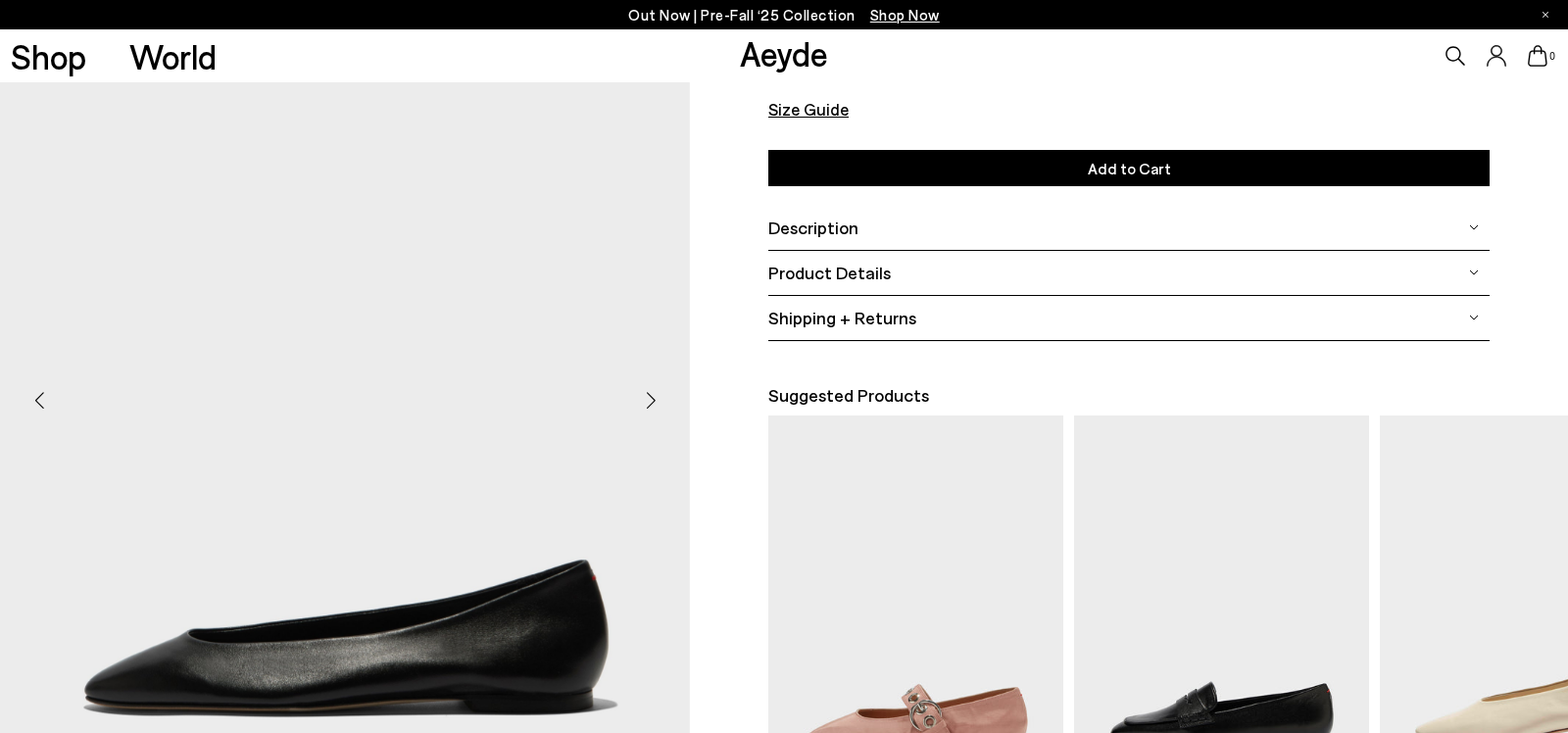 scroll, scrollTop: 349, scrollLeft: 0, axis: vertical 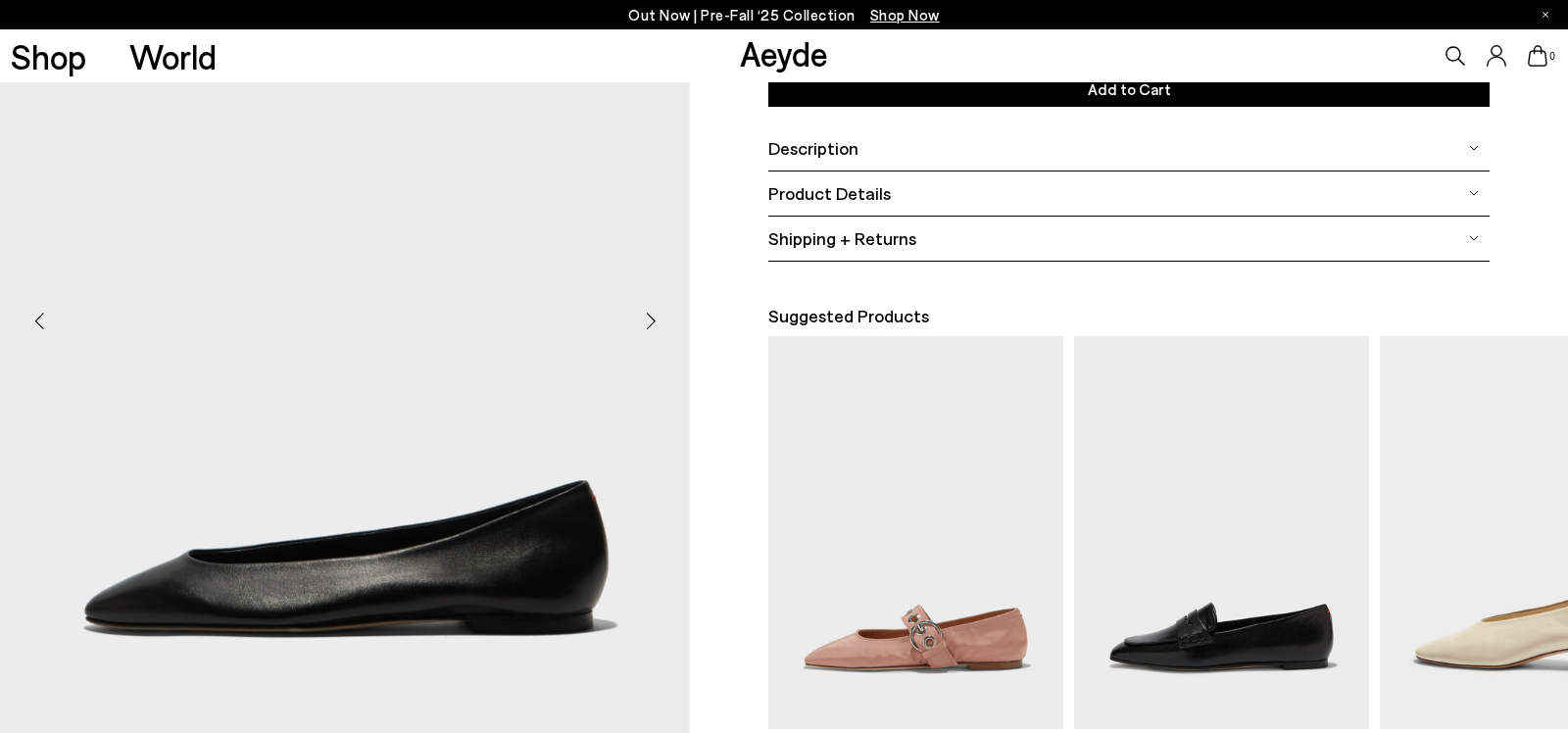 click at bounding box center [651, 320] 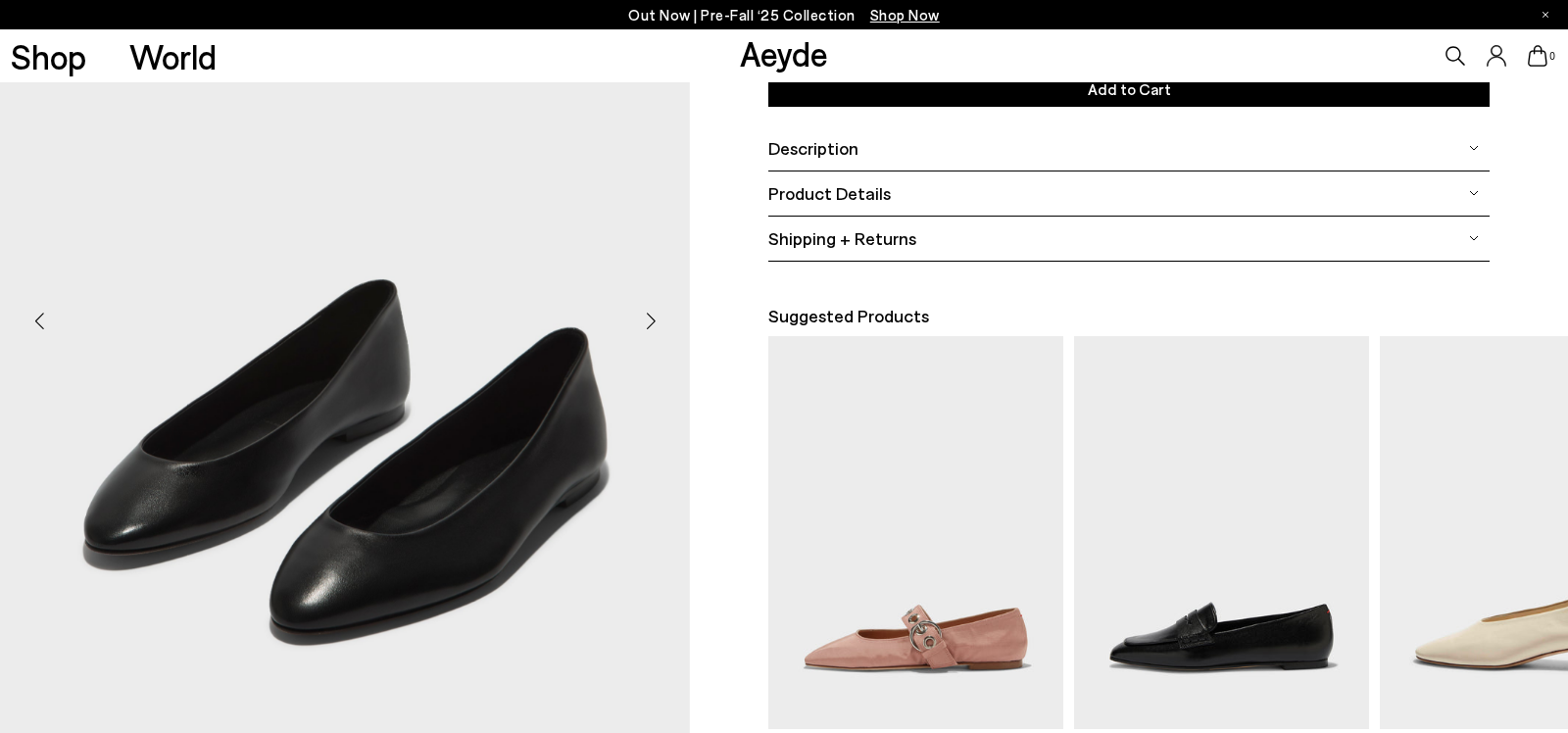 click at bounding box center [651, 320] 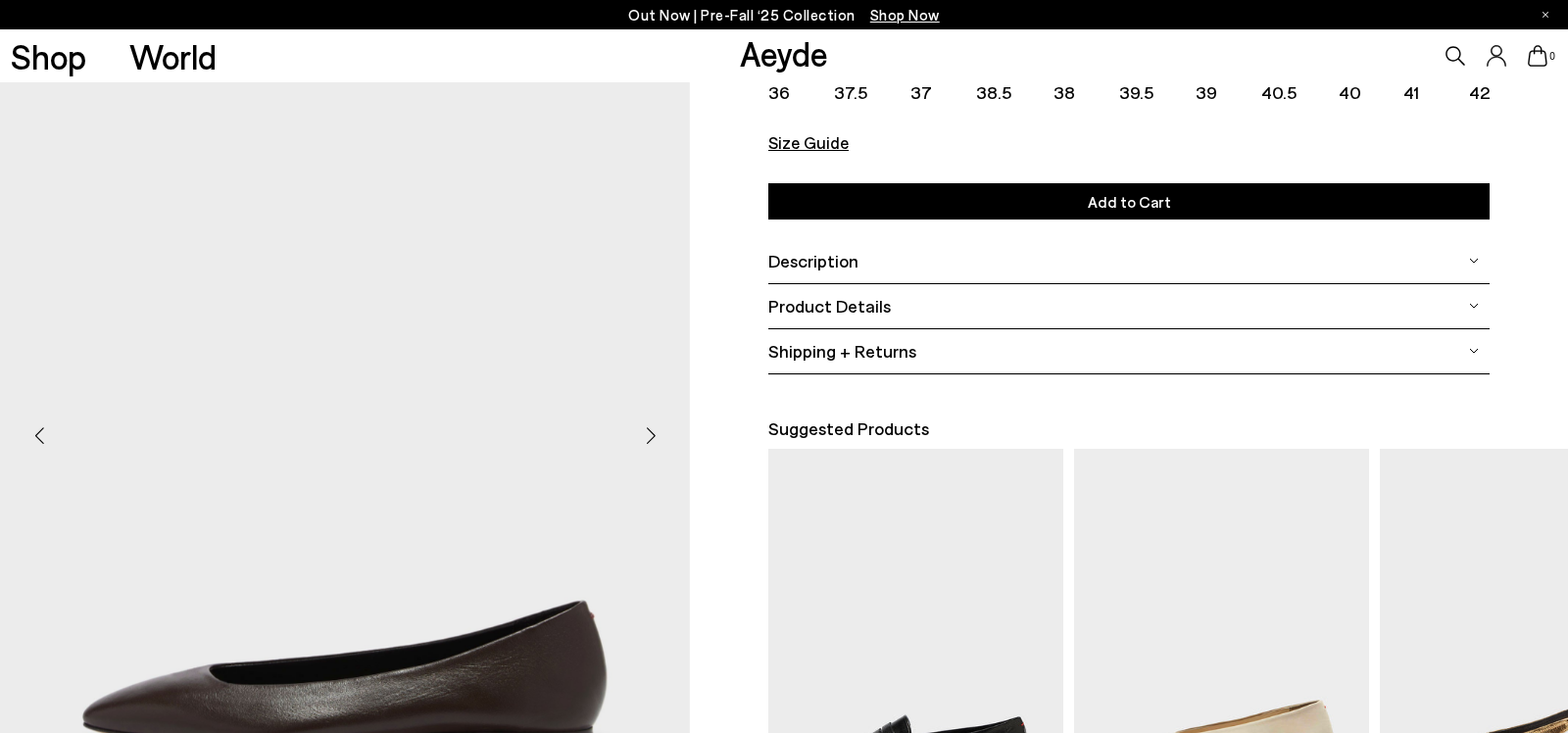 scroll, scrollTop: 296, scrollLeft: 0, axis: vertical 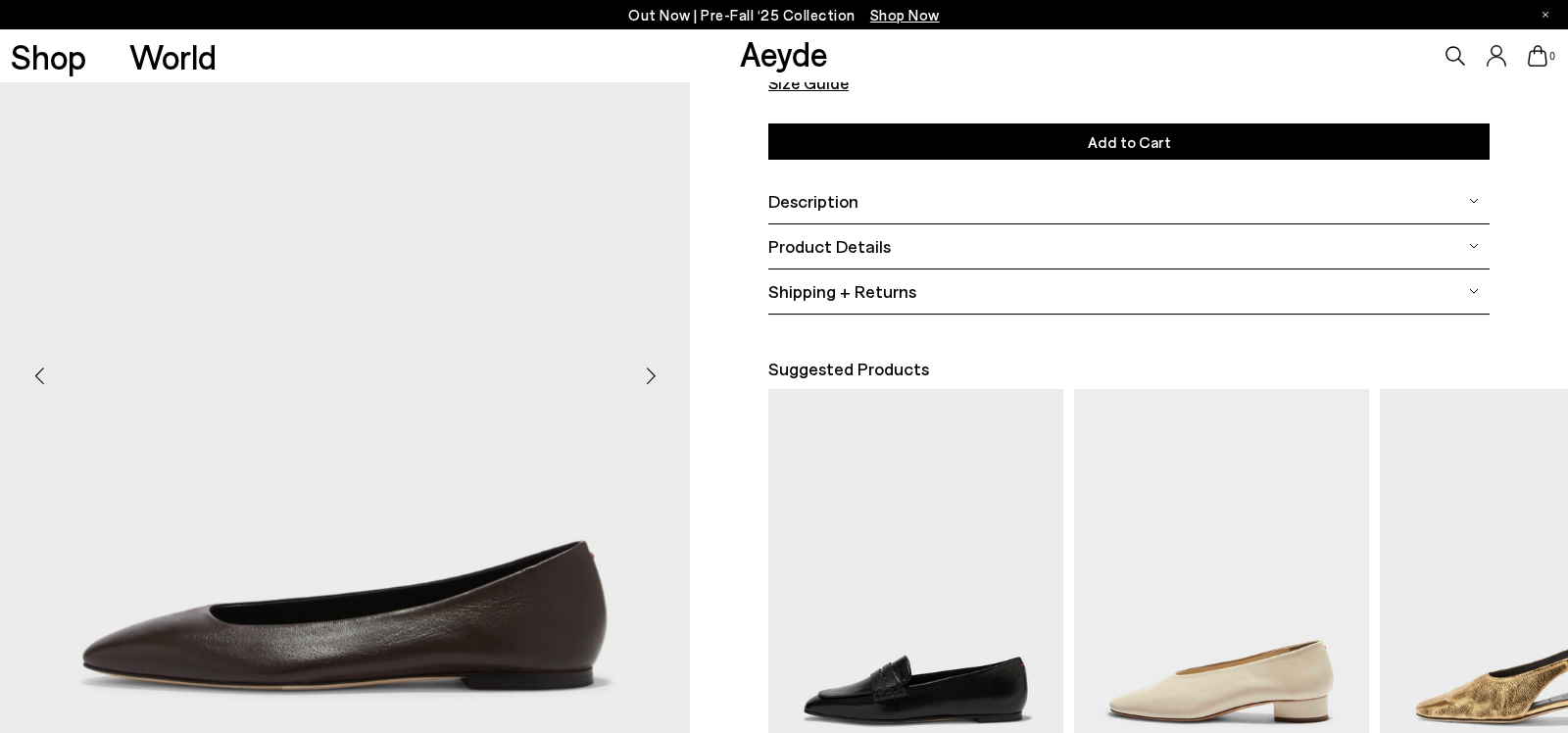 click at bounding box center (345, 367) 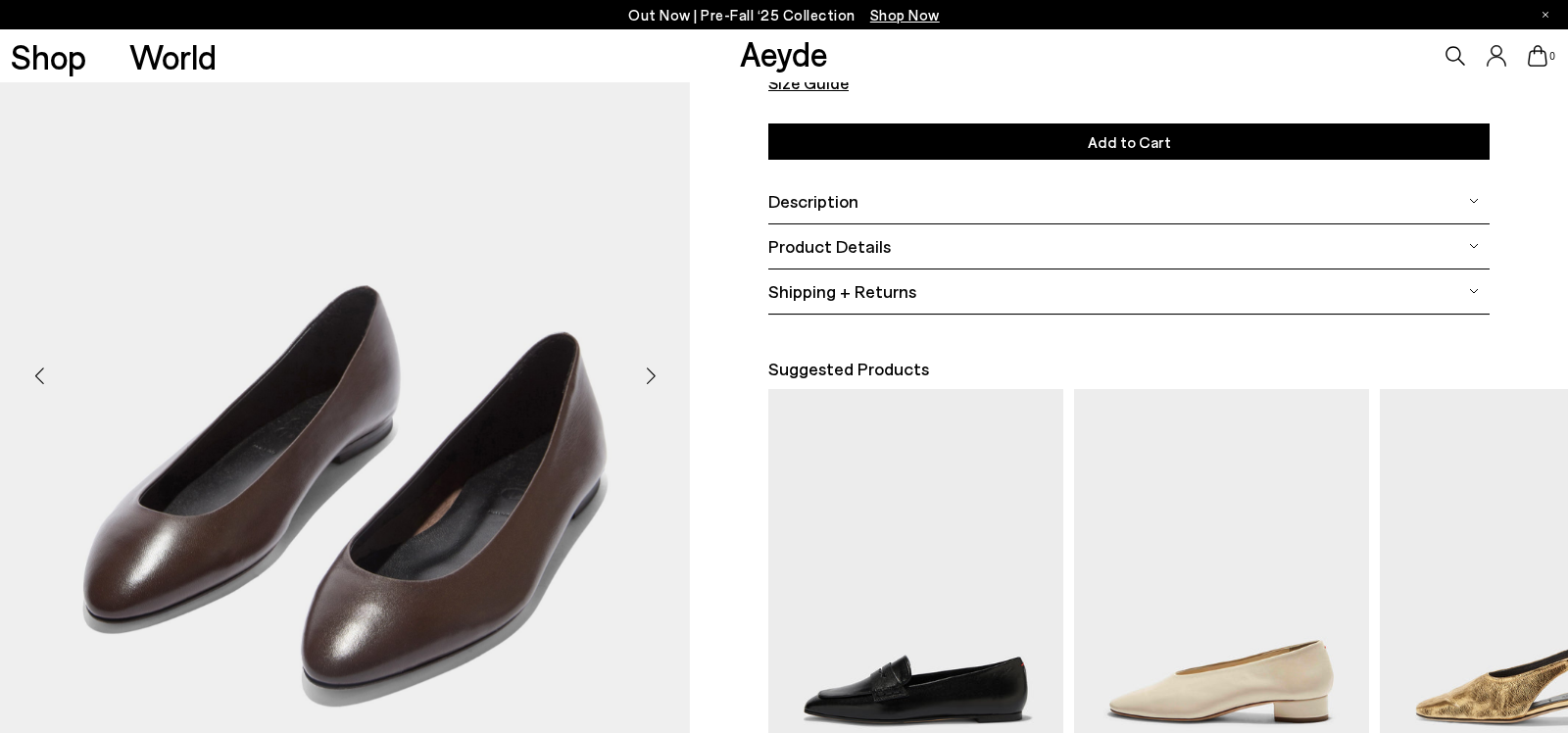 click at bounding box center (651, 376) 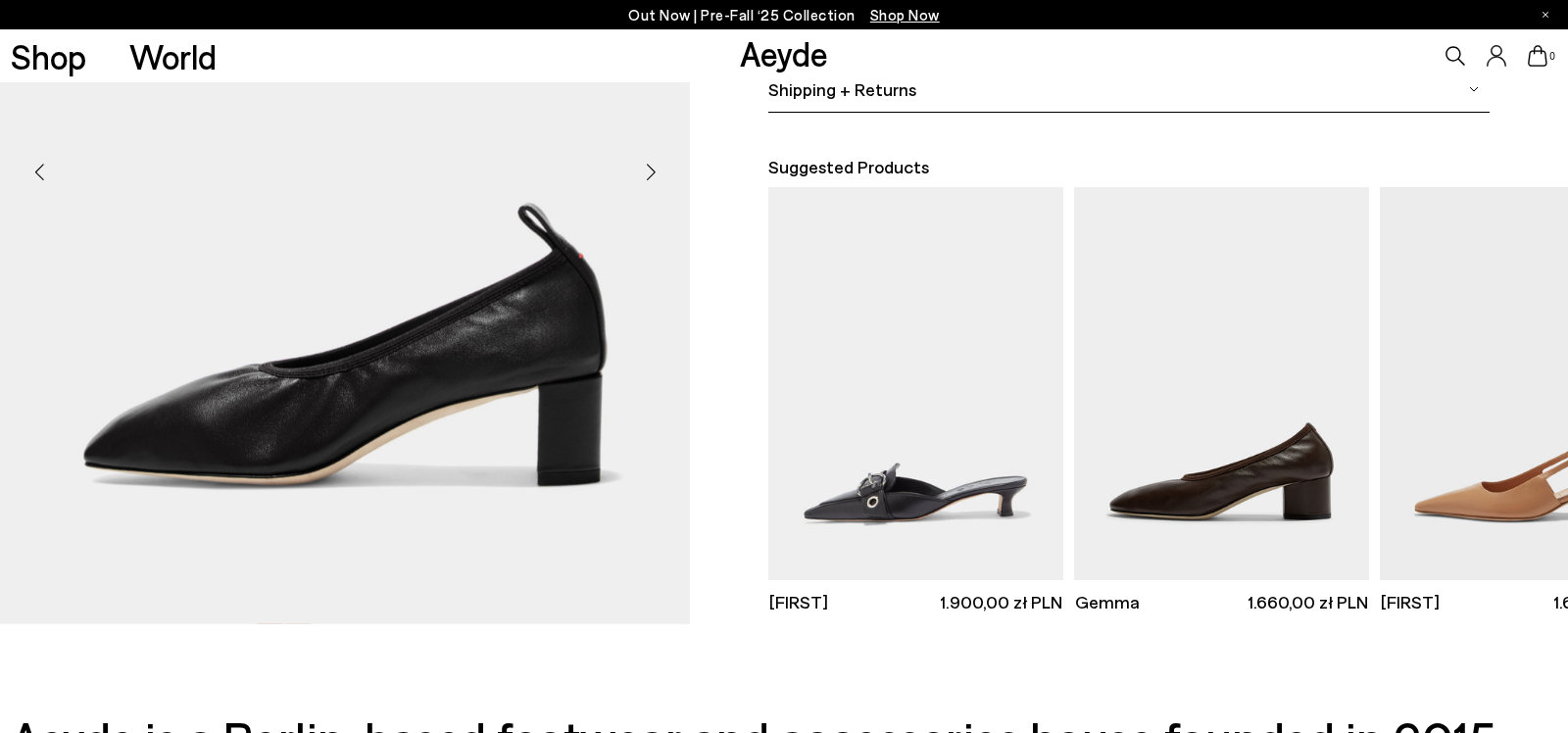 scroll, scrollTop: 501, scrollLeft: 0, axis: vertical 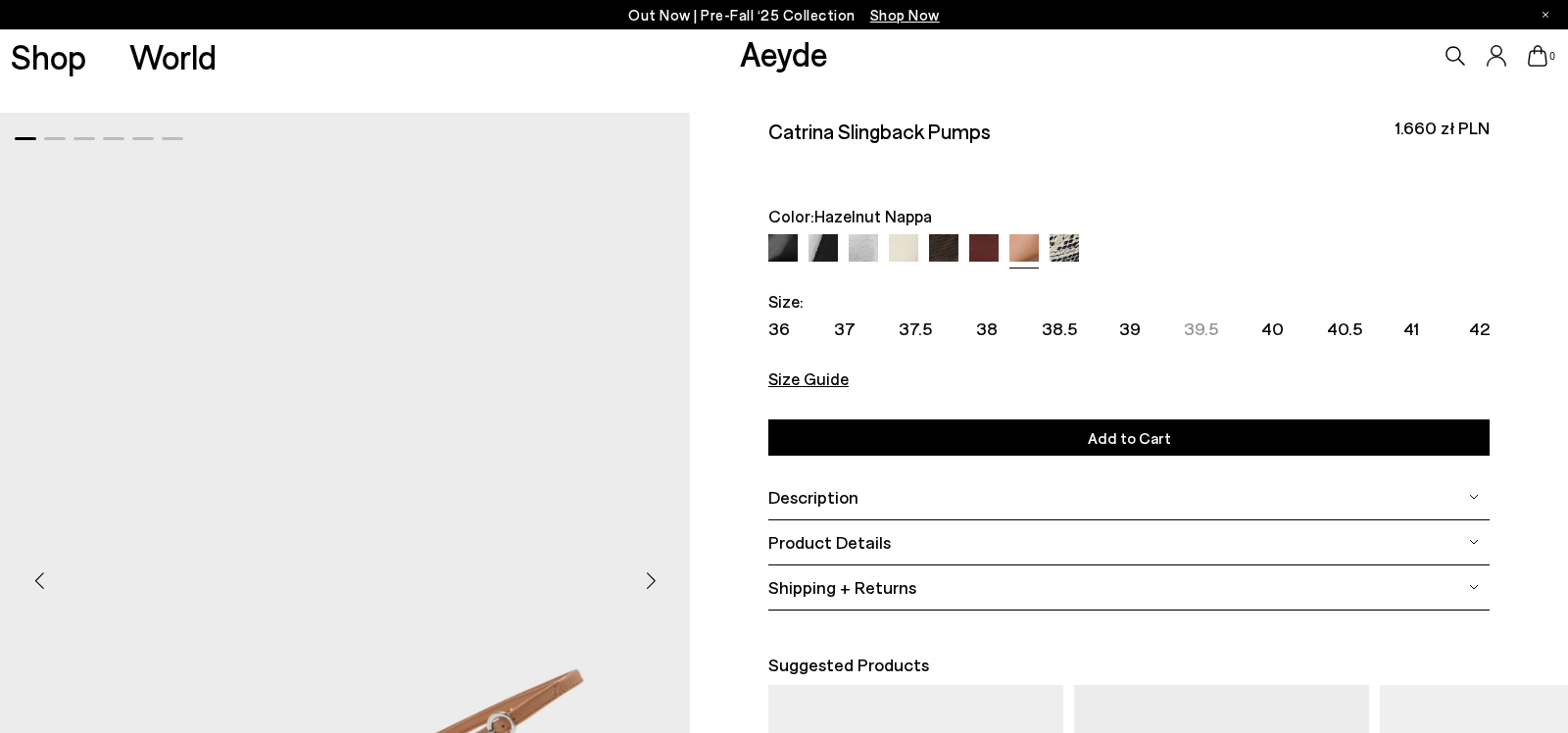 click on "Size Guide" at bounding box center [808, 378] 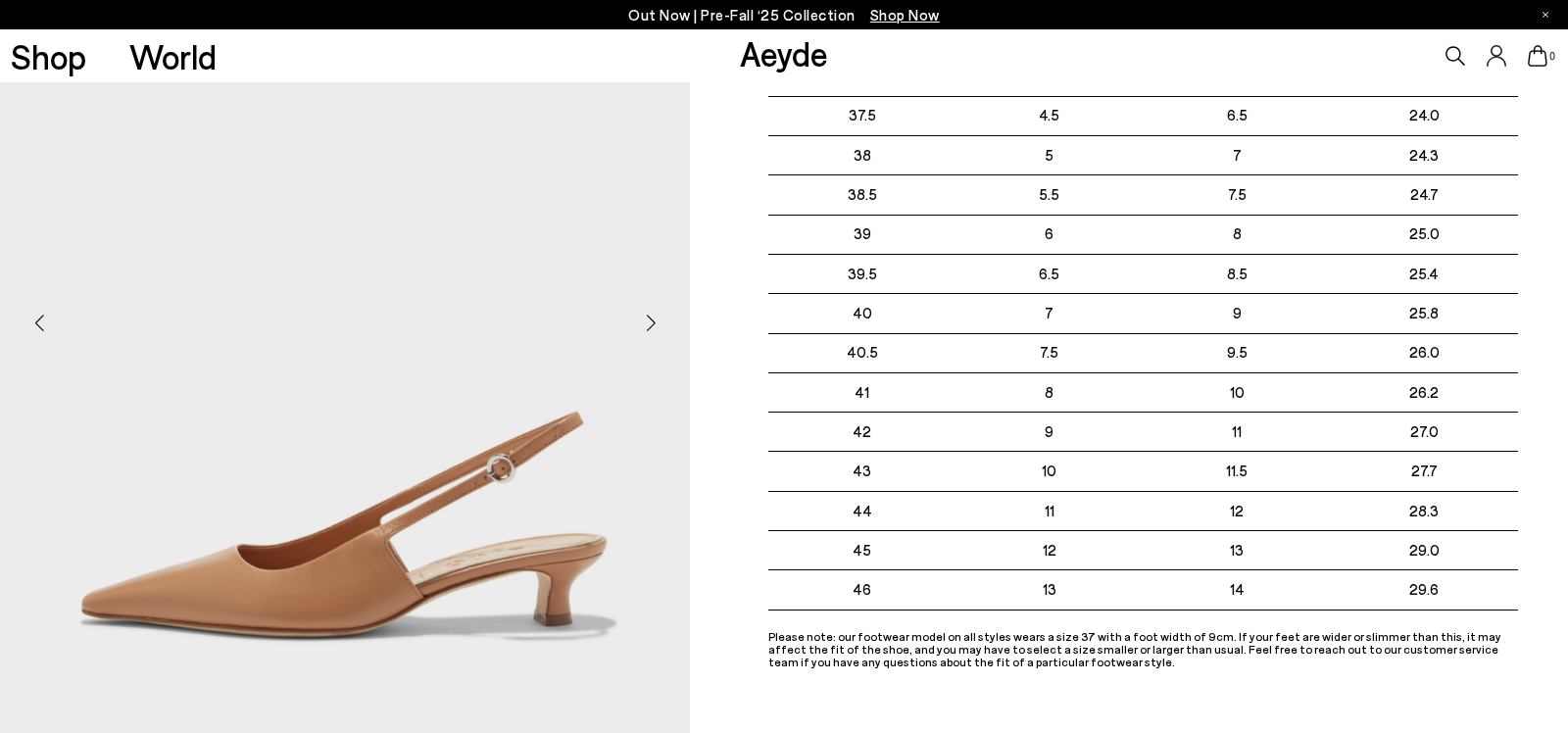 scroll, scrollTop: 237, scrollLeft: 0, axis: vertical 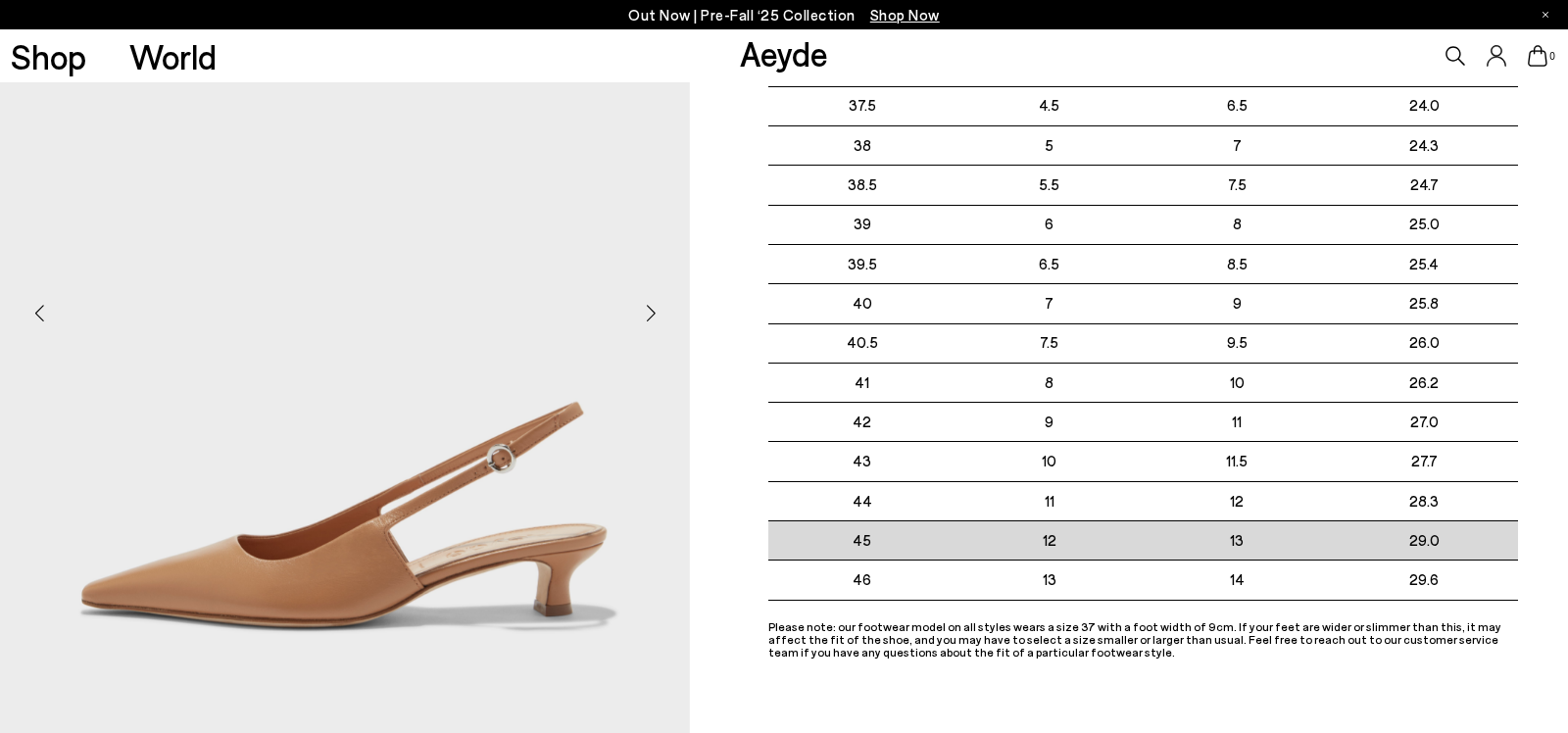 click on "45" at bounding box center [861, 541] 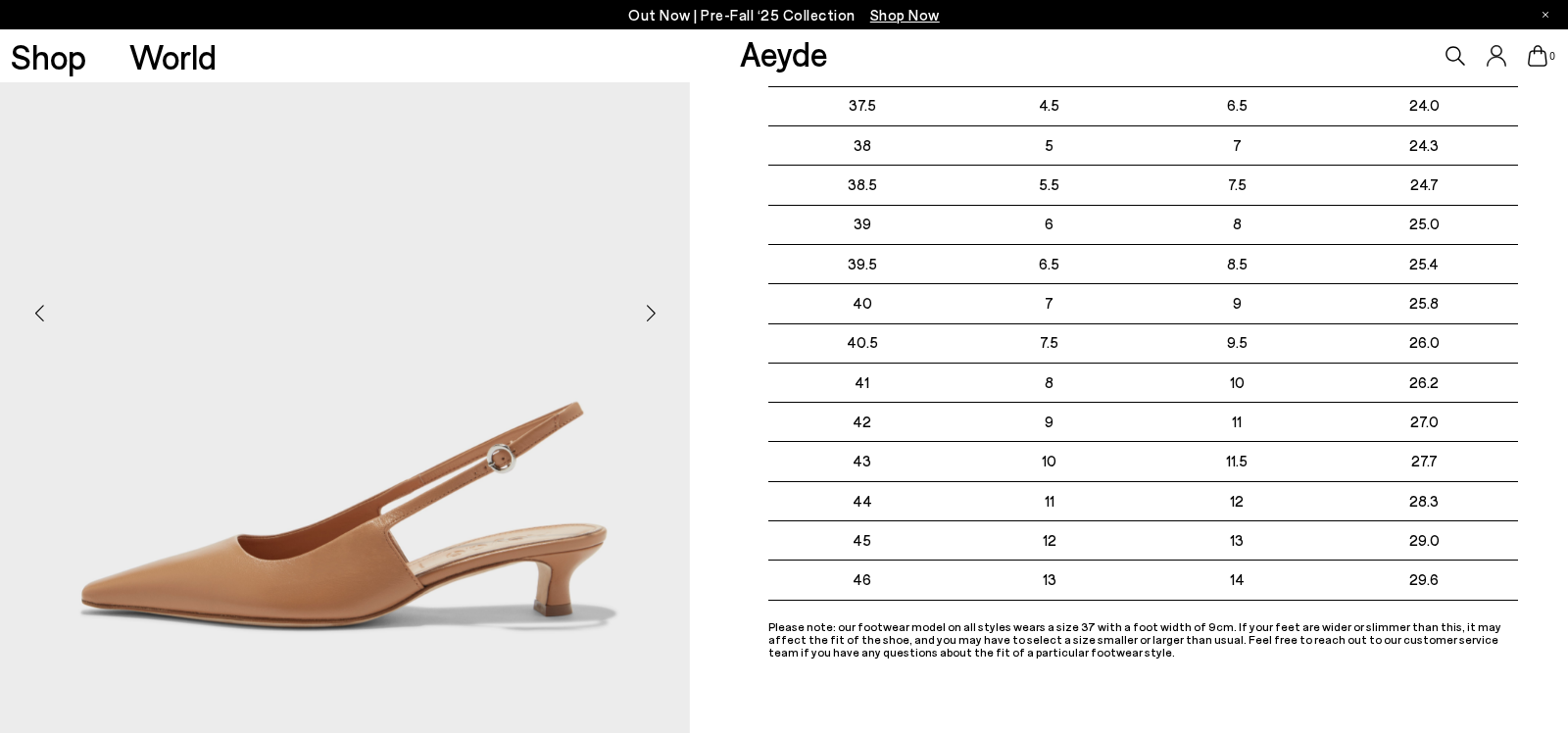 scroll, scrollTop: 0, scrollLeft: 0, axis: both 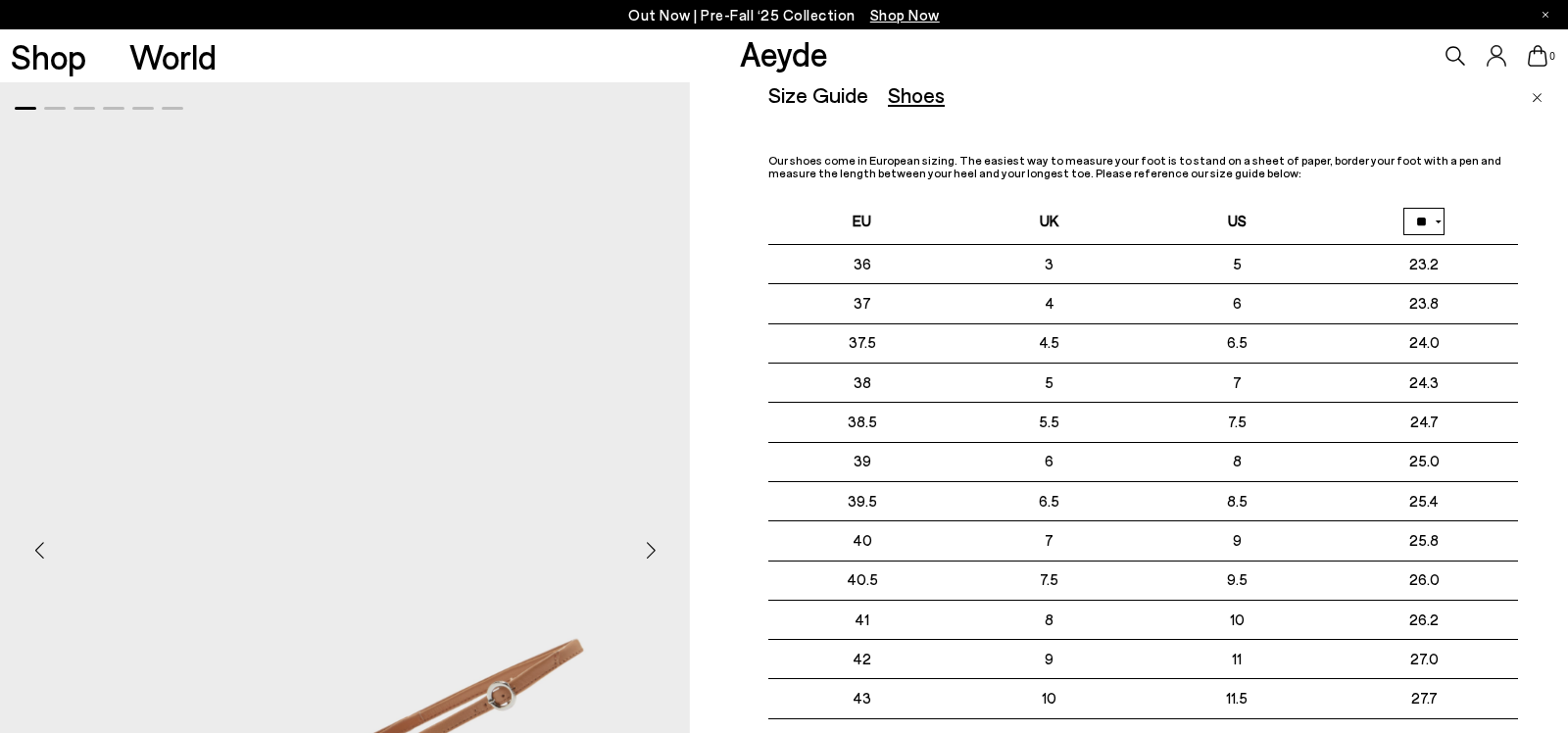 click on "0" at bounding box center [1306, 56] 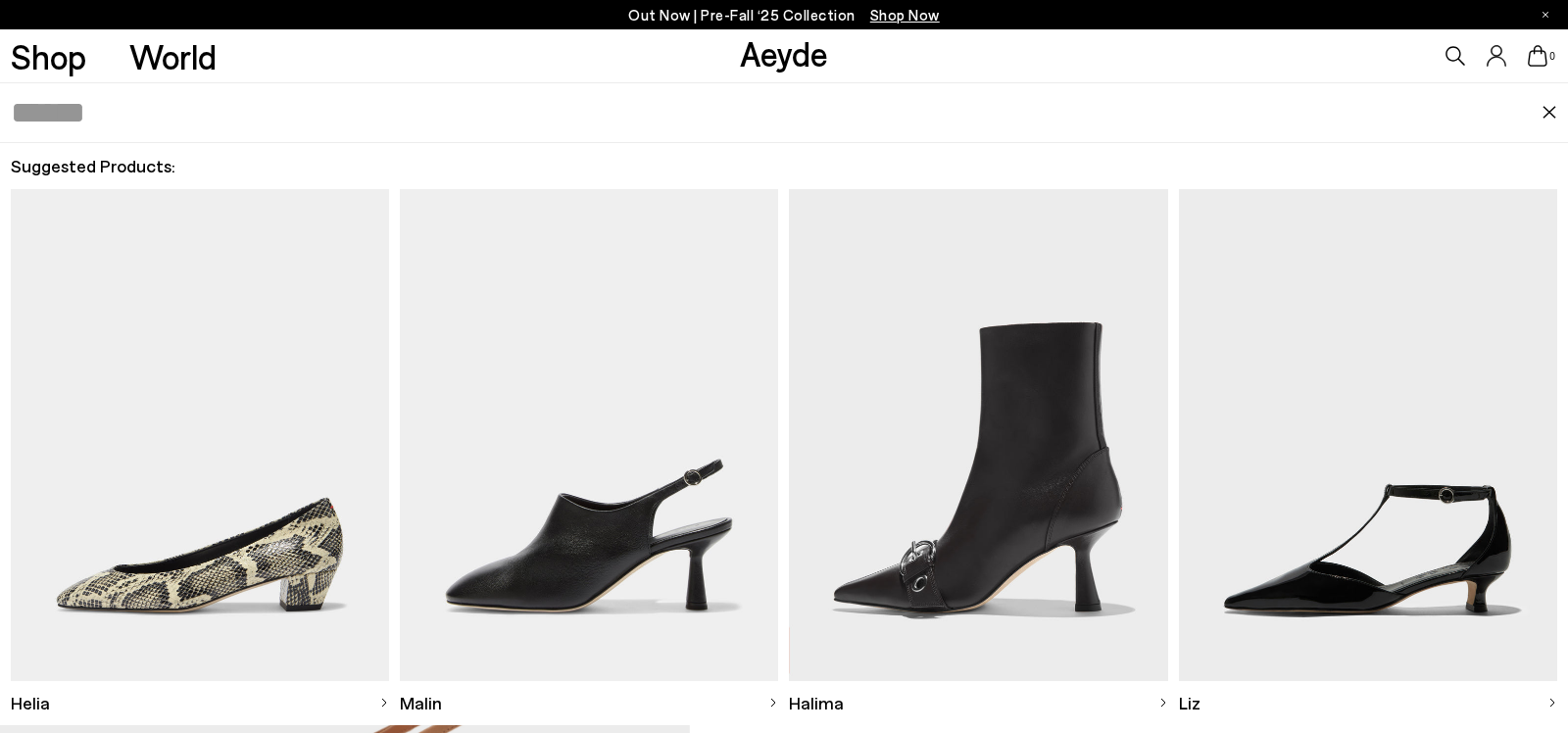 click 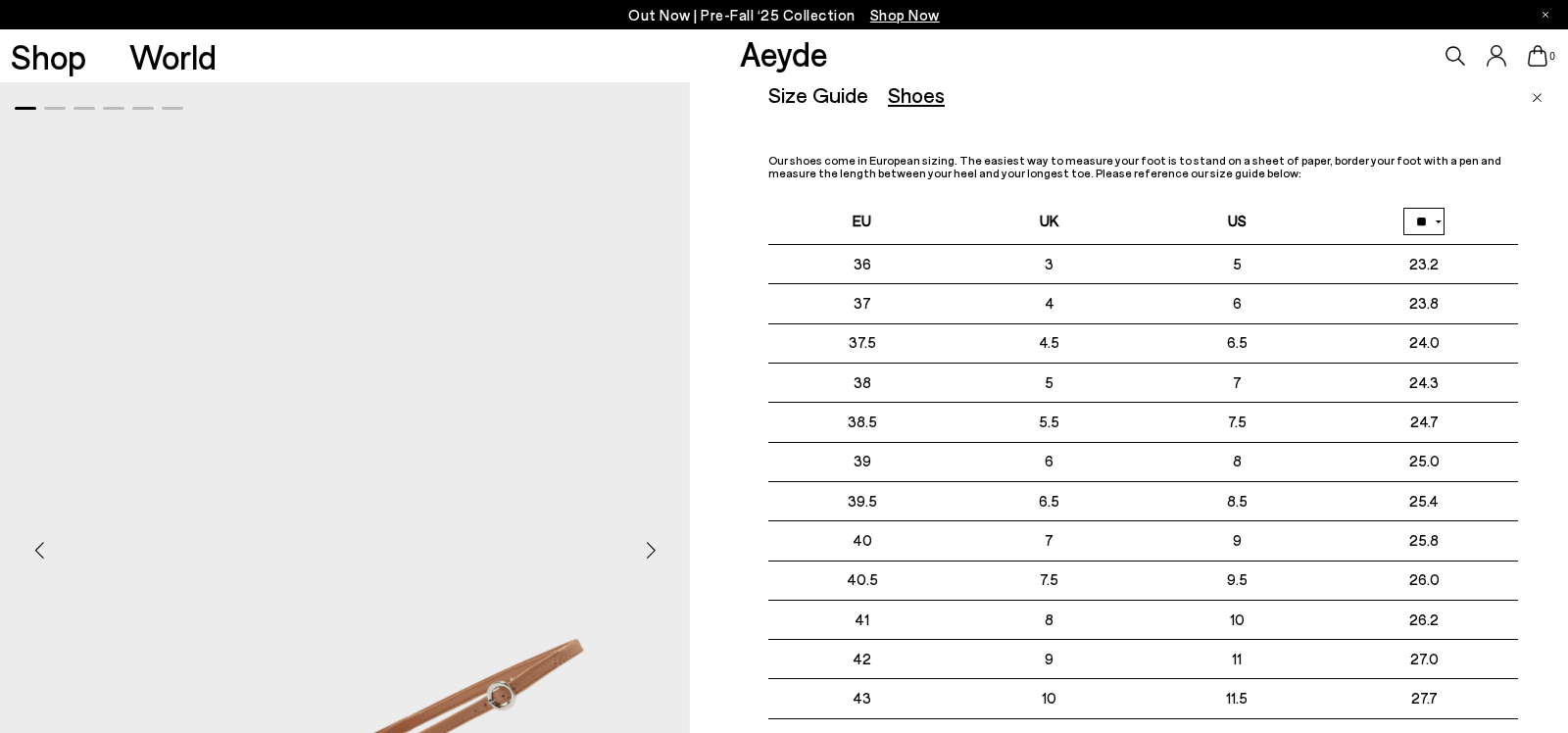 click 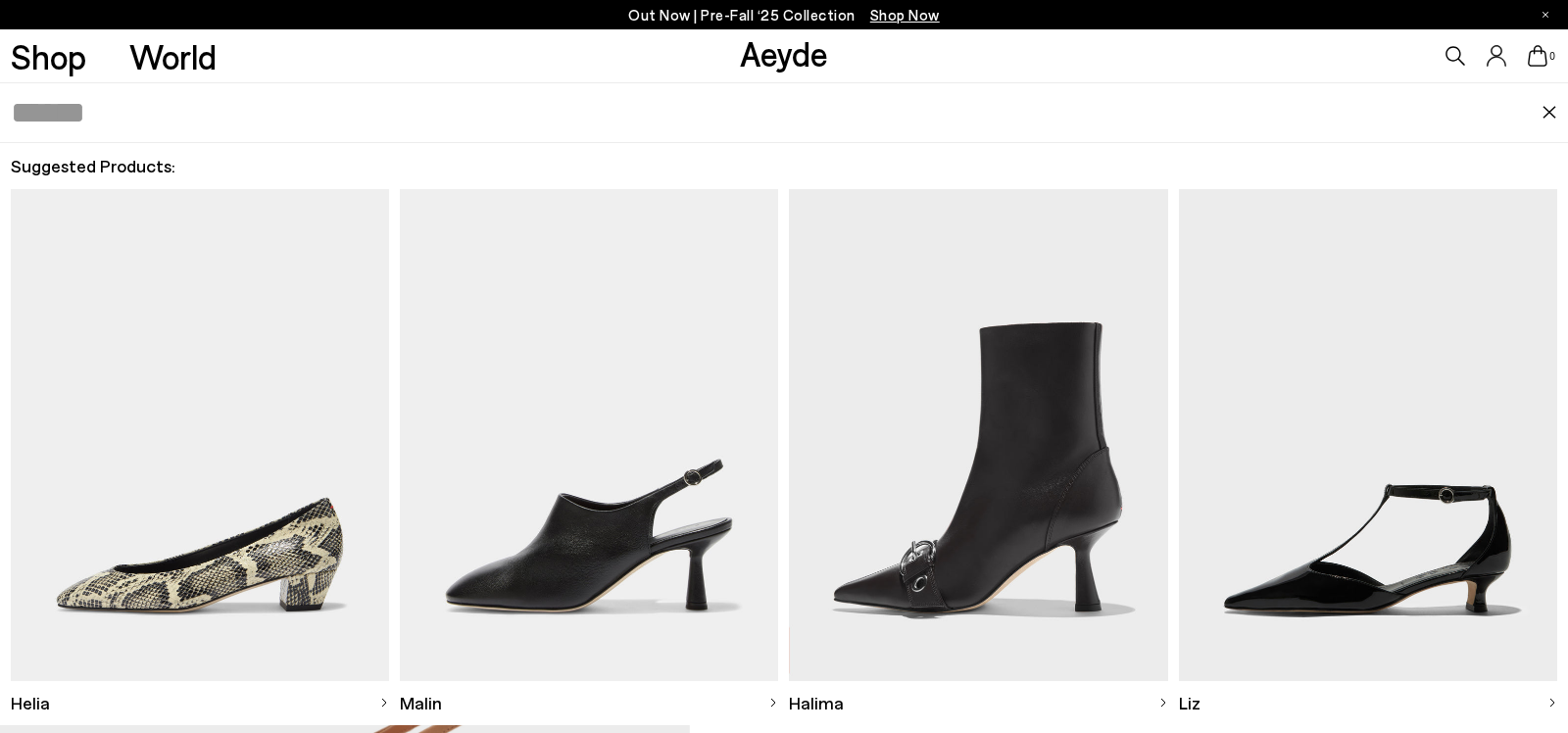 paste on "**" 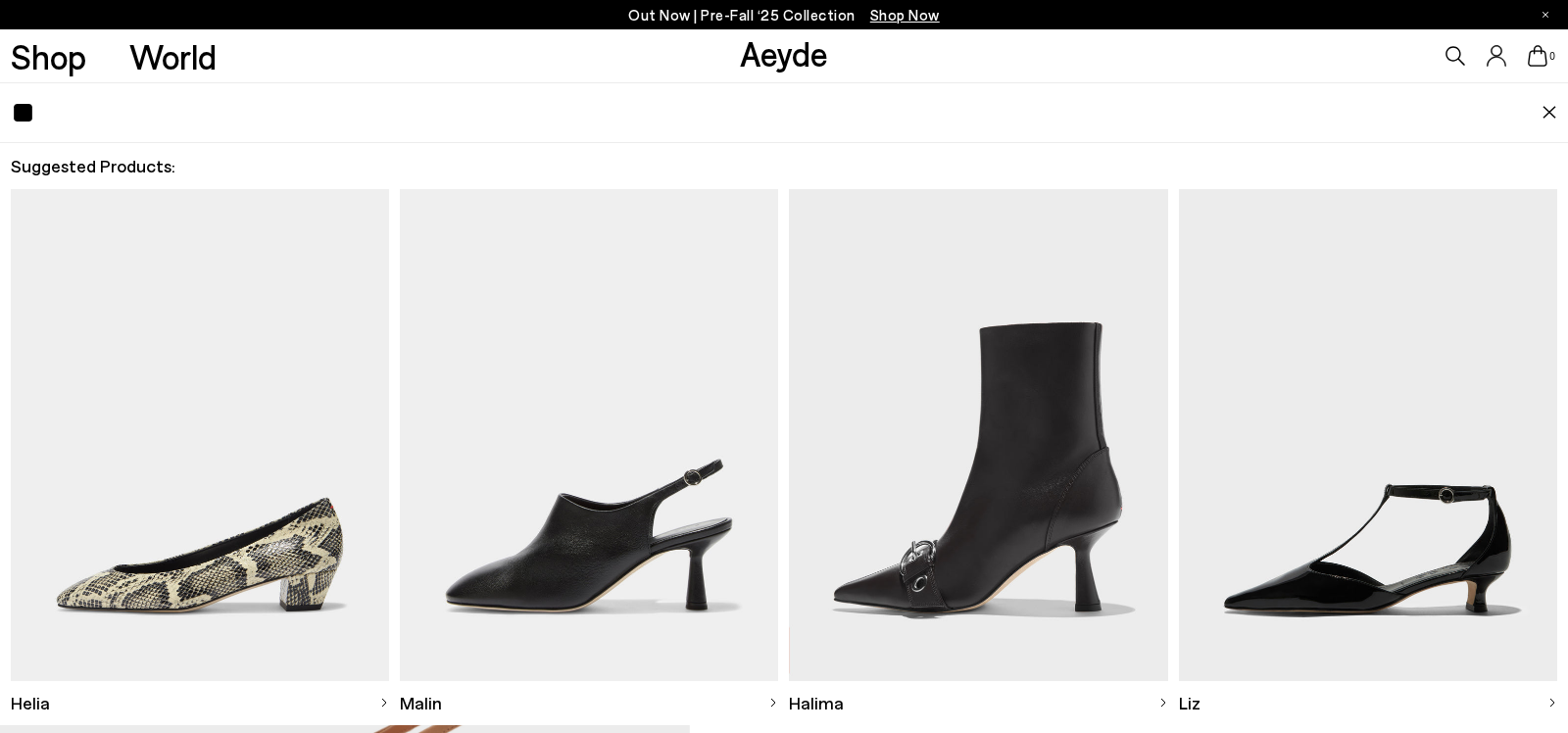 type on "**" 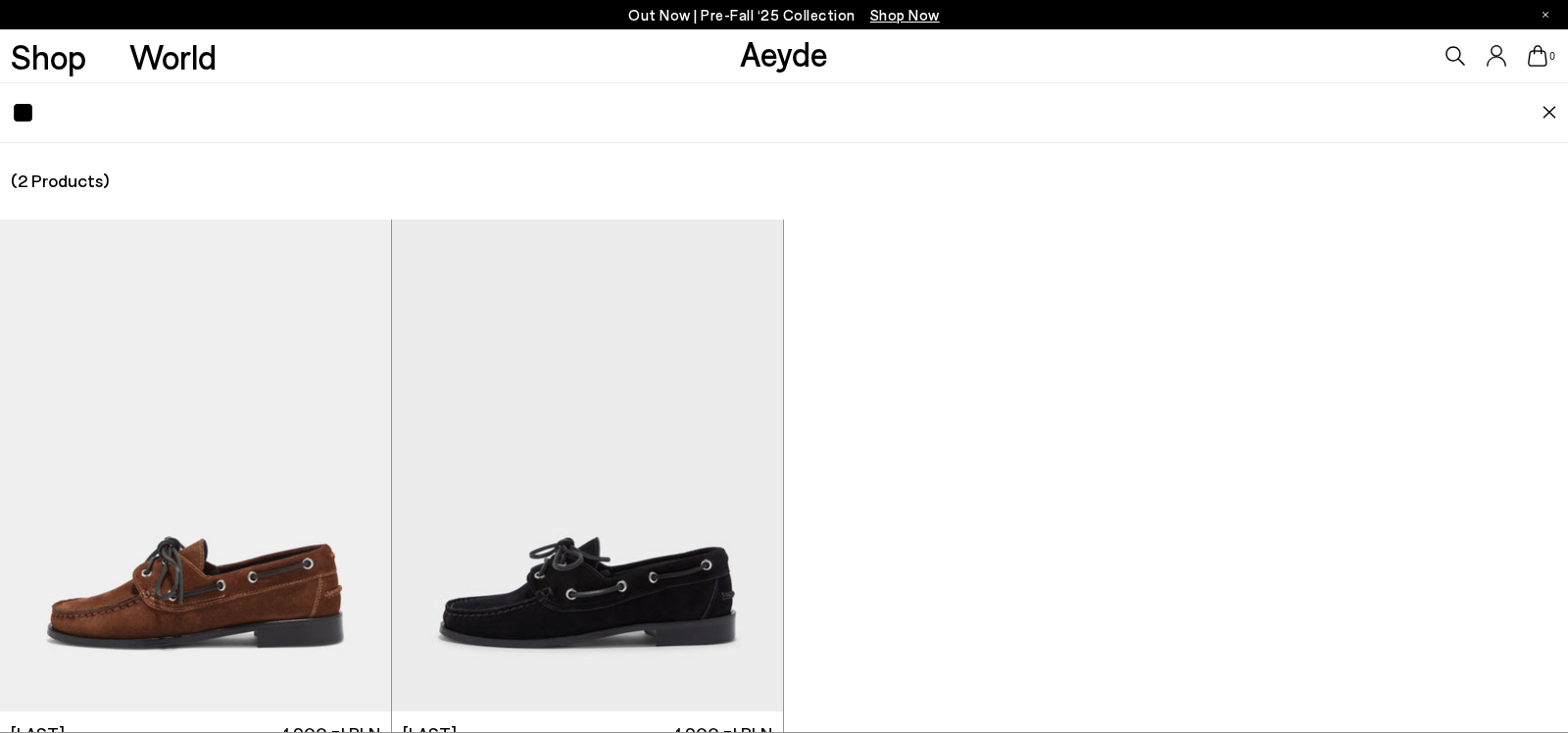 scroll, scrollTop: 72, scrollLeft: 0, axis: vertical 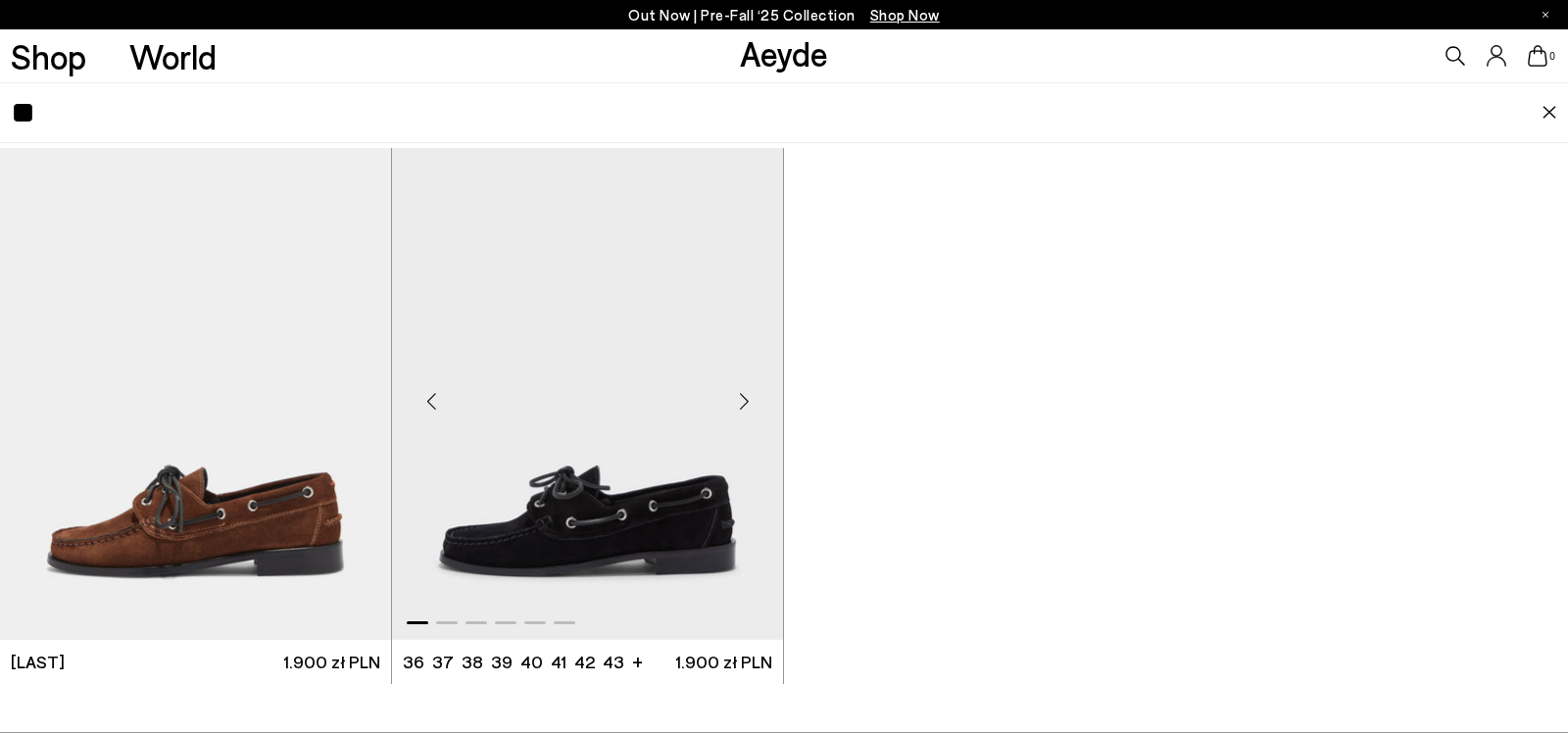 click at bounding box center (587, 394) 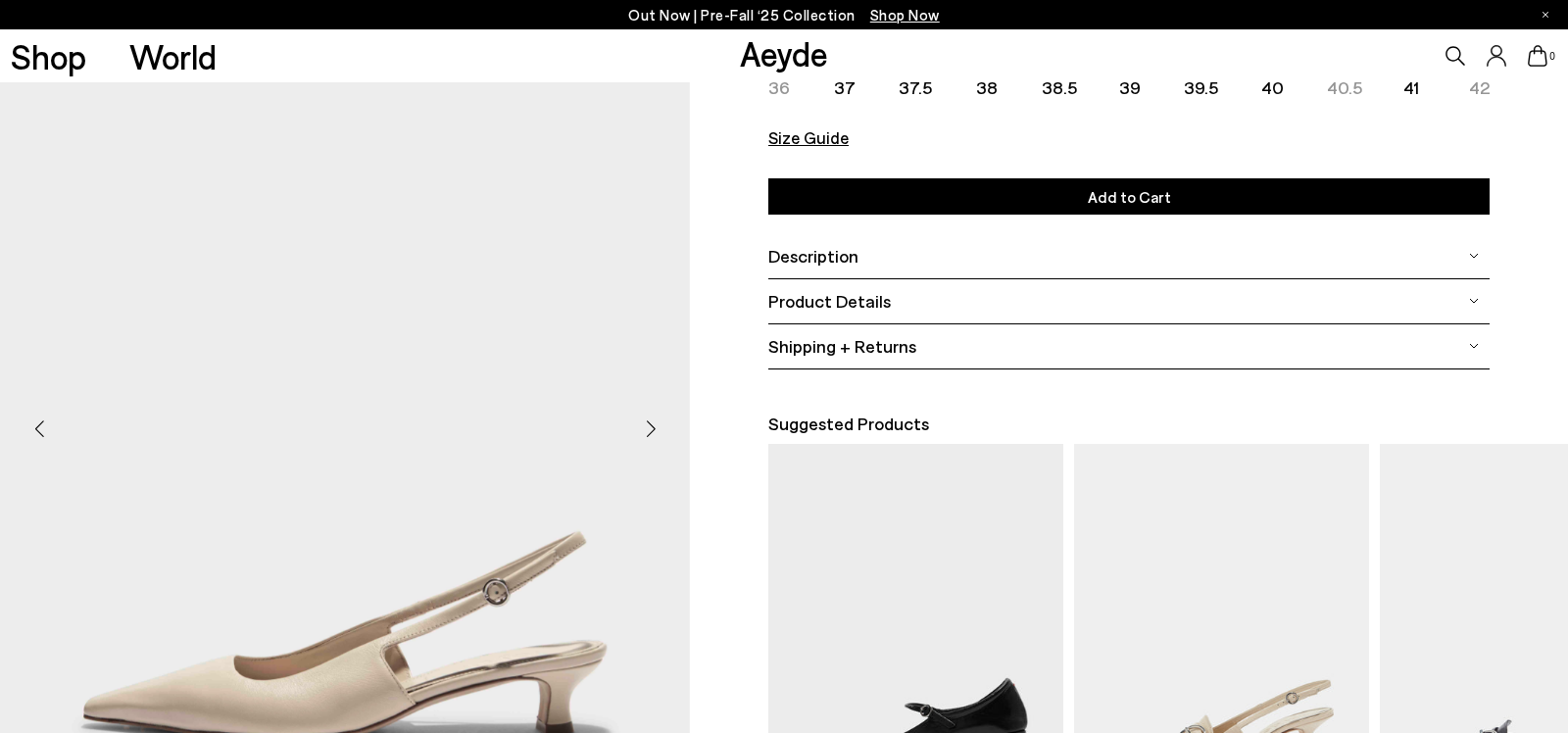 scroll, scrollTop: 0, scrollLeft: 0, axis: both 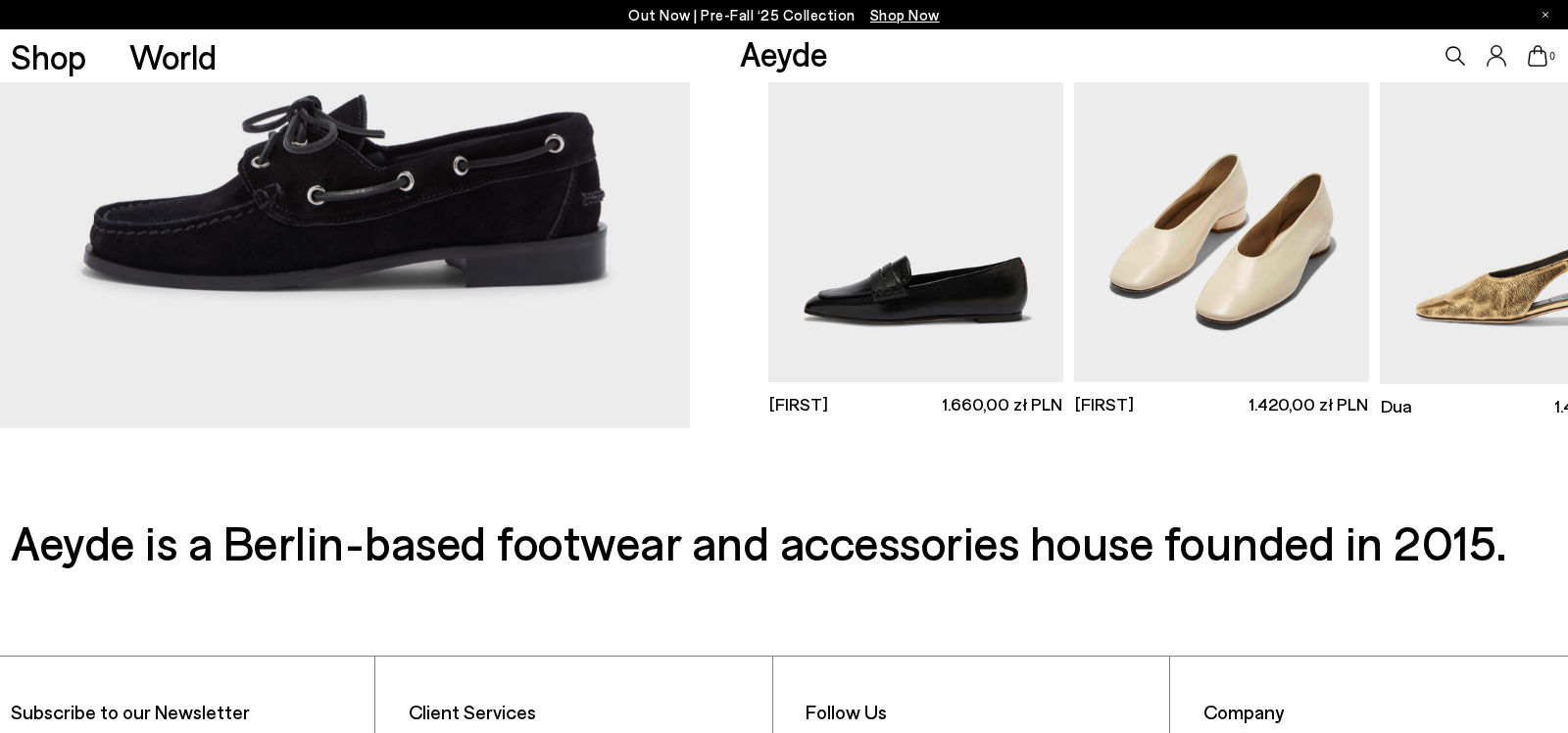 click at bounding box center (1221, 185) 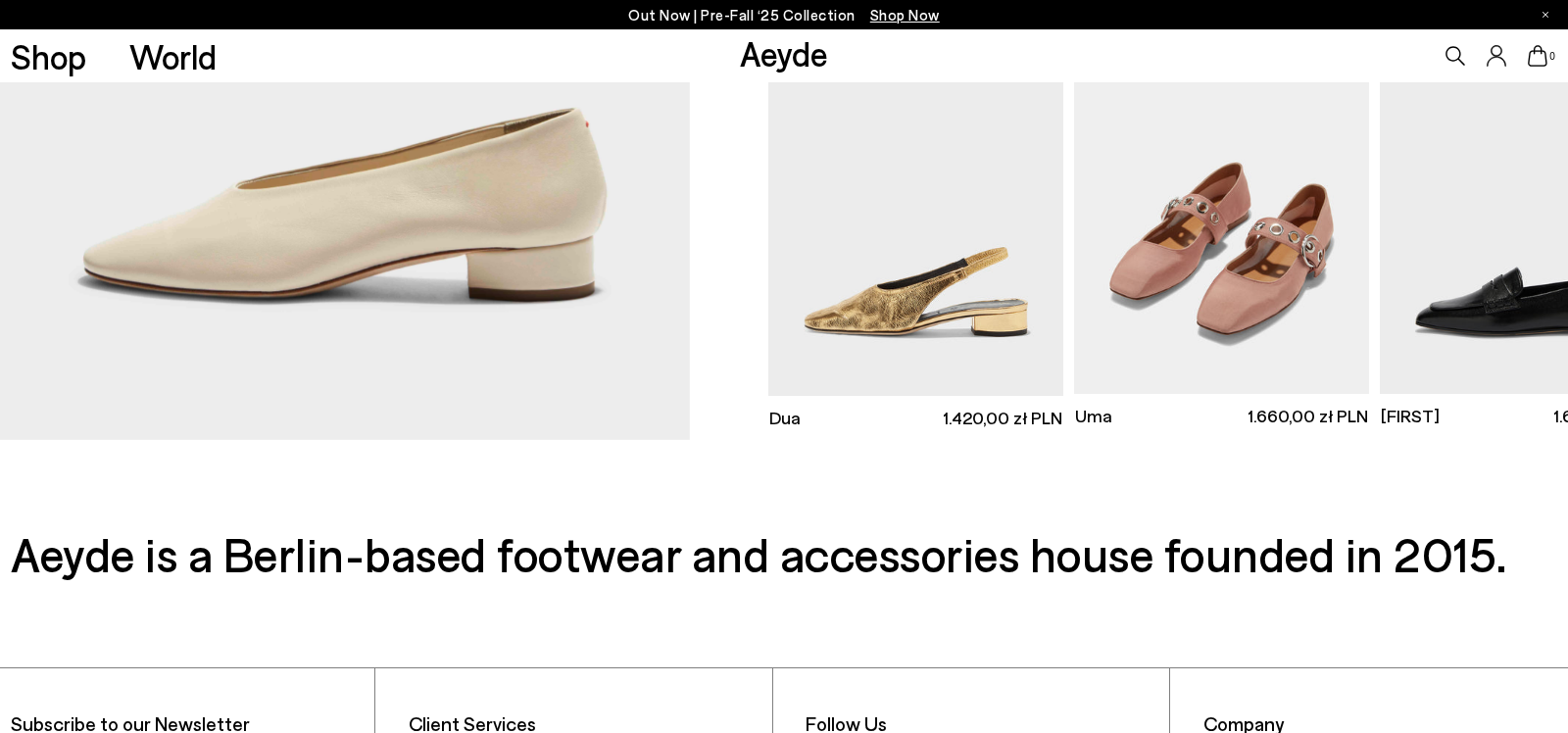 scroll, scrollTop: 671, scrollLeft: 0, axis: vertical 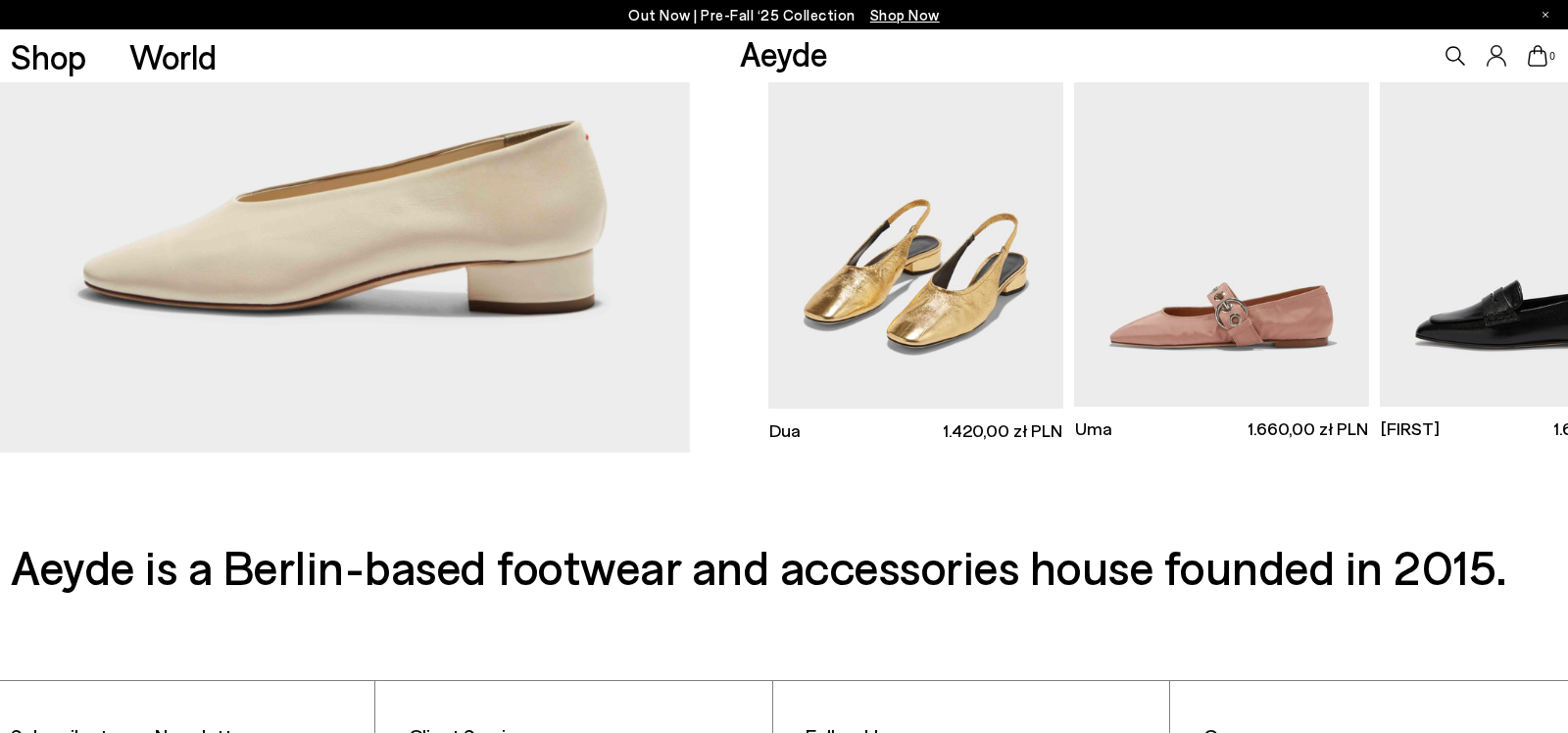 click at bounding box center (915, 210) 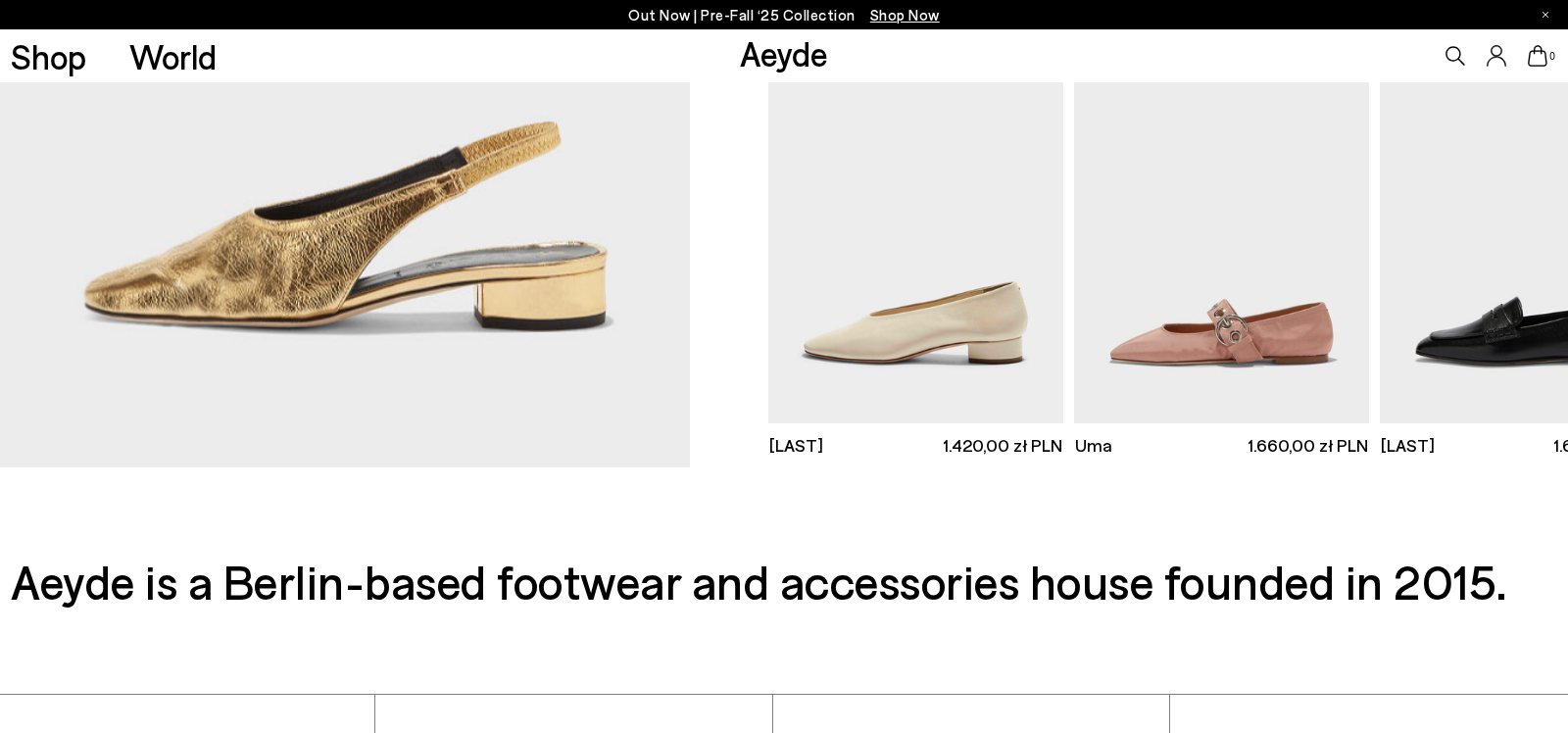scroll, scrollTop: 625, scrollLeft: 0, axis: vertical 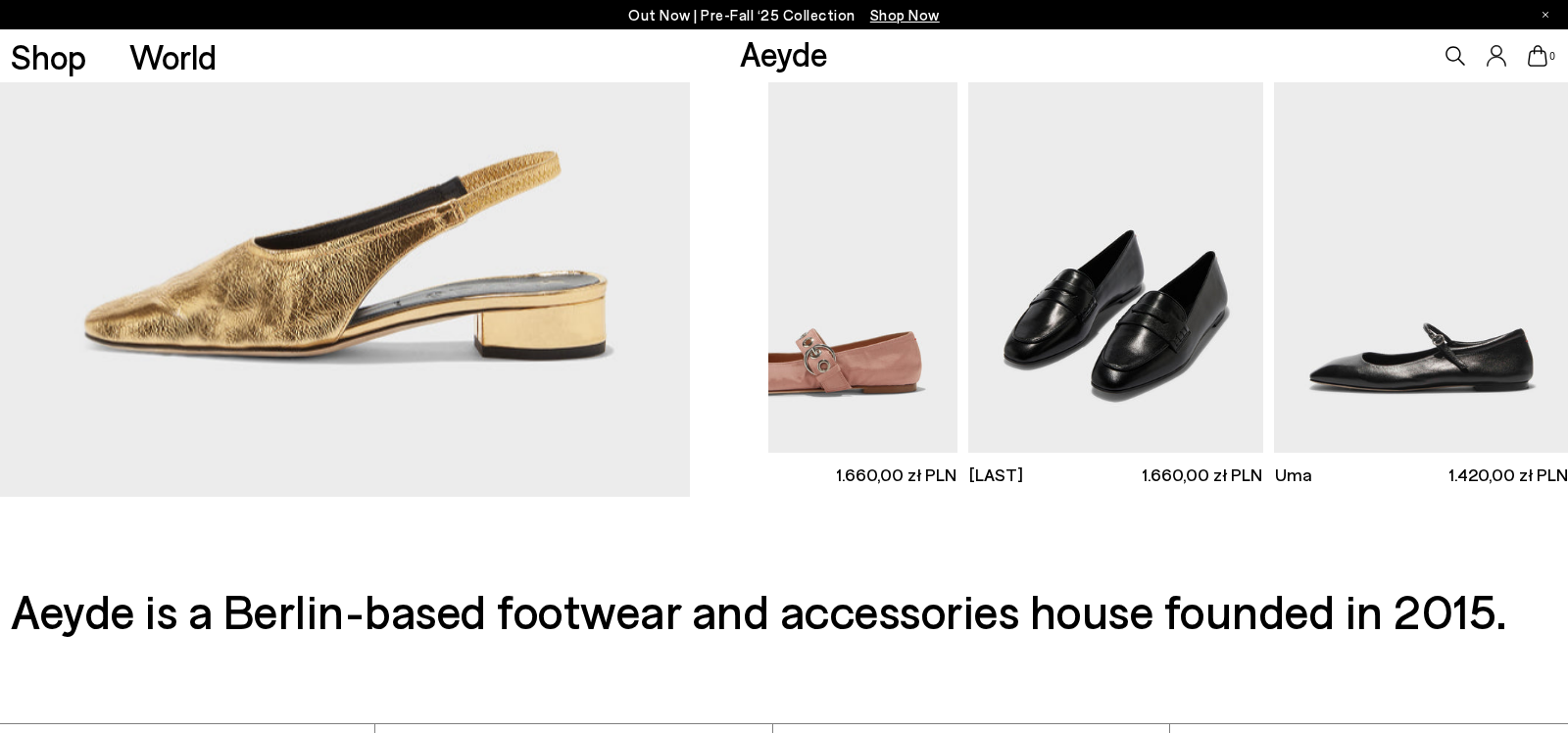 click at bounding box center (1115, 256) 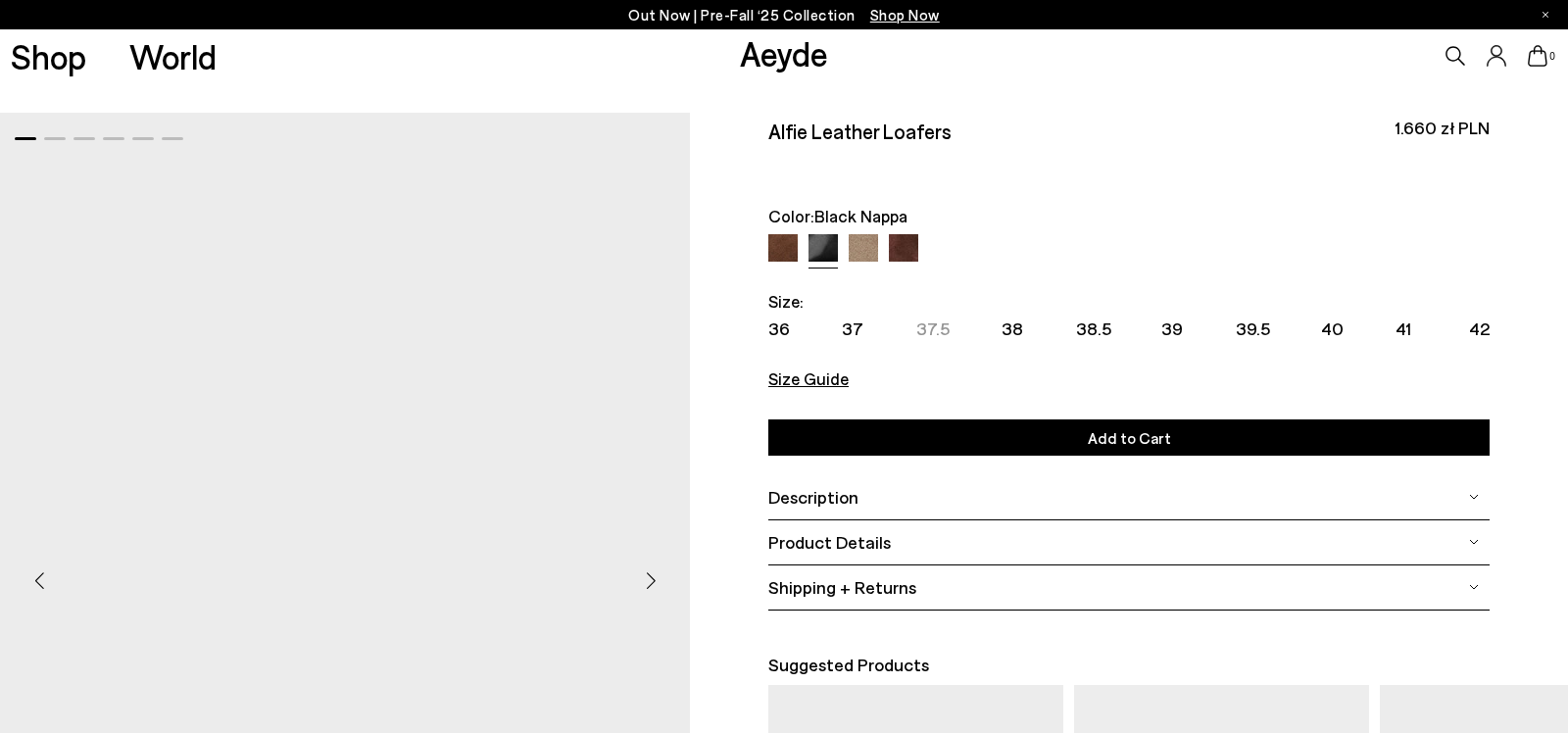 scroll, scrollTop: 0, scrollLeft: 0, axis: both 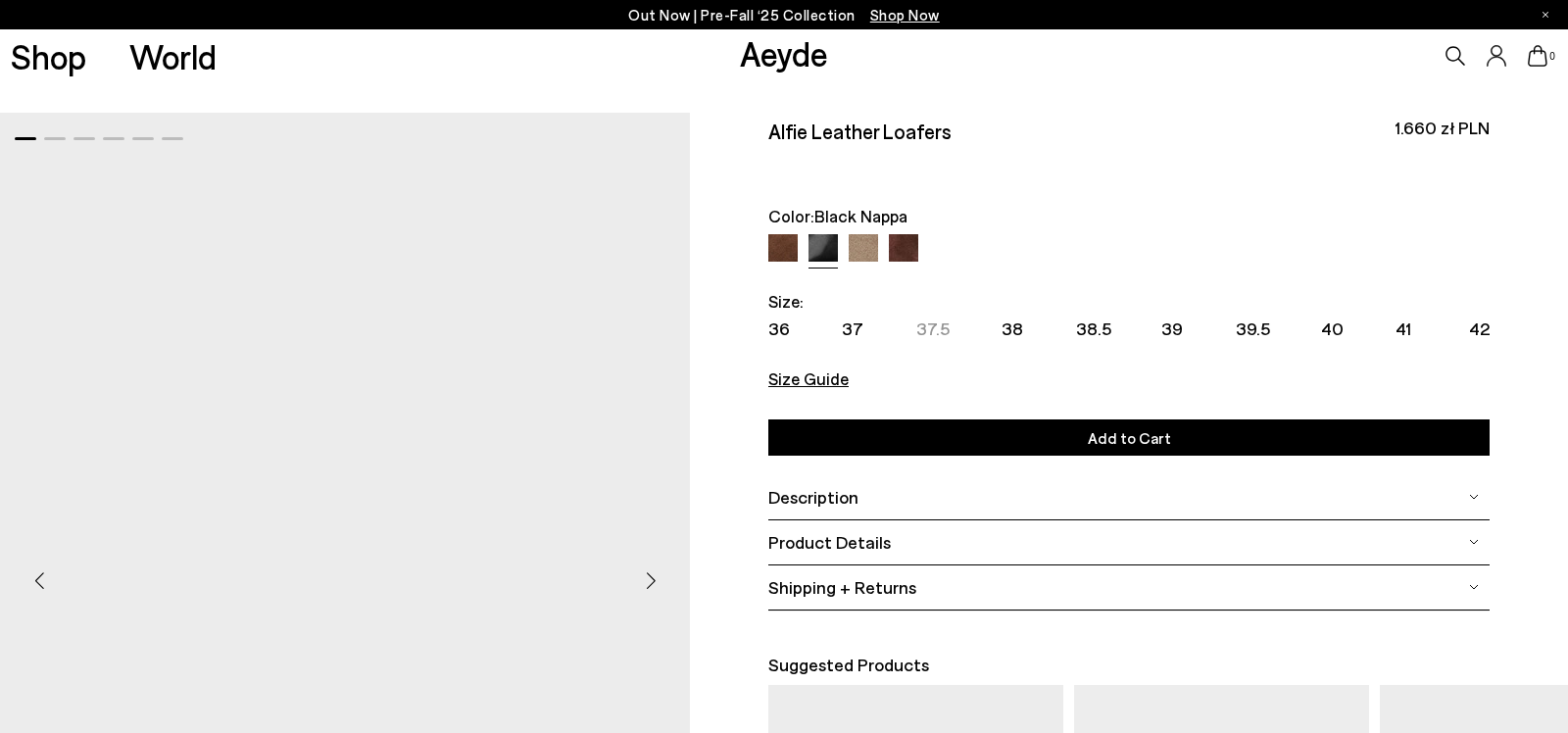 click on "0" at bounding box center [1306, 56] 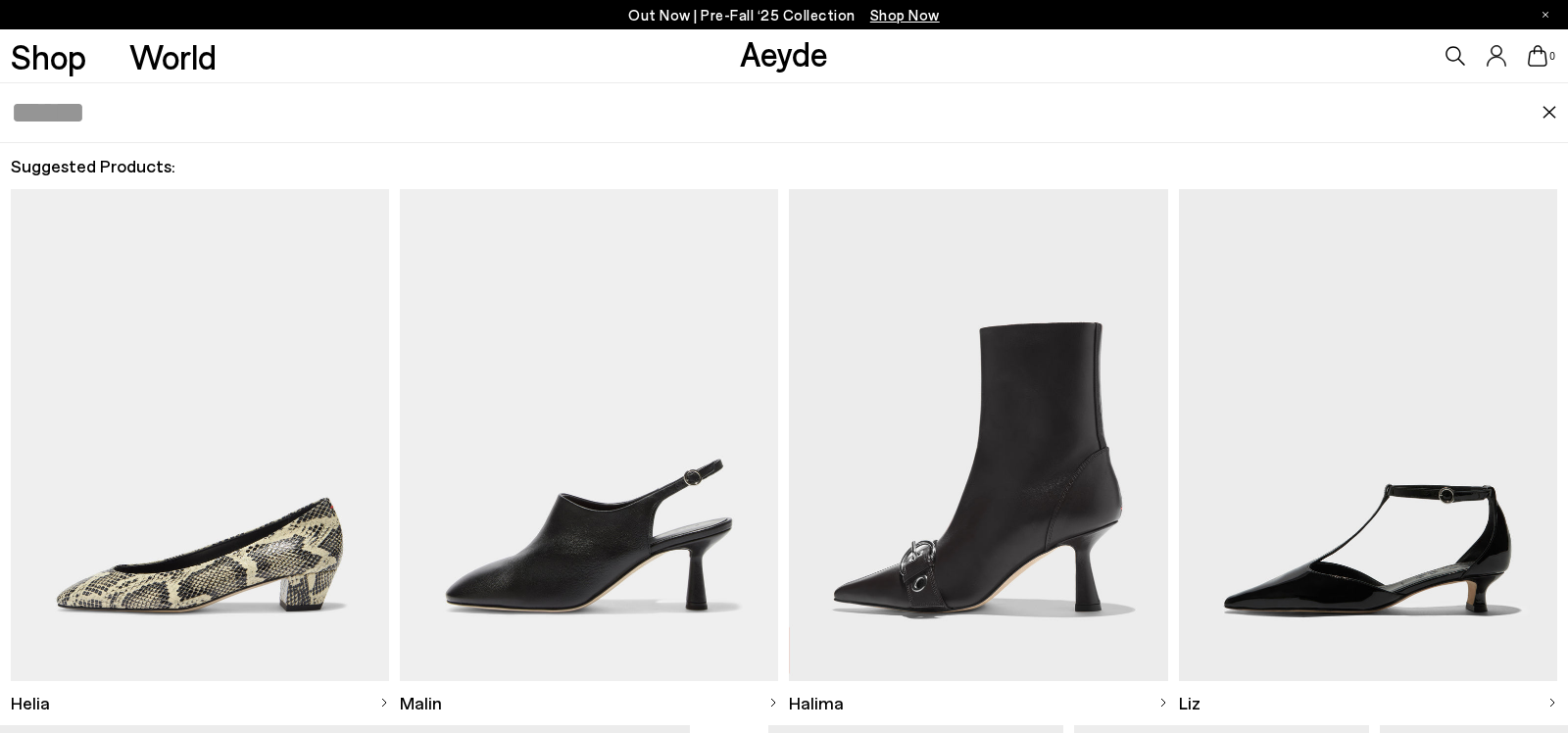 paste on "**" 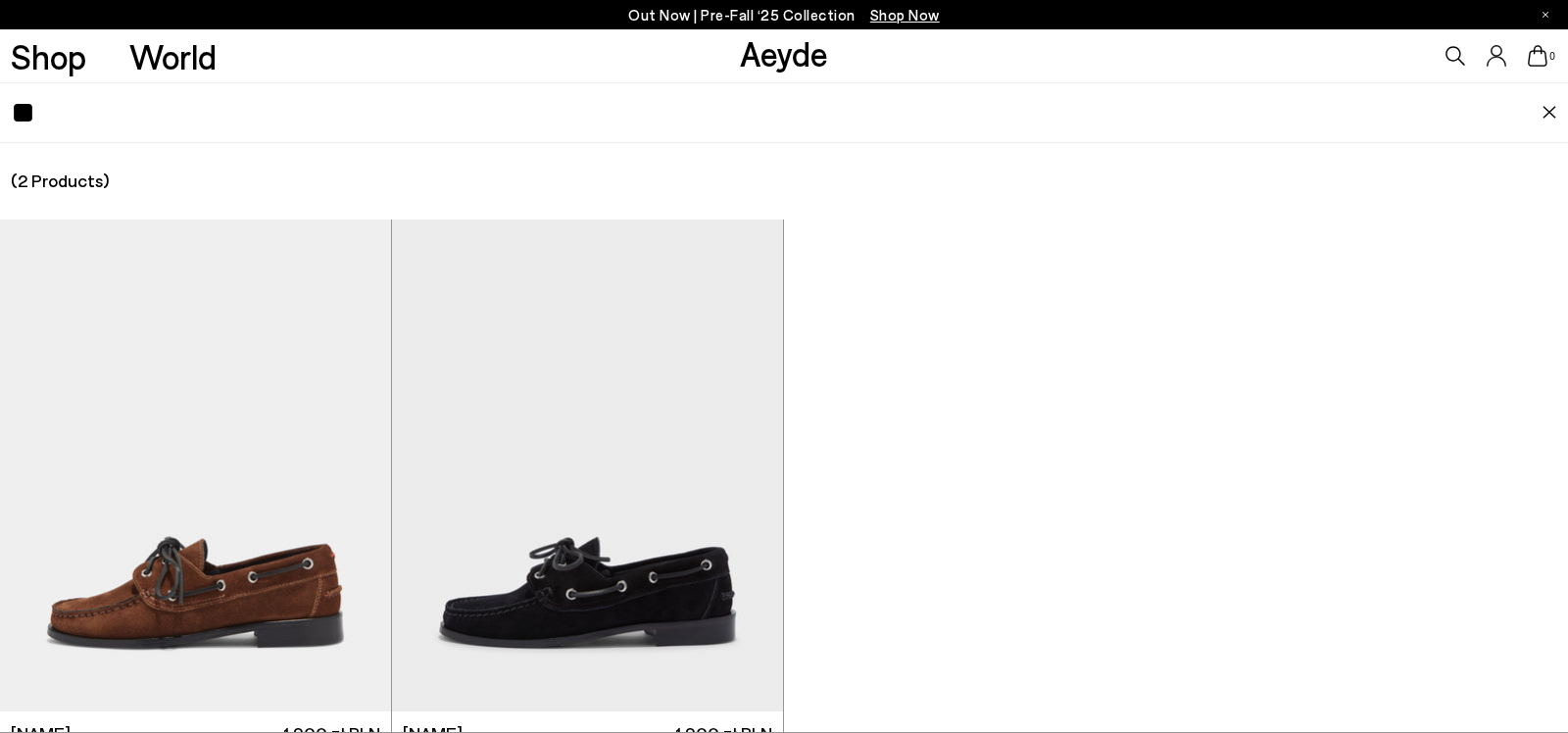 type on "**" 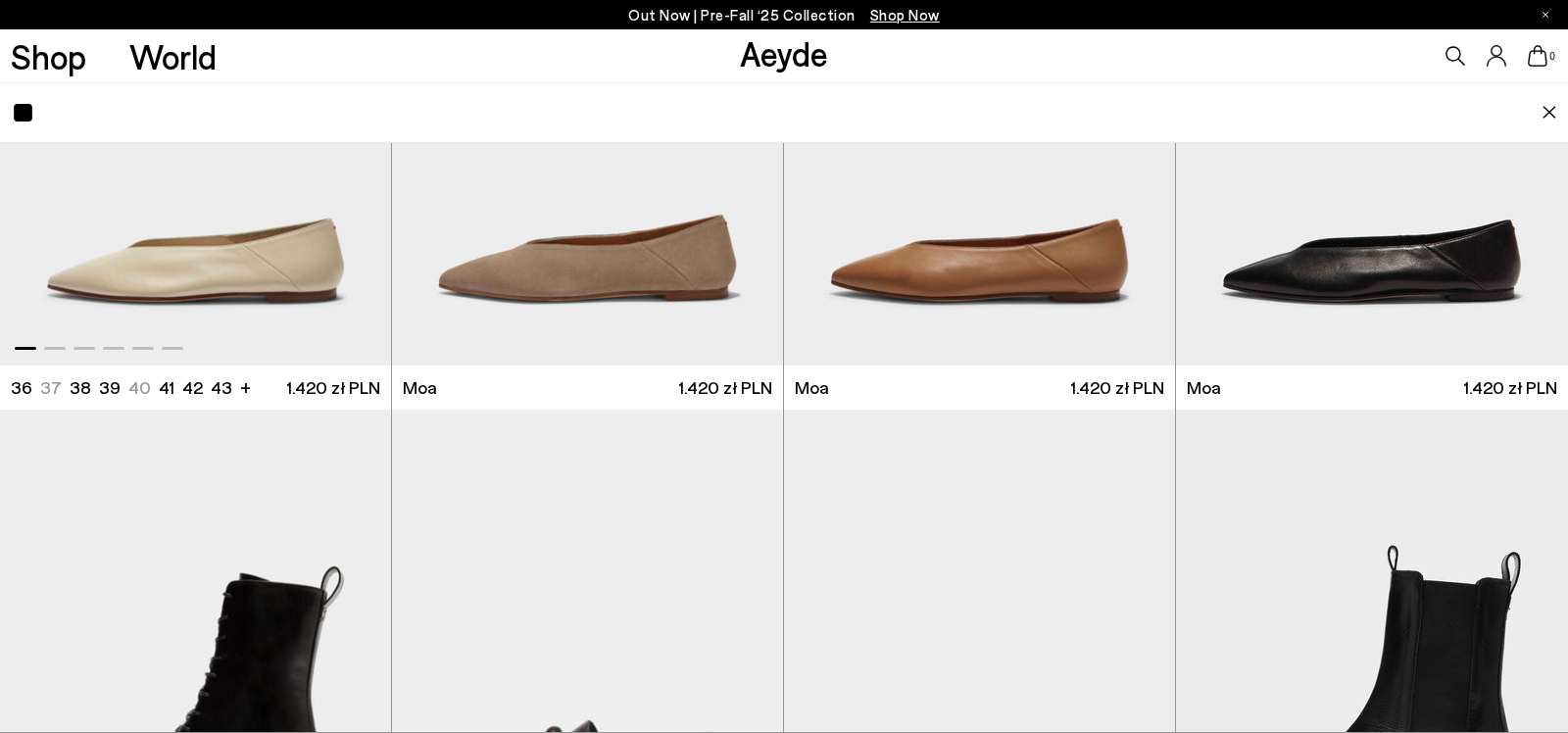 scroll, scrollTop: 349, scrollLeft: 0, axis: vertical 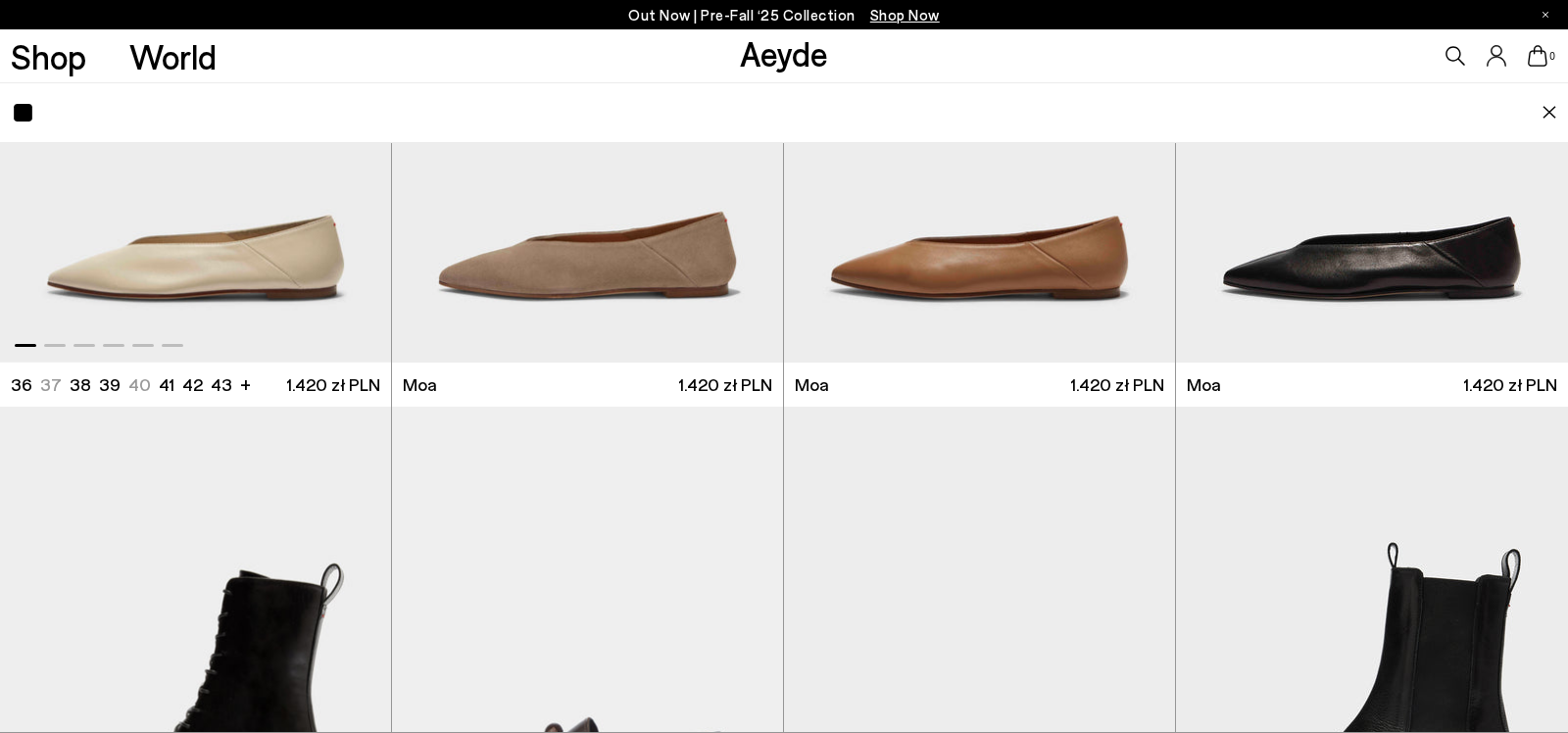click at bounding box center [195, 117] 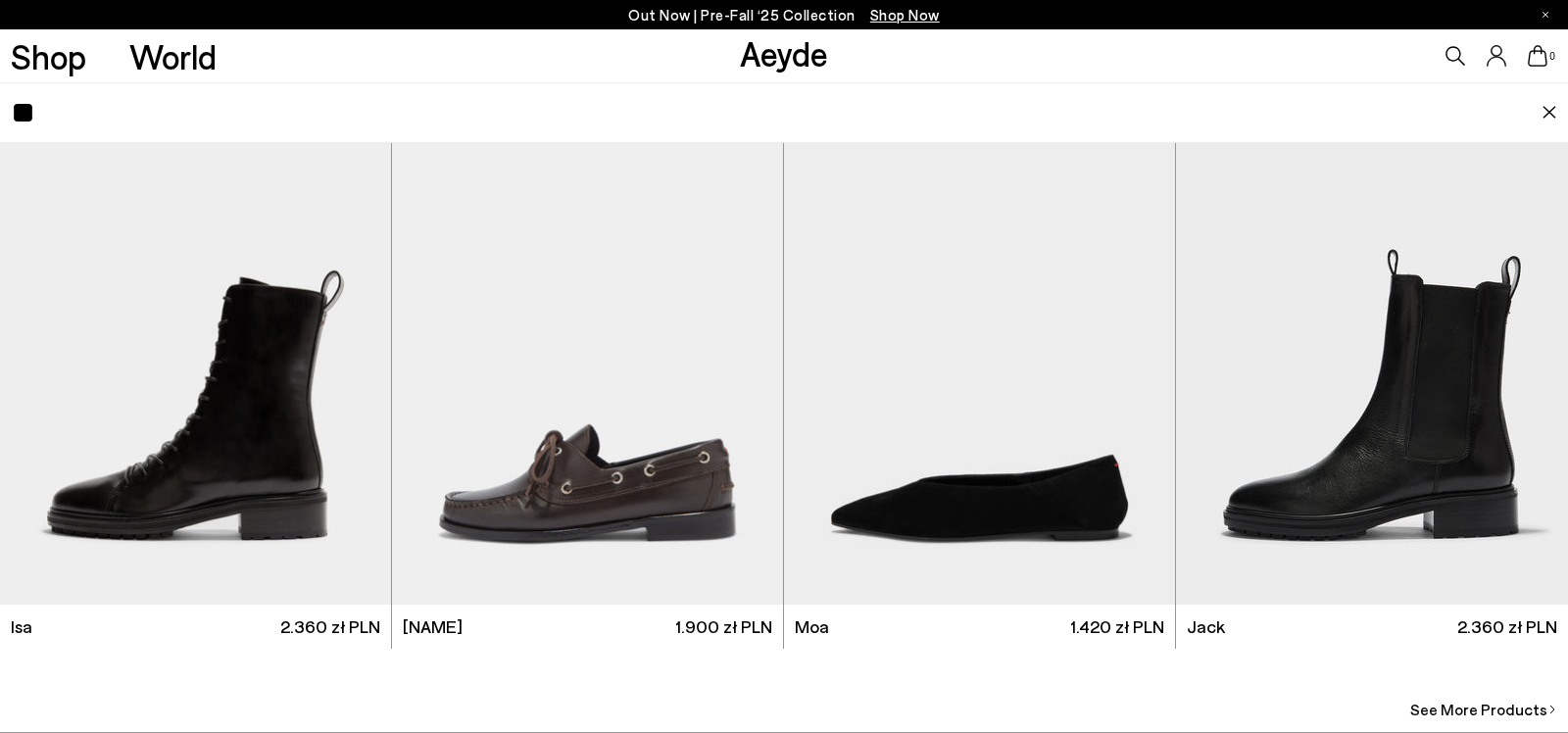 scroll, scrollTop: 679, scrollLeft: 0, axis: vertical 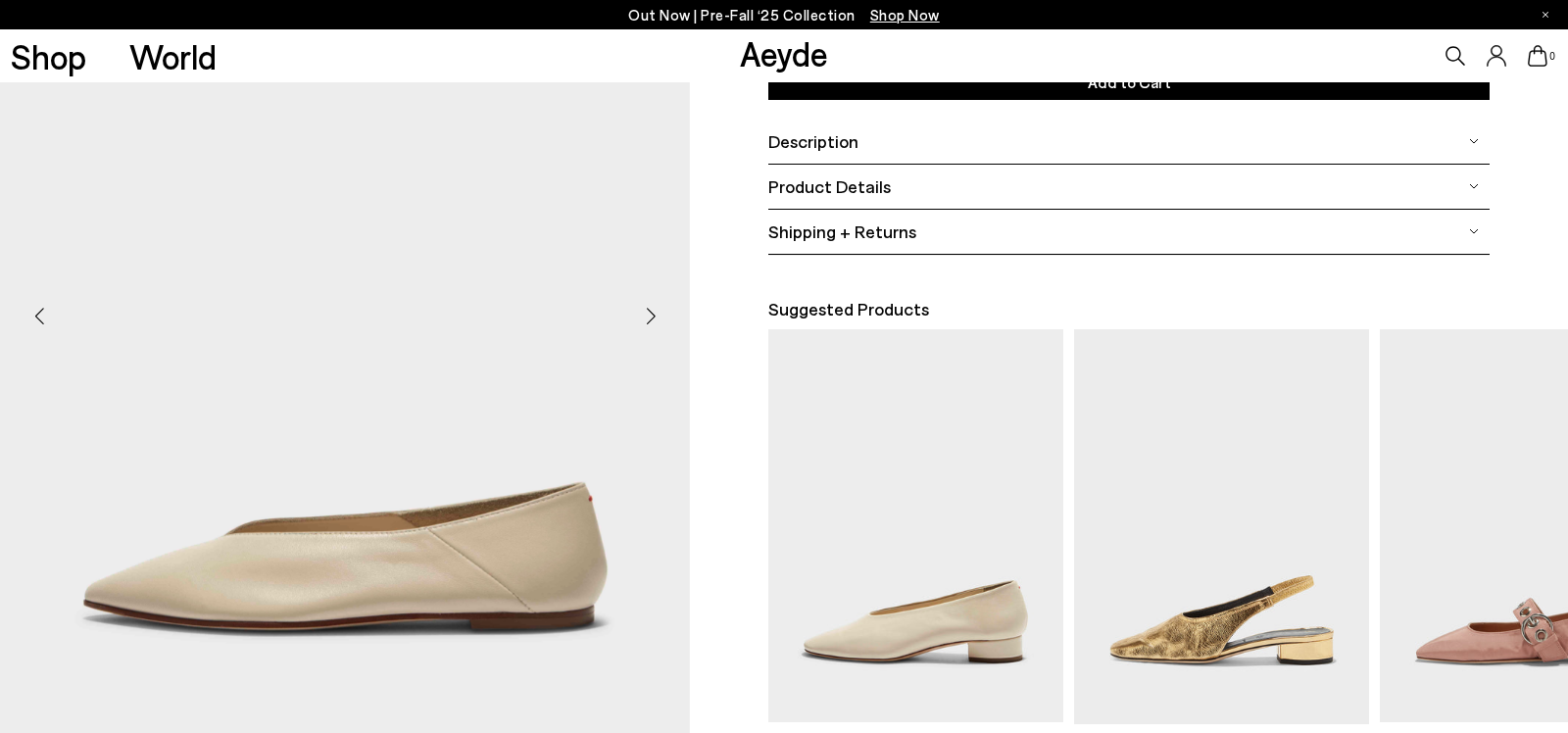 click at bounding box center [651, 317] 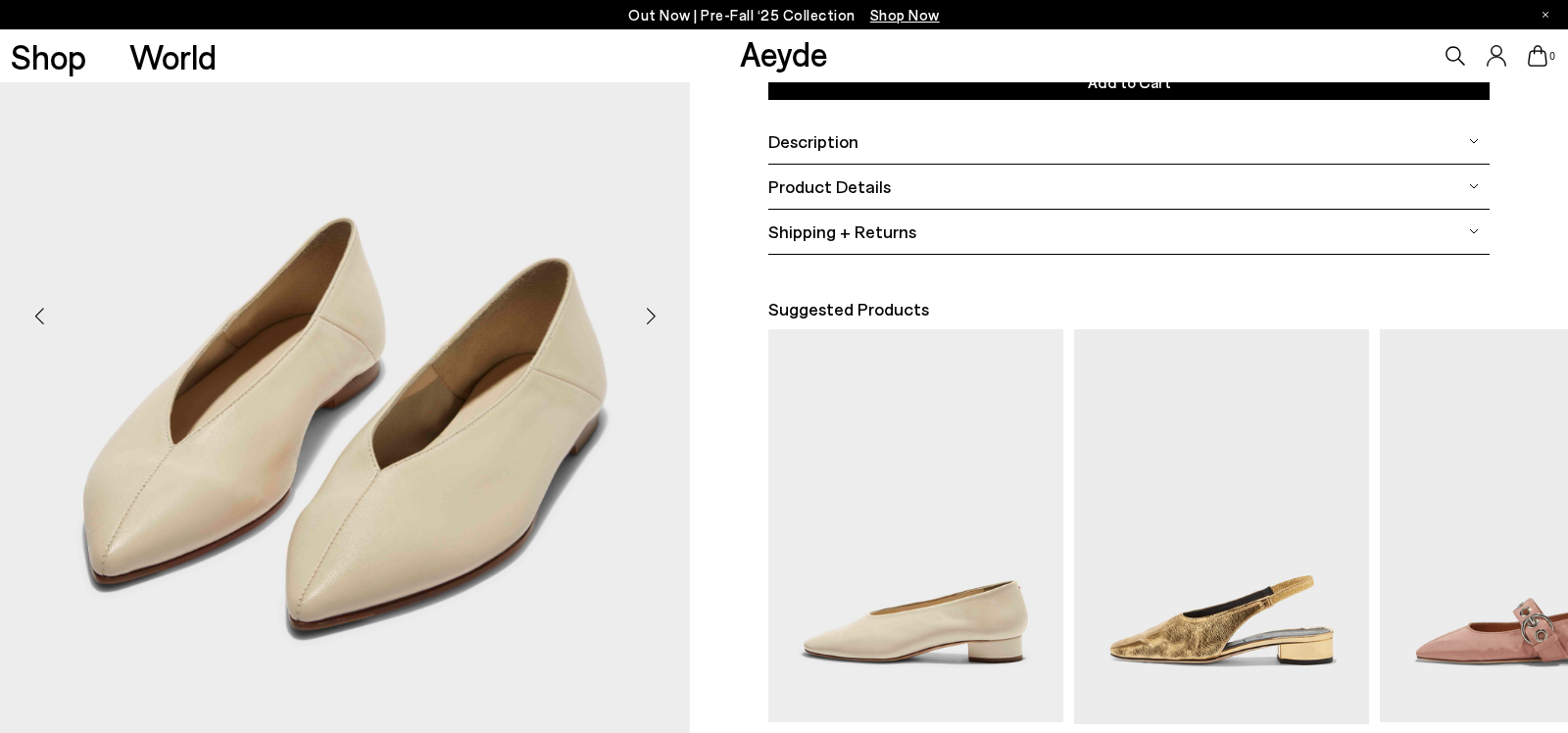 click at bounding box center (651, 317) 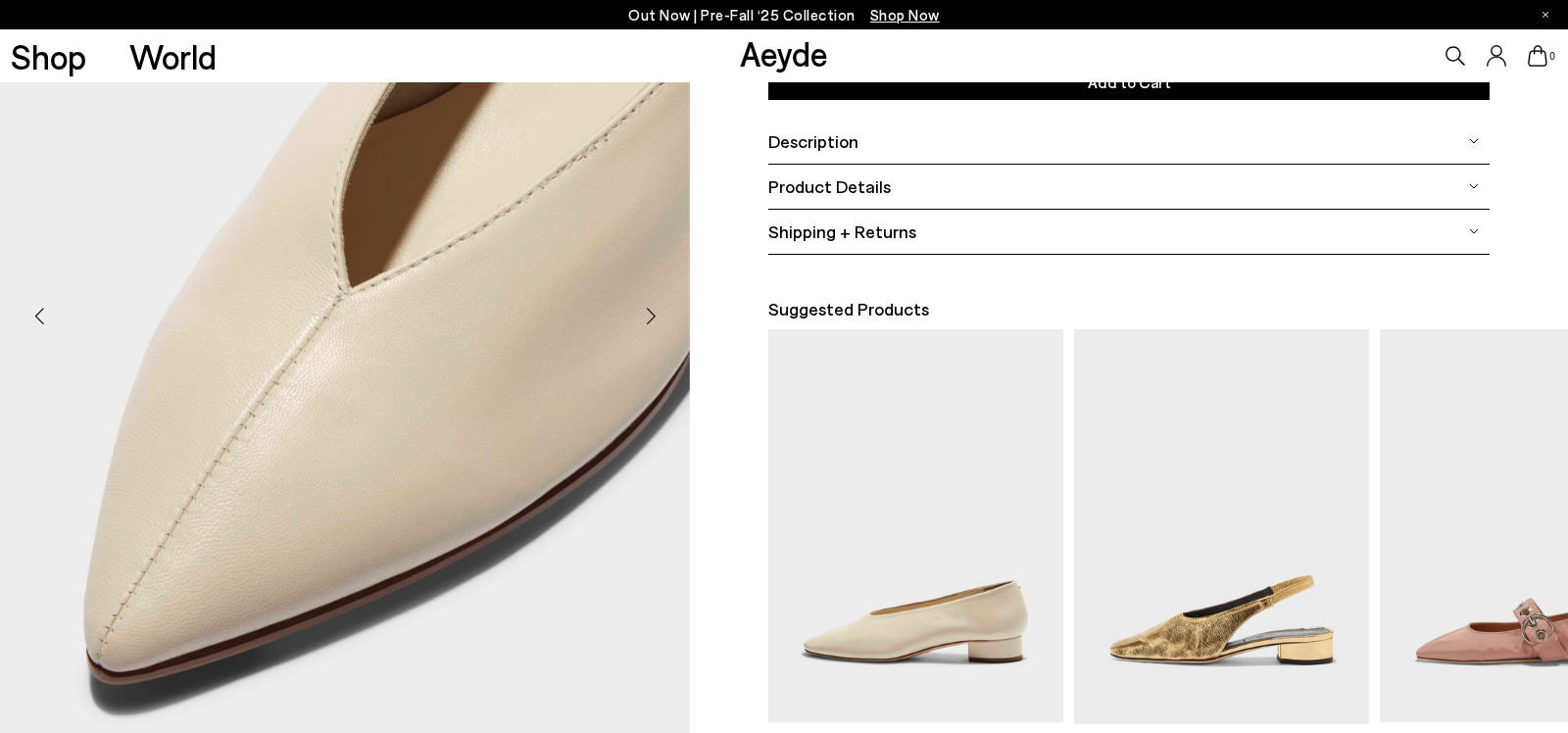 click at bounding box center [651, 317] 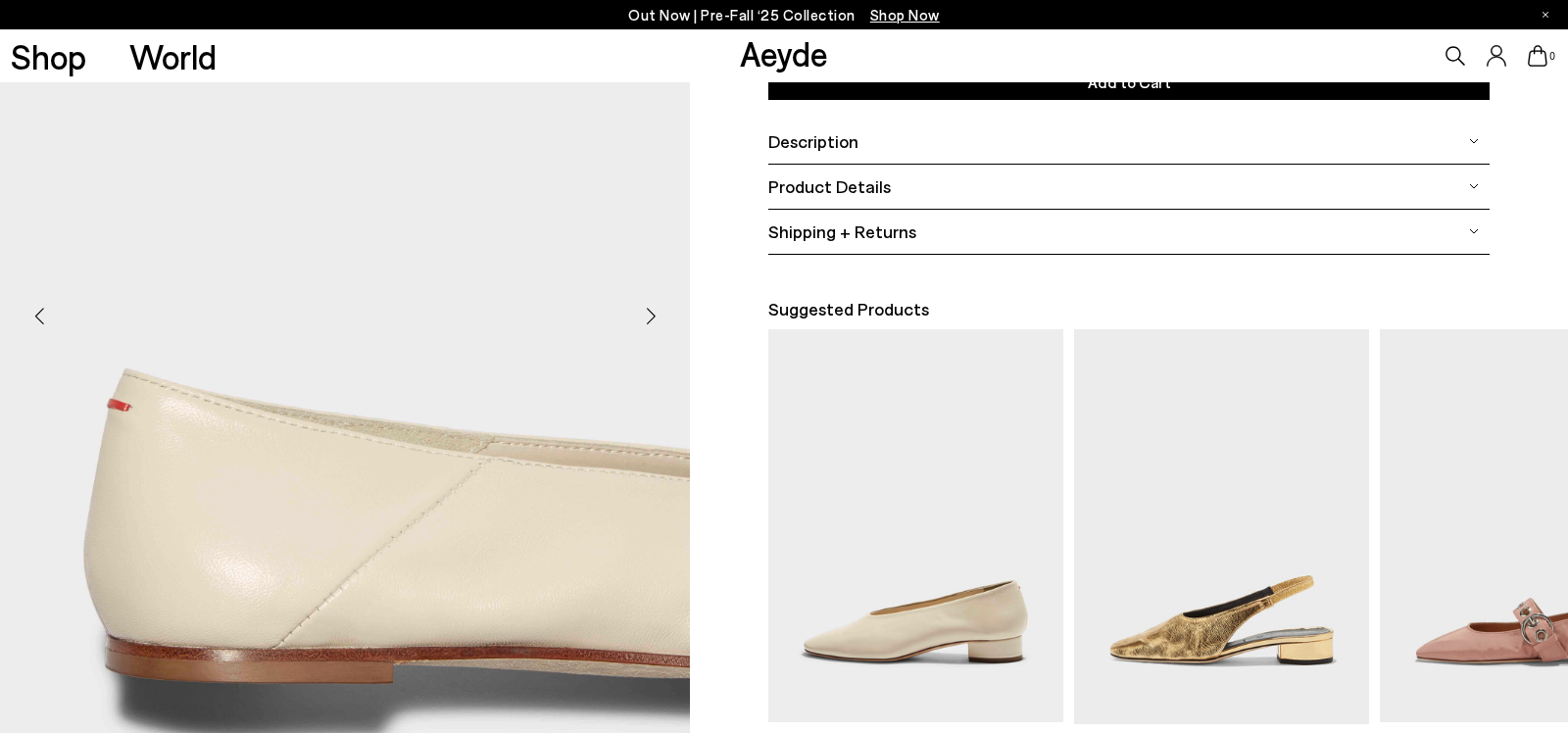 click at bounding box center [651, 317] 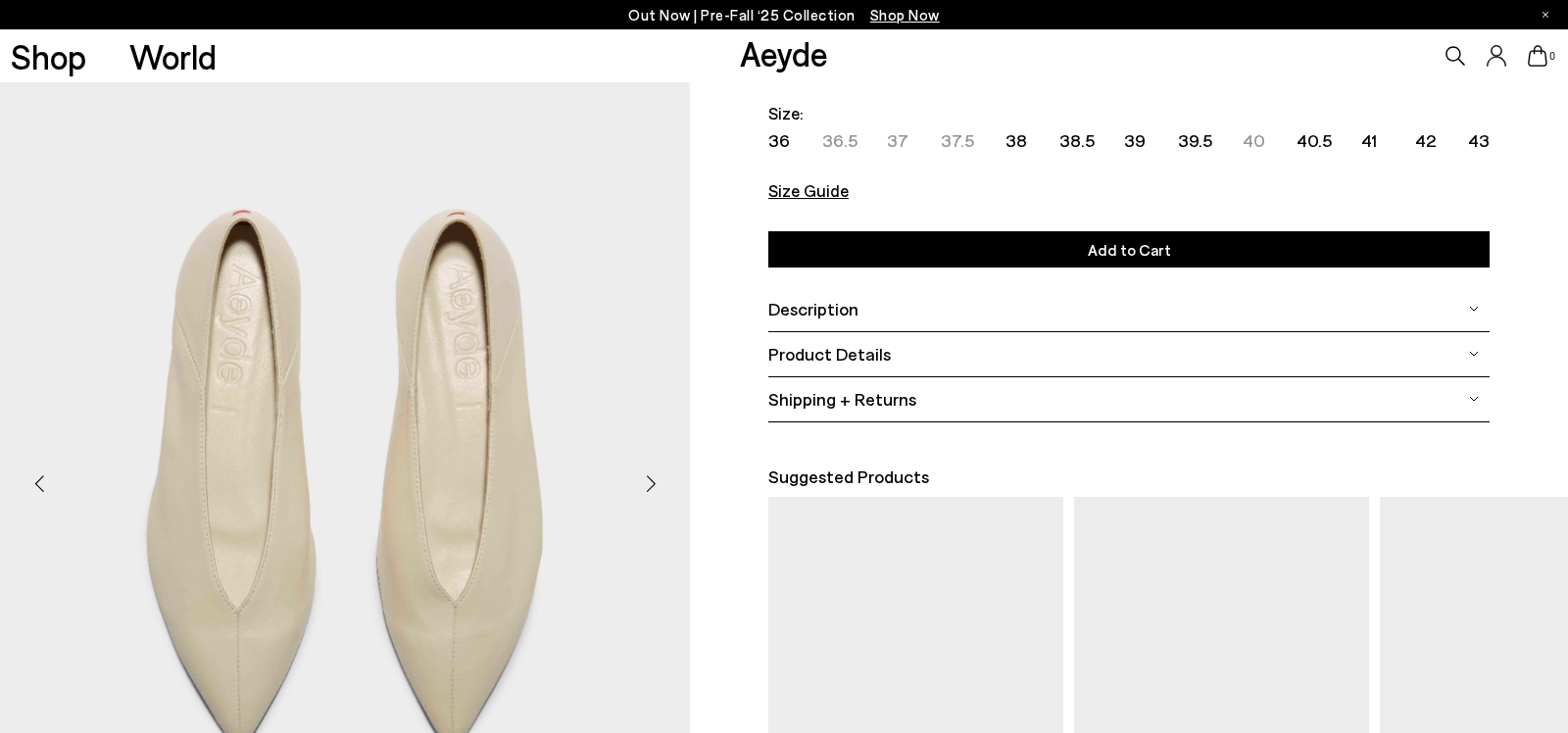 scroll, scrollTop: 165, scrollLeft: 0, axis: vertical 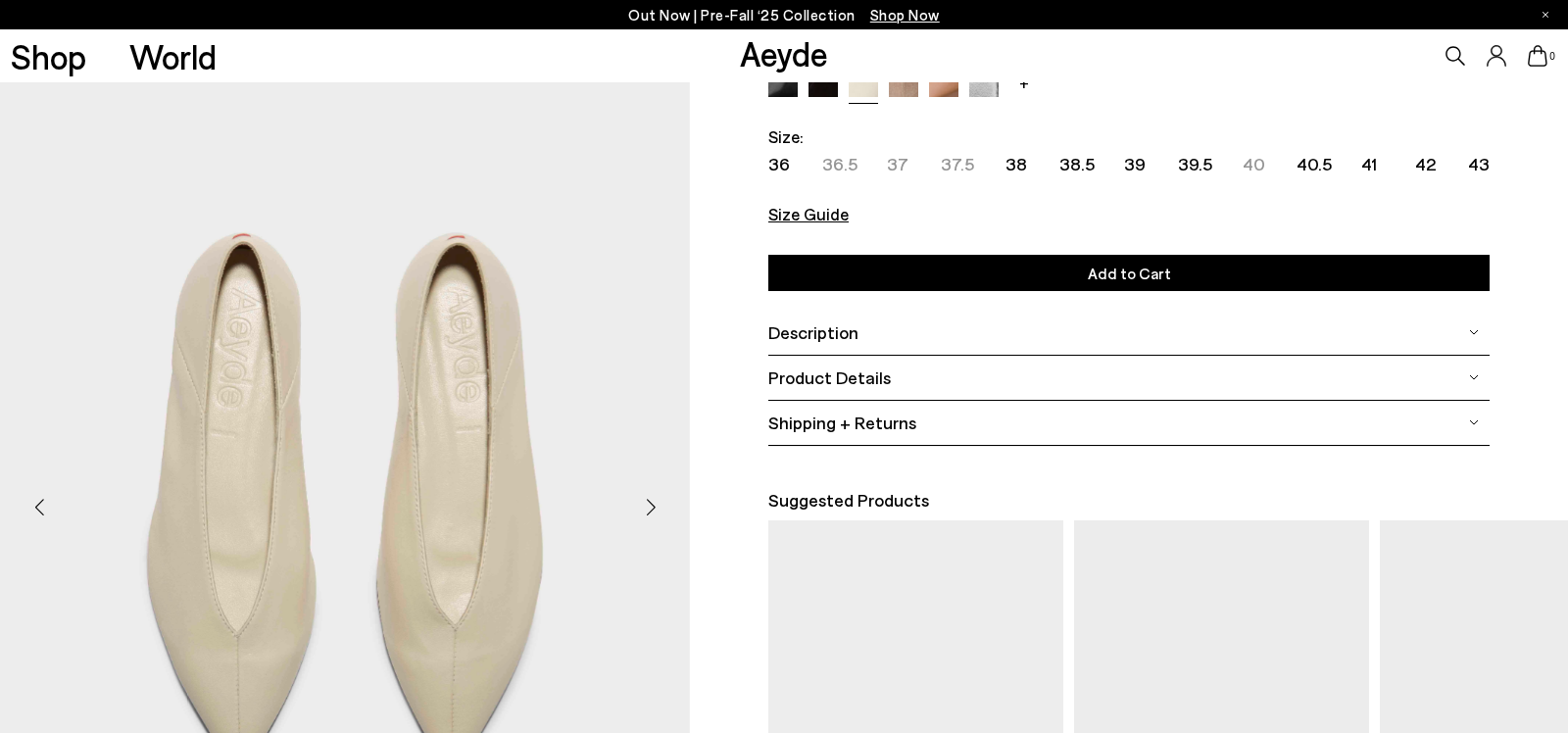 click on "Size Guide" at bounding box center [808, 214] 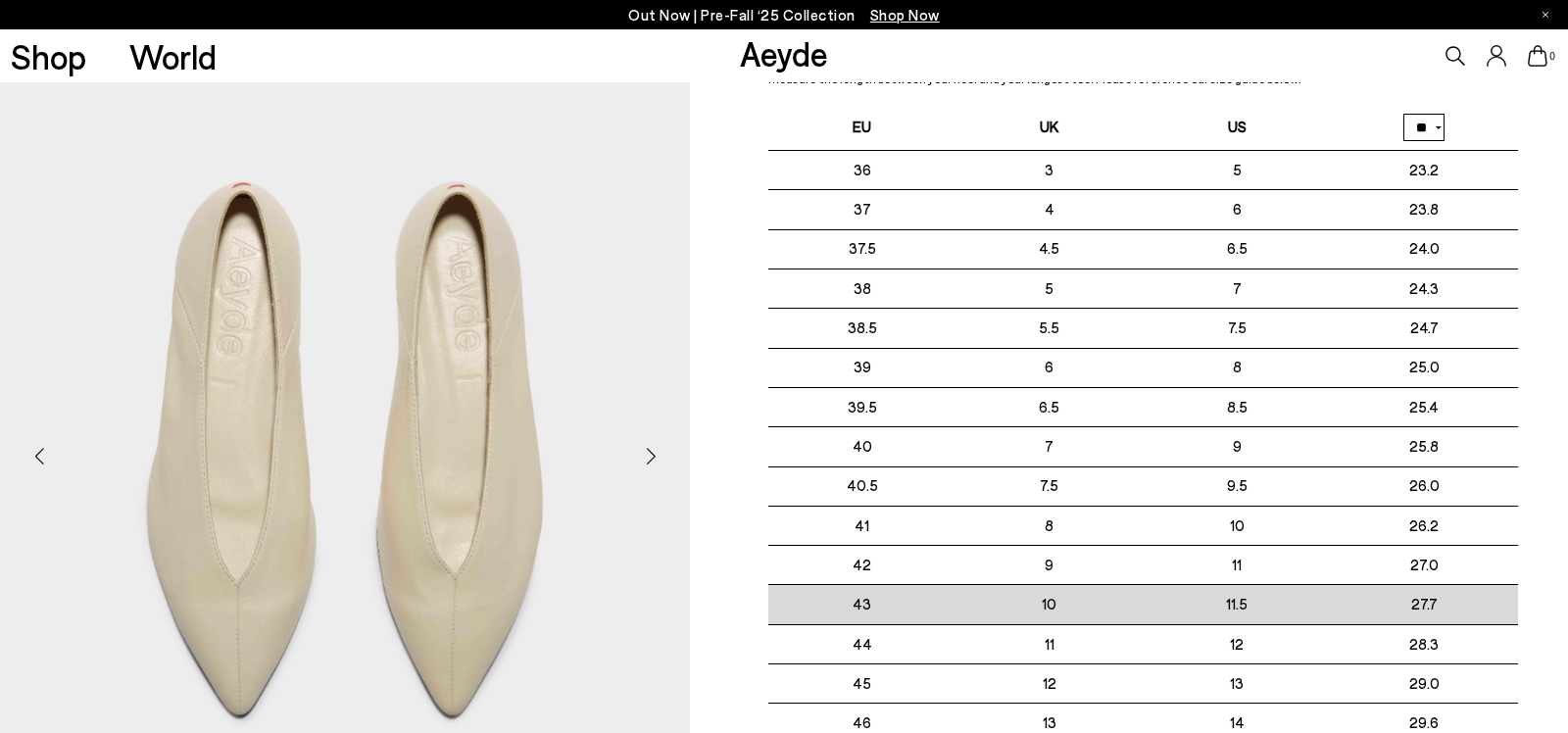 scroll, scrollTop: 91, scrollLeft: 0, axis: vertical 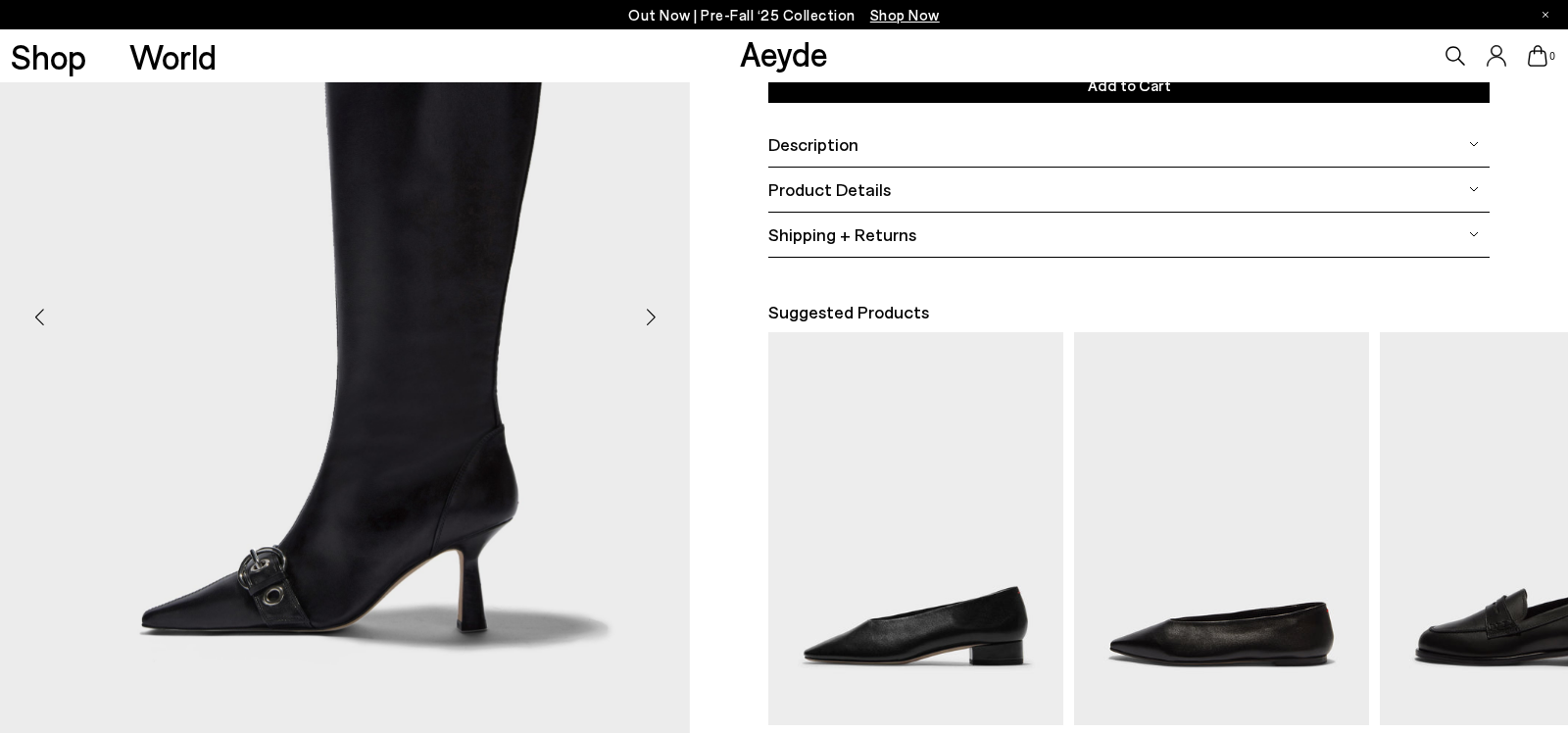 click at bounding box center [651, 317] 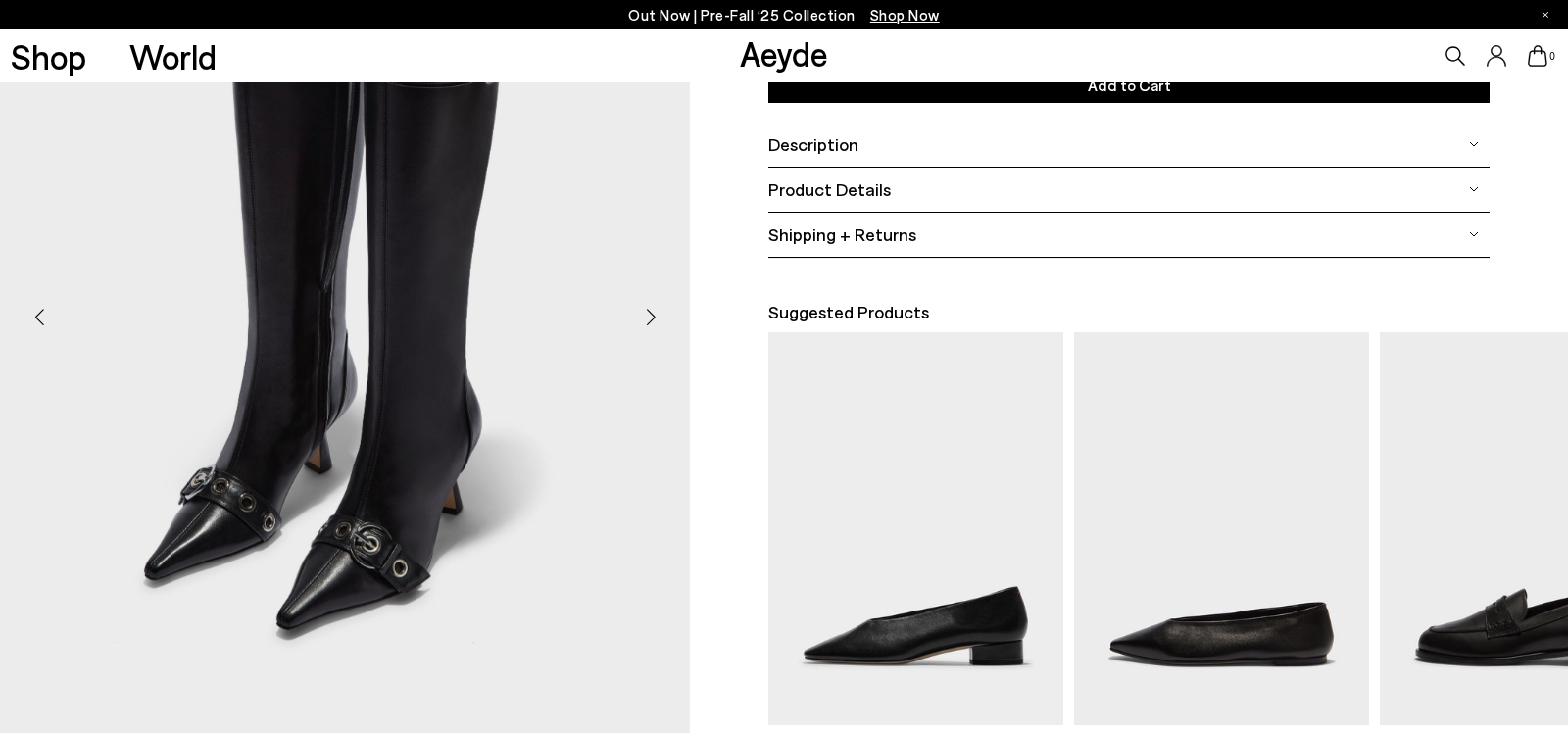 click at bounding box center (651, 317) 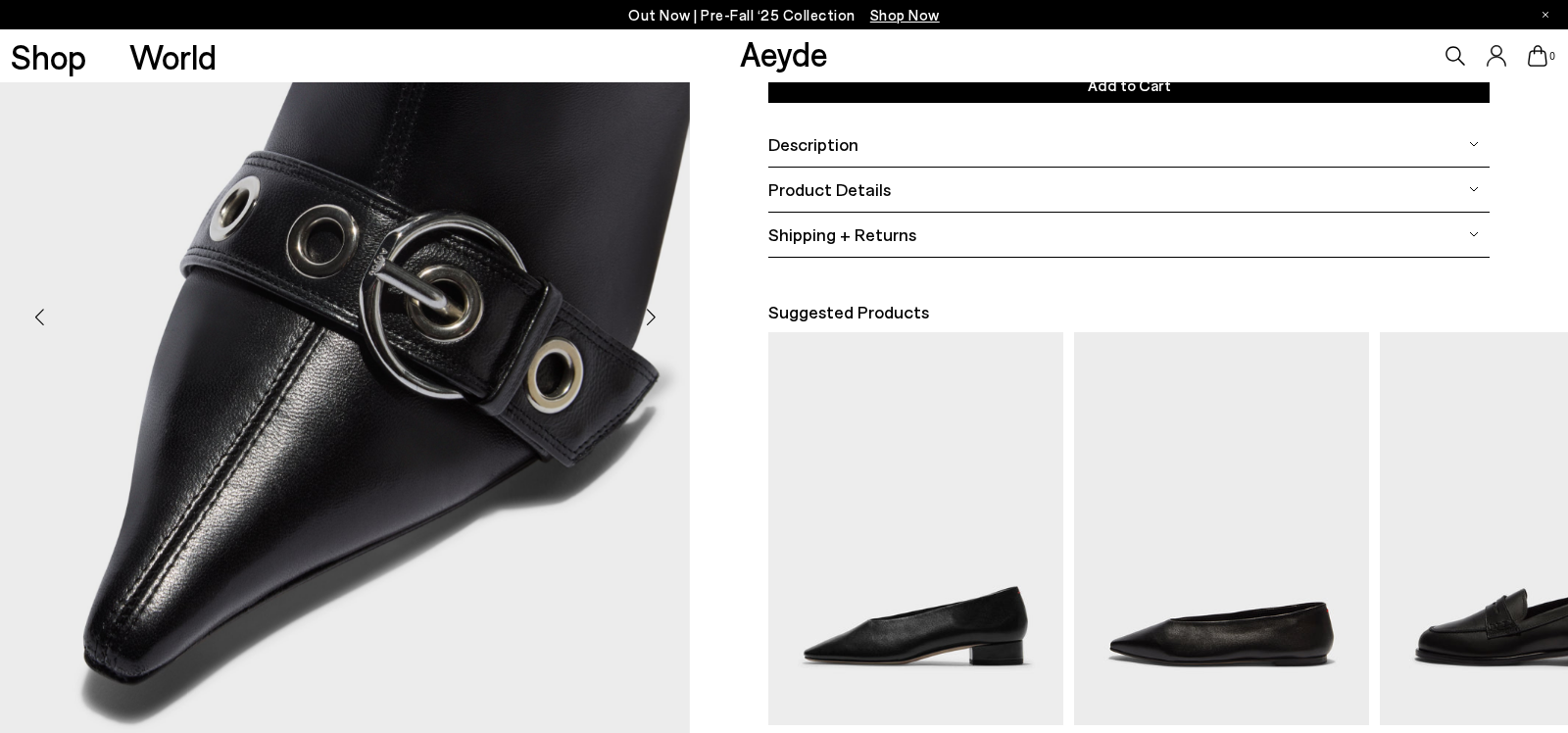 click at bounding box center (651, 317) 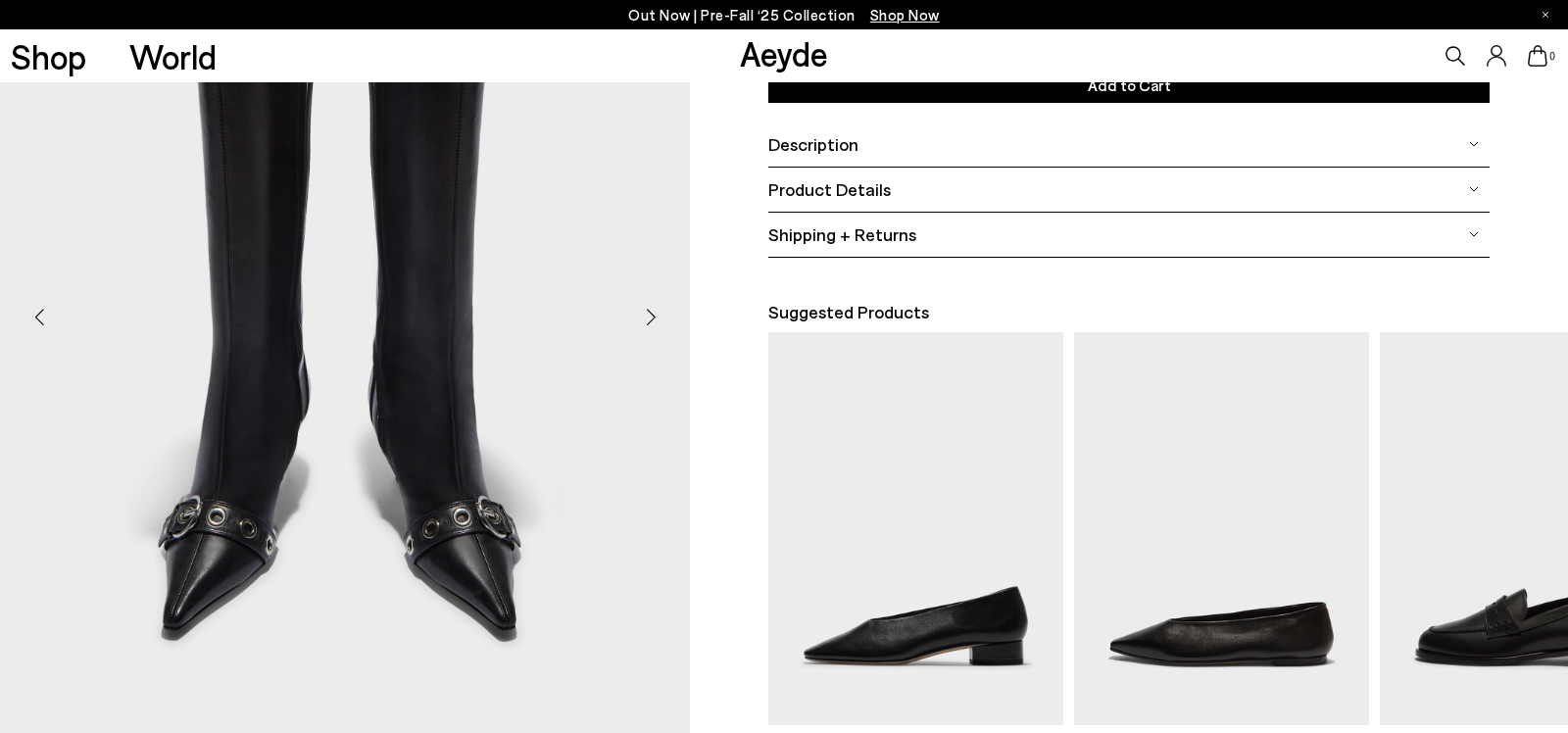 click at bounding box center (651, 317) 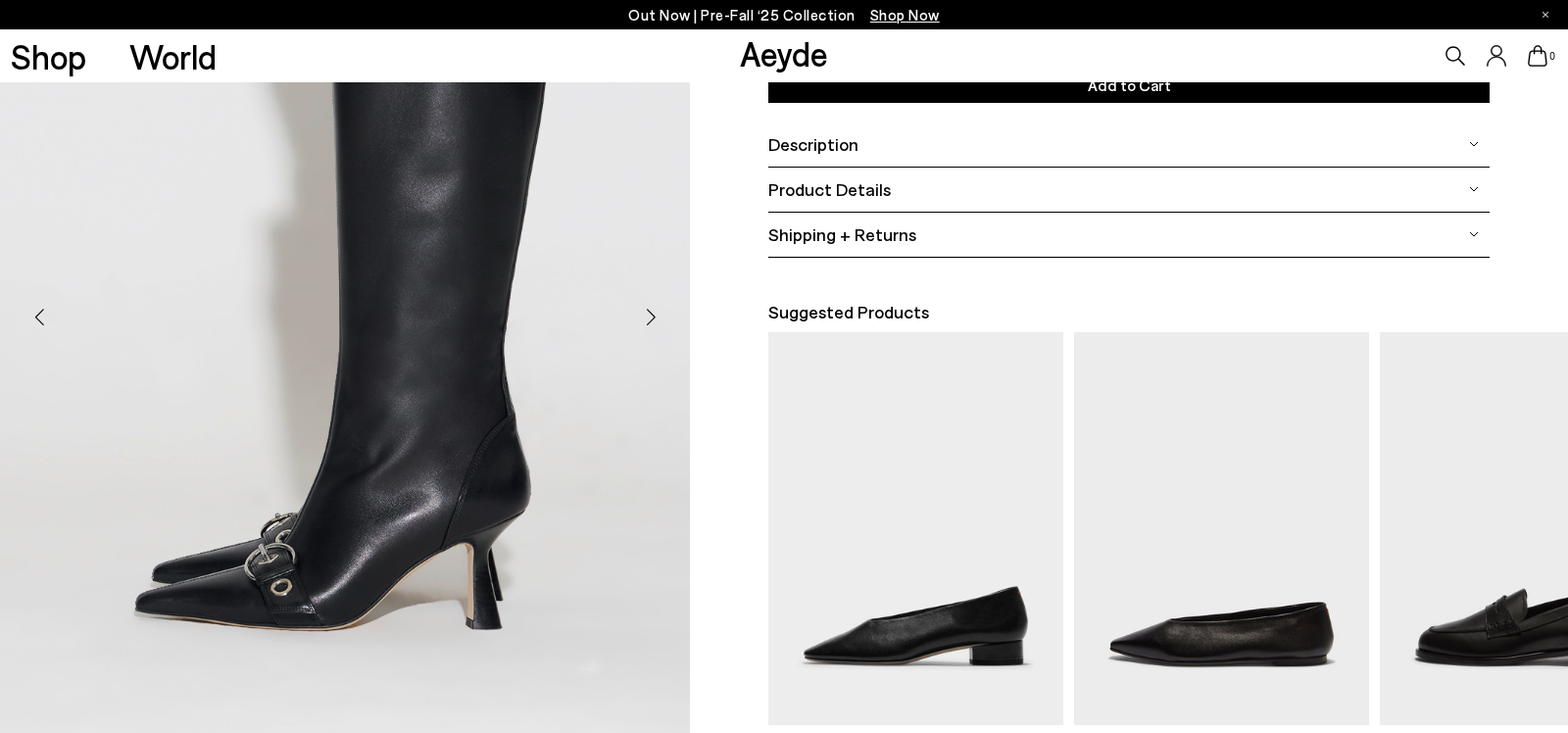 click at bounding box center [651, 317] 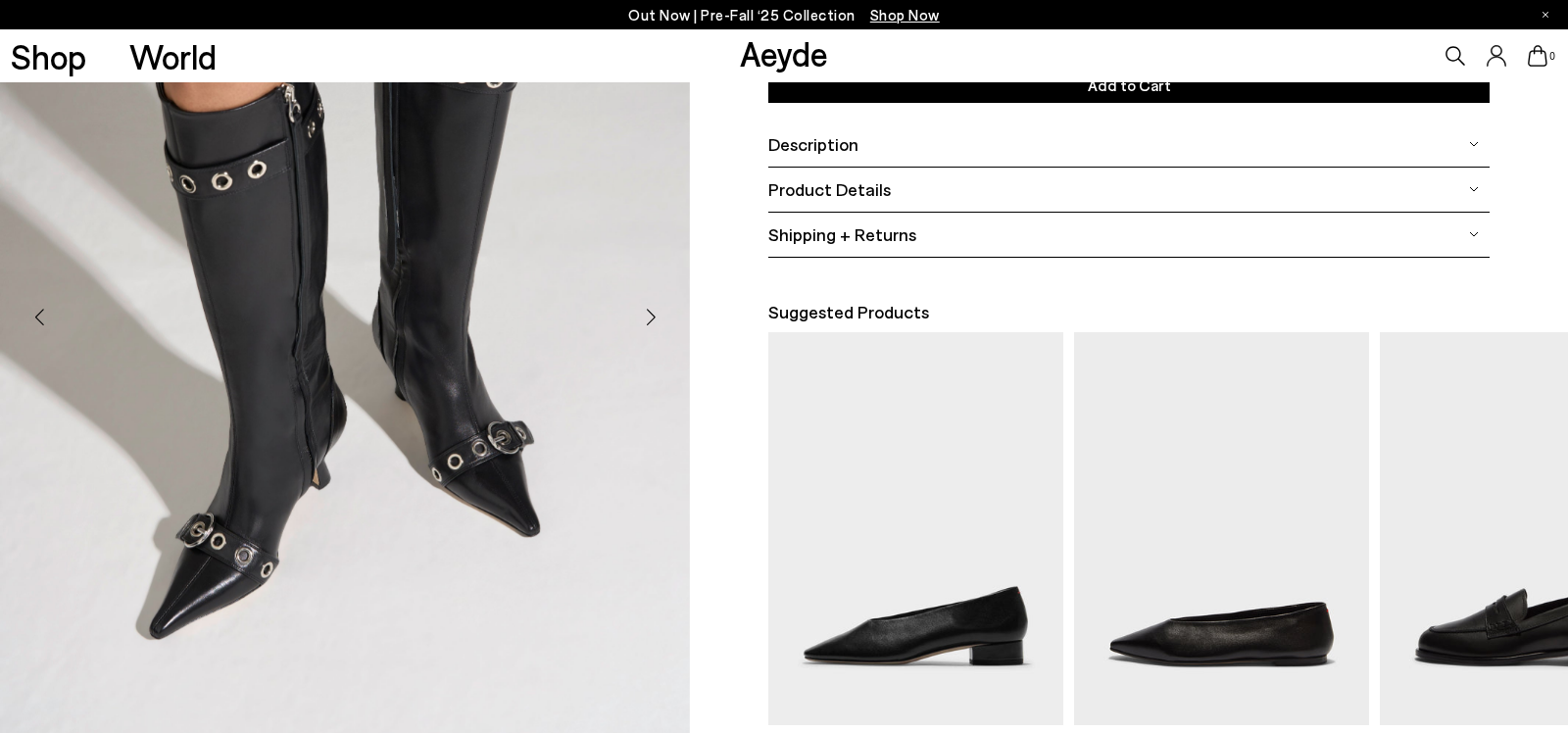 click at bounding box center [651, 317] 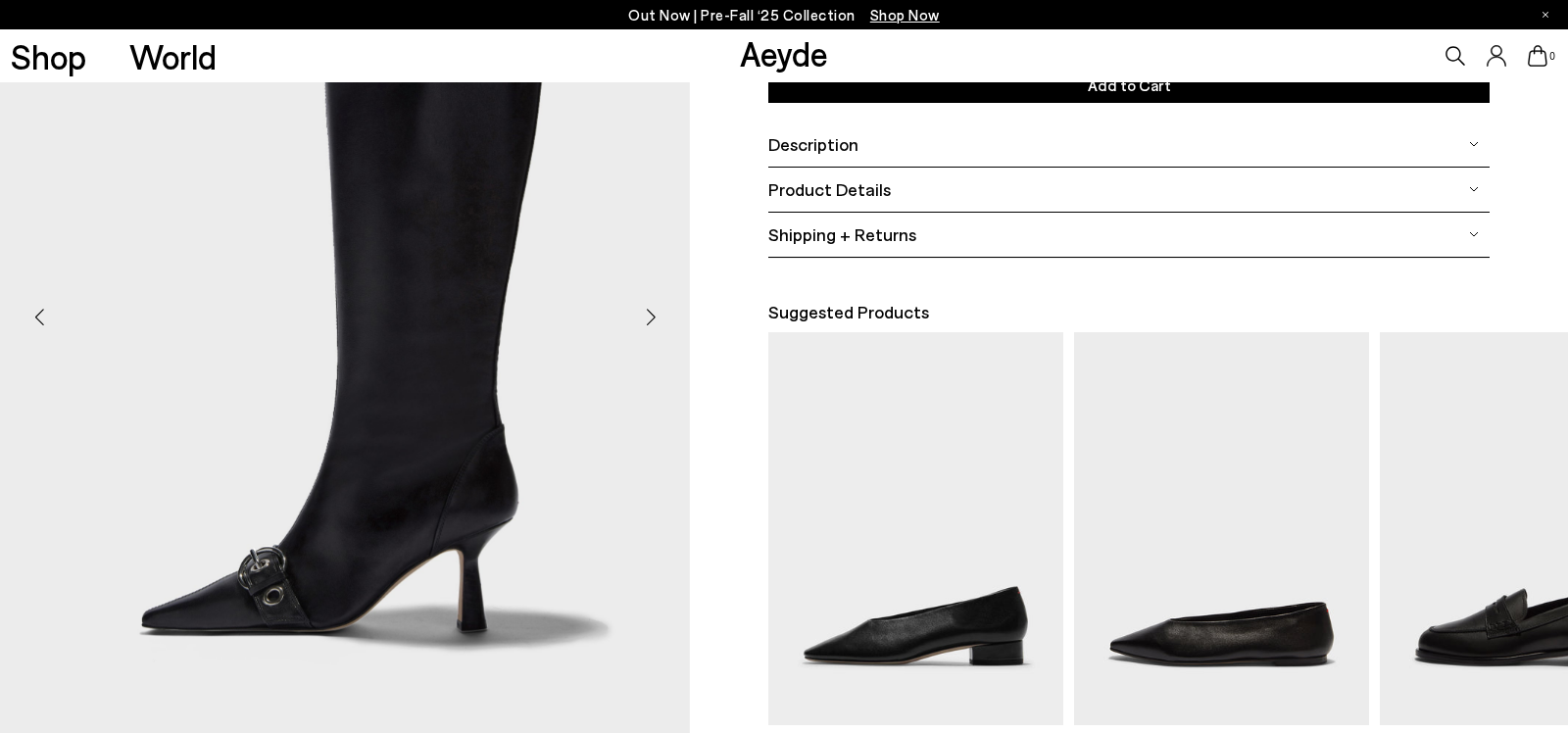 click at bounding box center (651, 317) 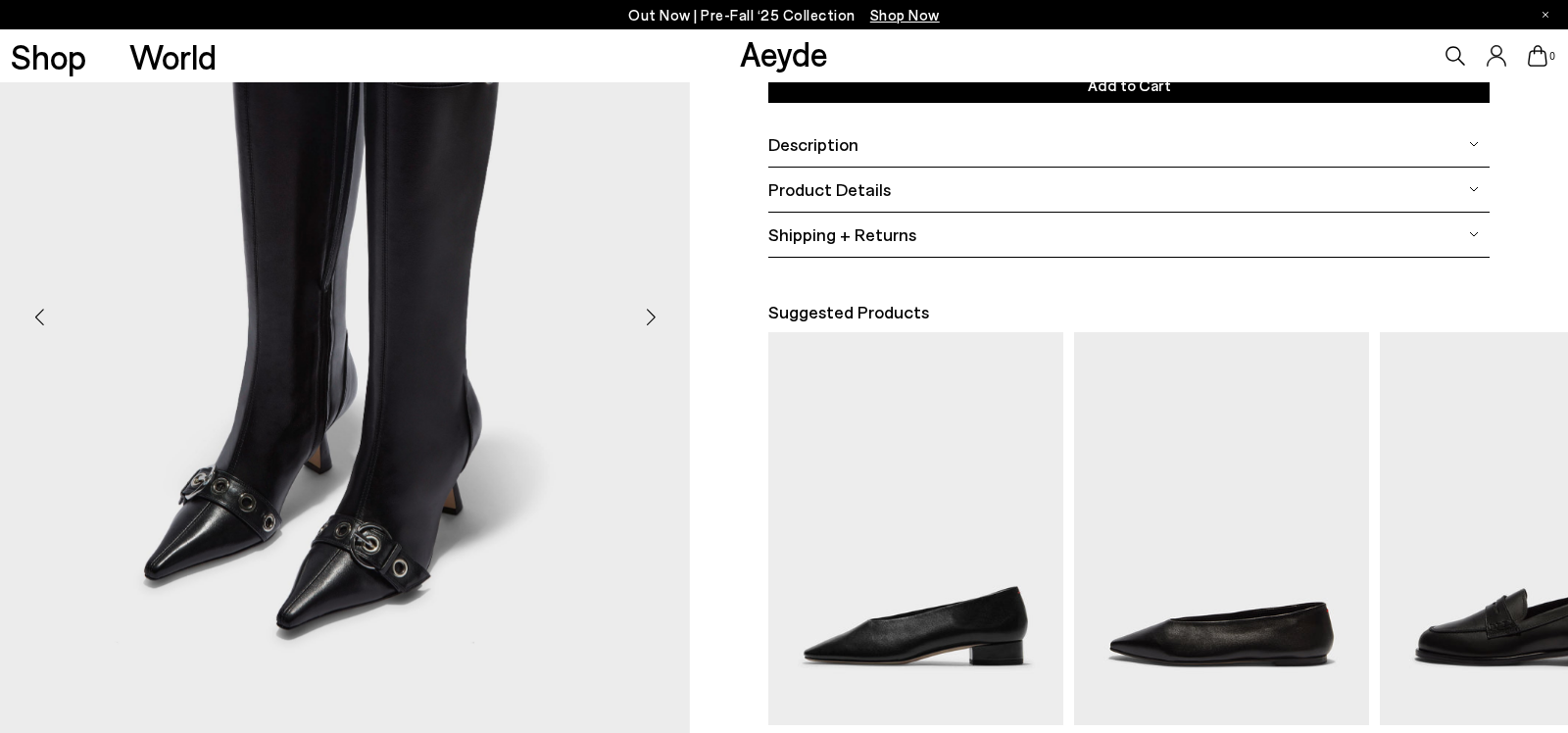 click at bounding box center (651, 317) 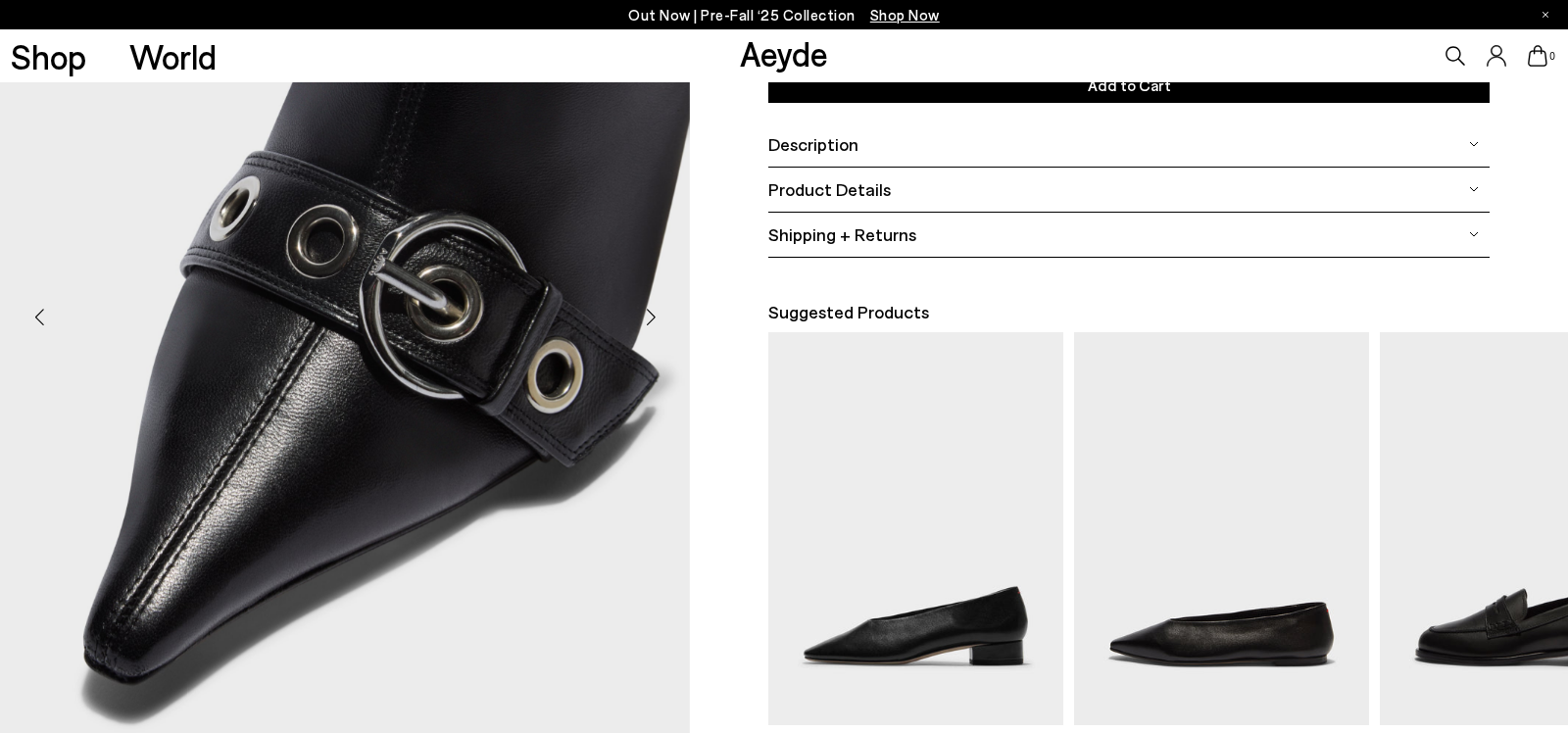 click at bounding box center [651, 317] 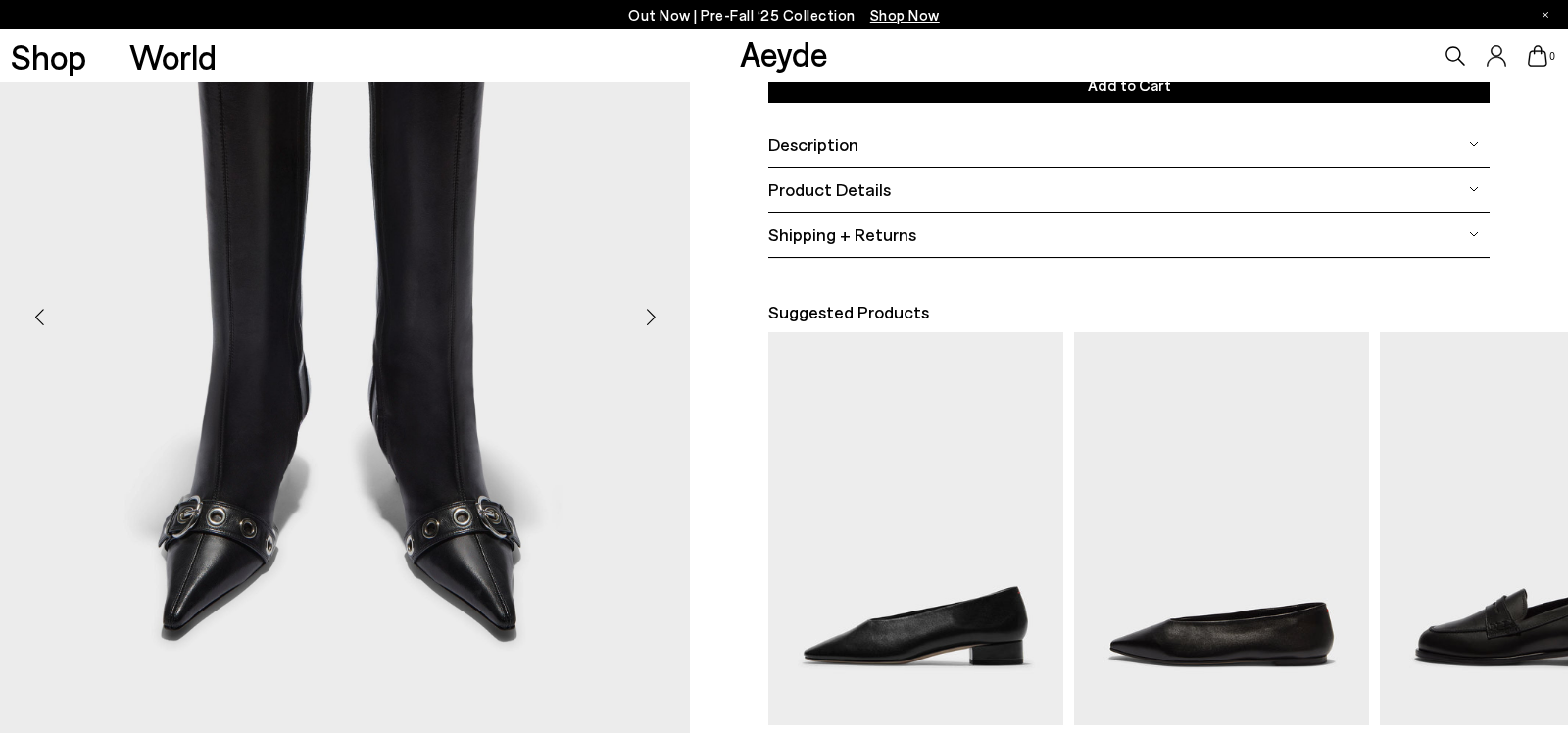 click at bounding box center [651, 317] 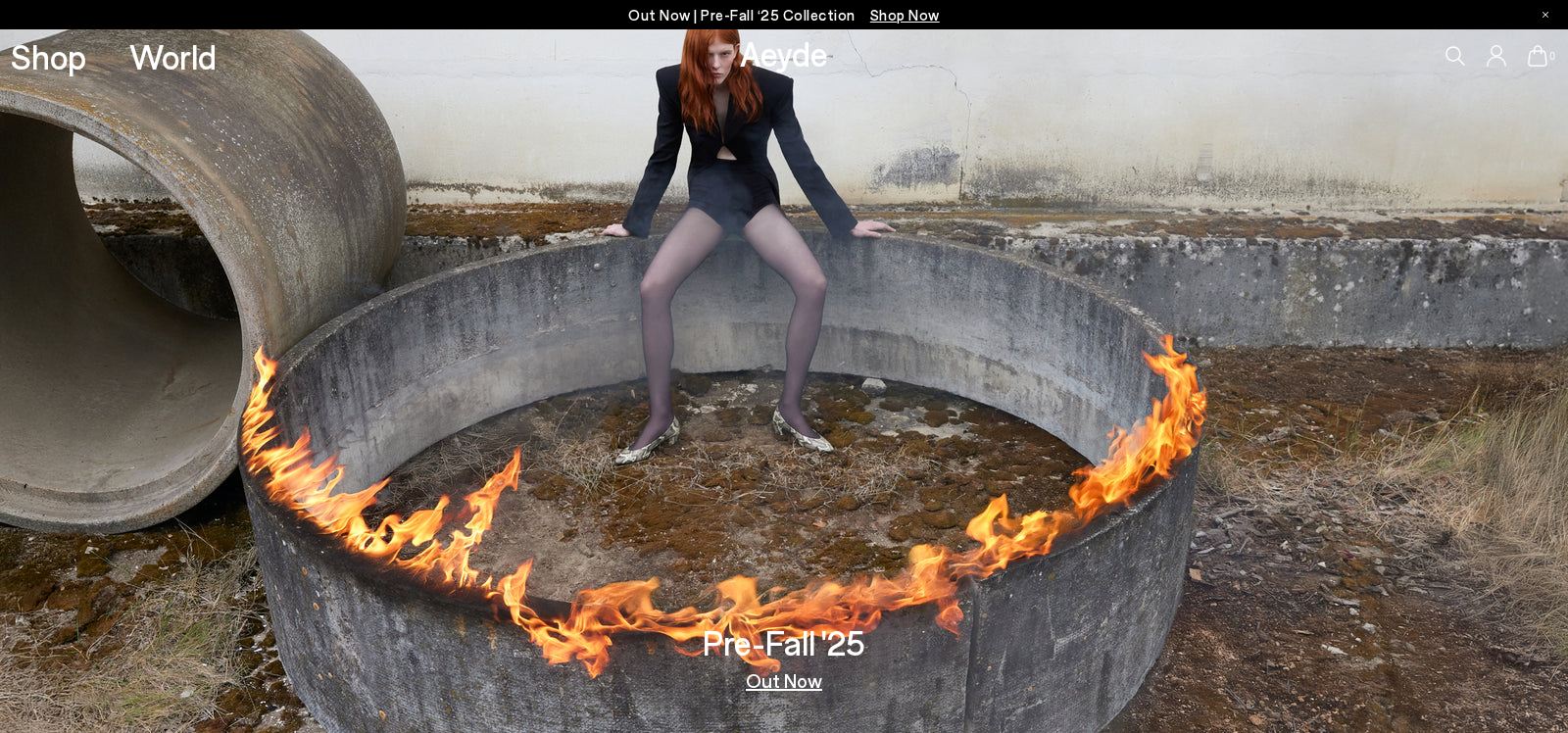 scroll, scrollTop: 0, scrollLeft: 0, axis: both 